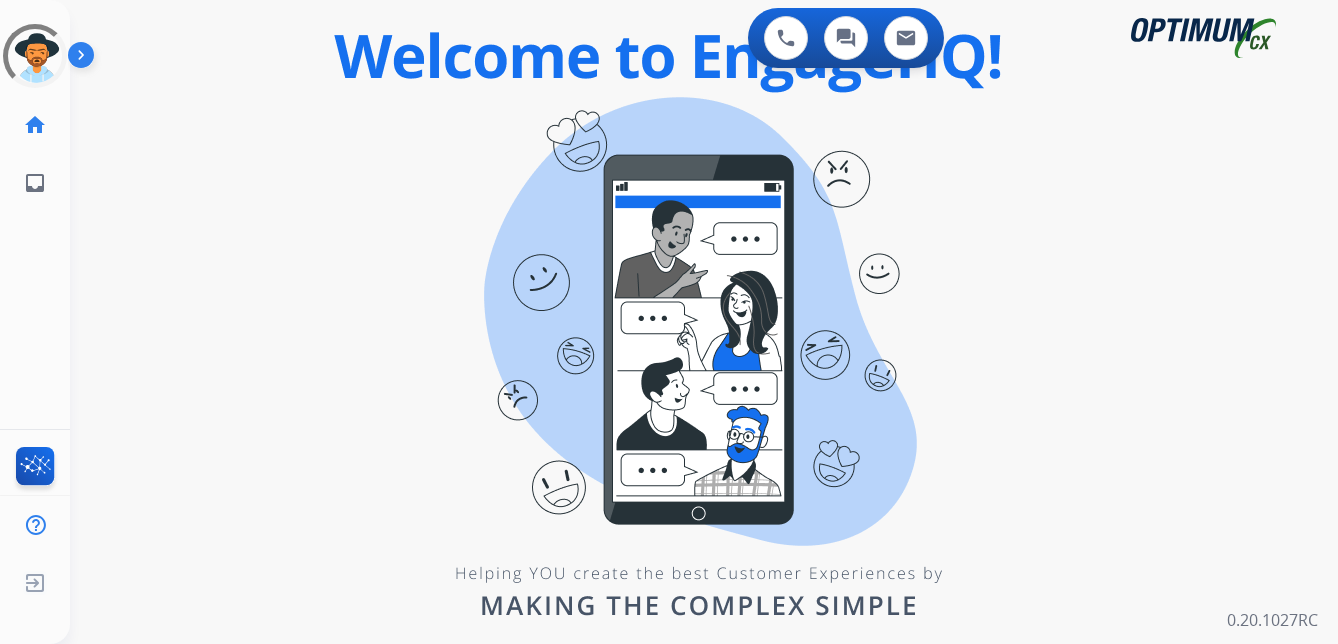 scroll, scrollTop: 0, scrollLeft: 0, axis: both 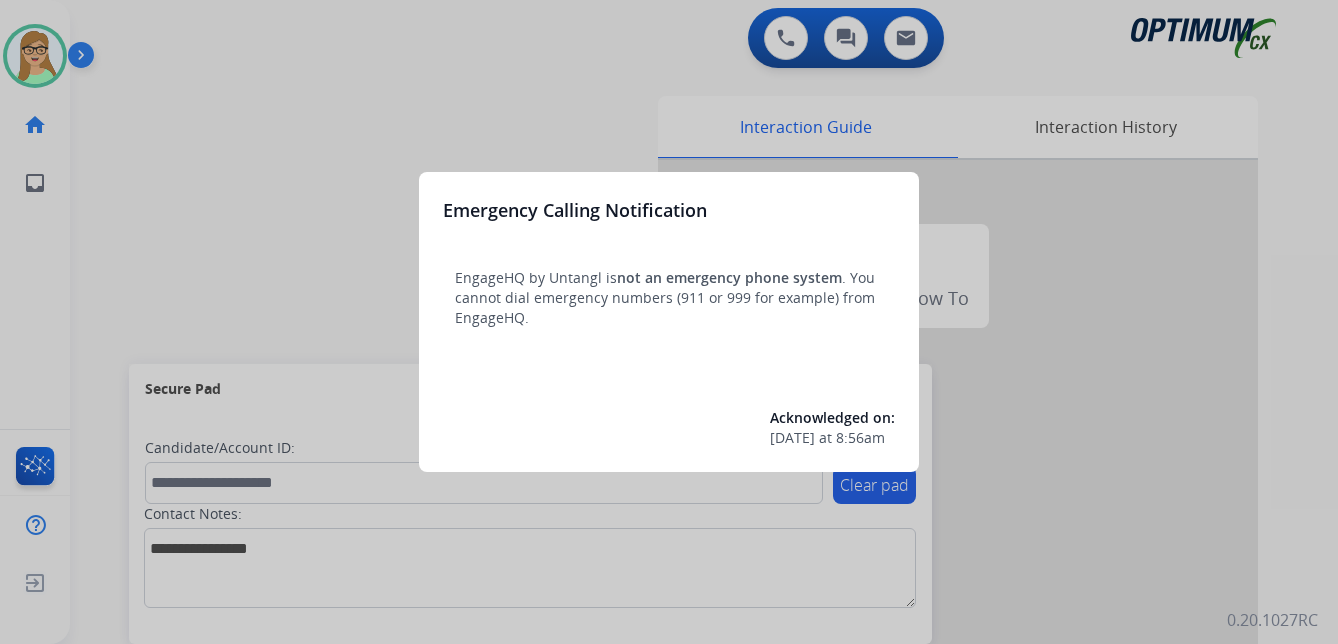 click at bounding box center [669, 322] 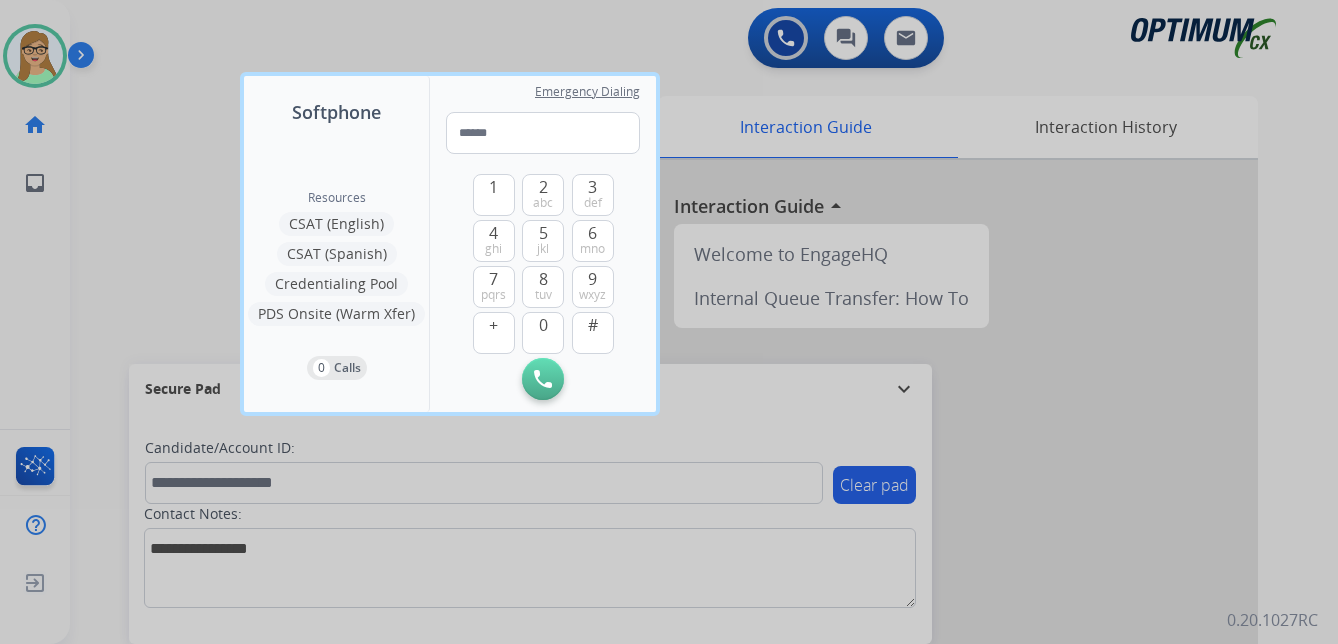 click at bounding box center (669, 322) 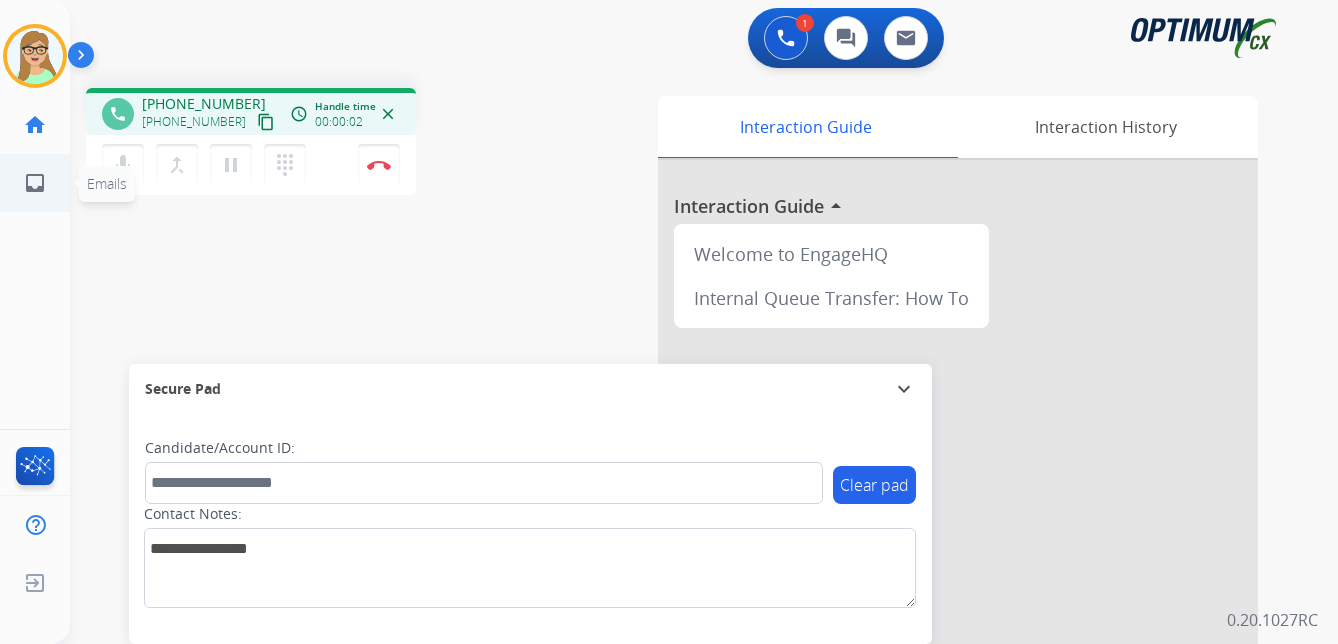 drag, startPoint x: 245, startPoint y: 125, endPoint x: 0, endPoint y: 199, distance: 255.93163 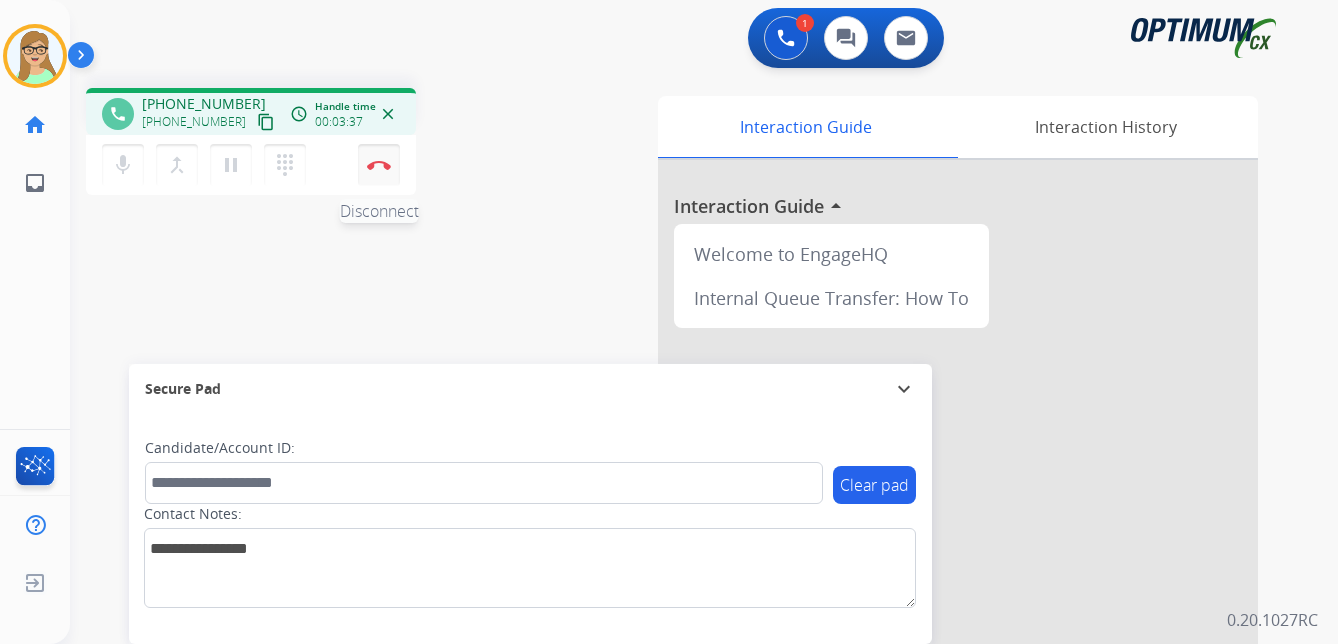 click at bounding box center [379, 165] 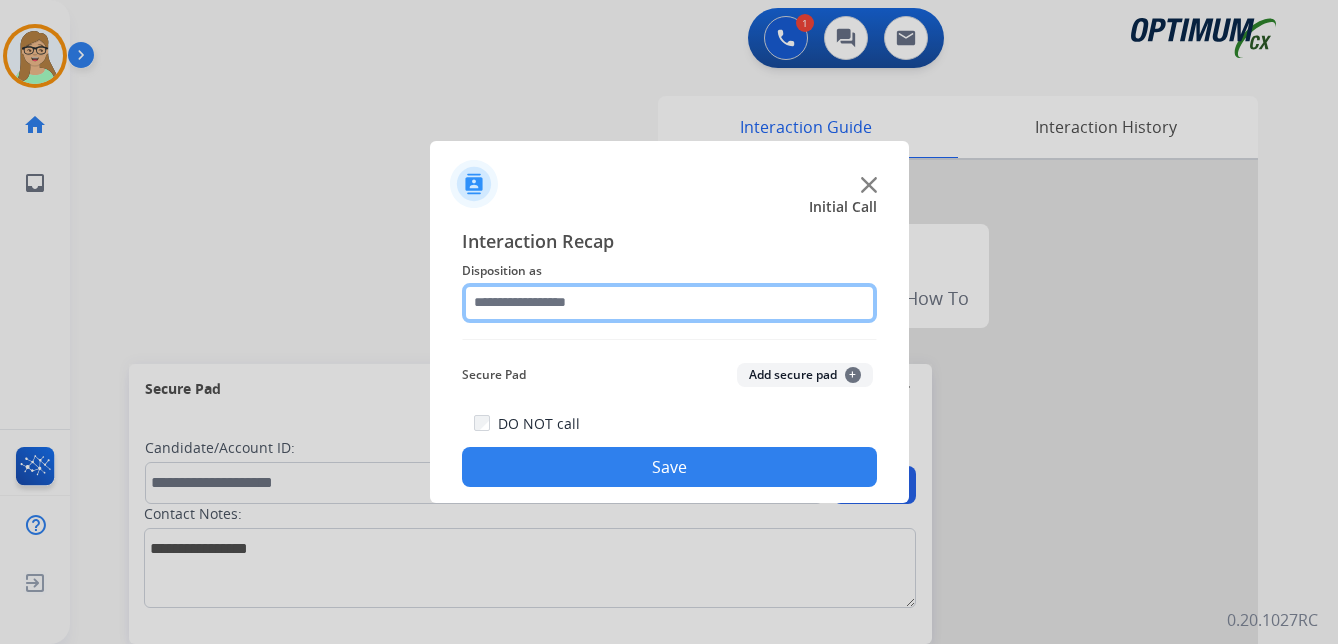 click 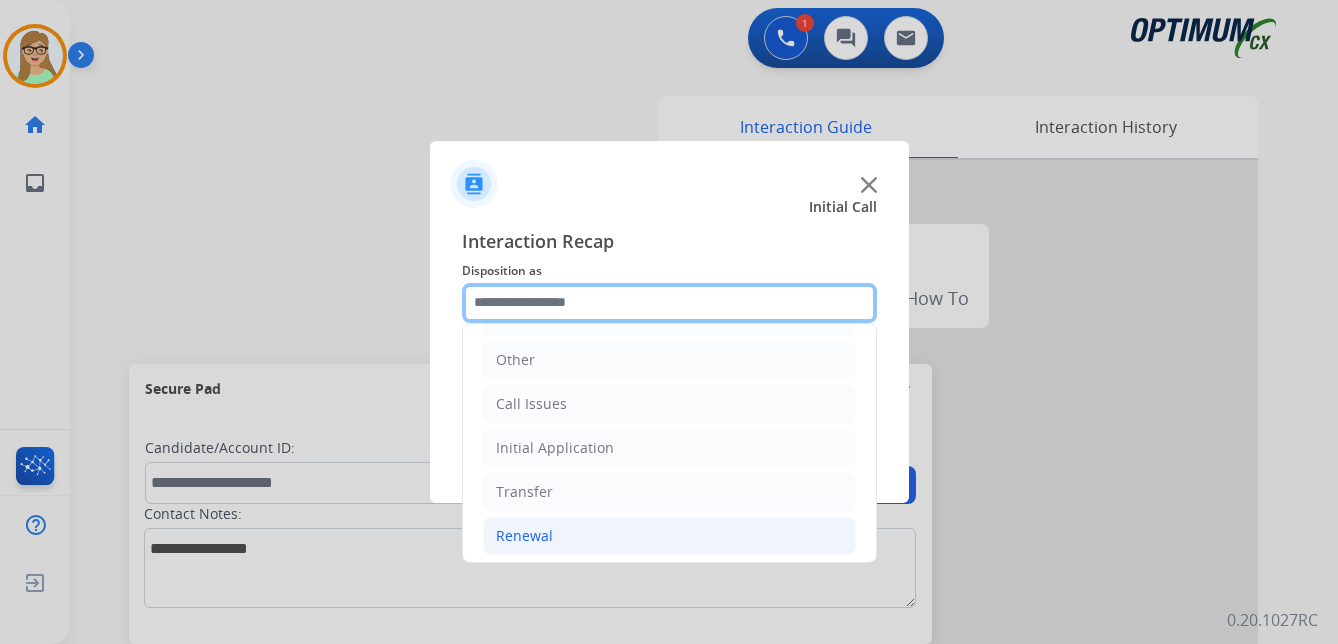 scroll, scrollTop: 136, scrollLeft: 0, axis: vertical 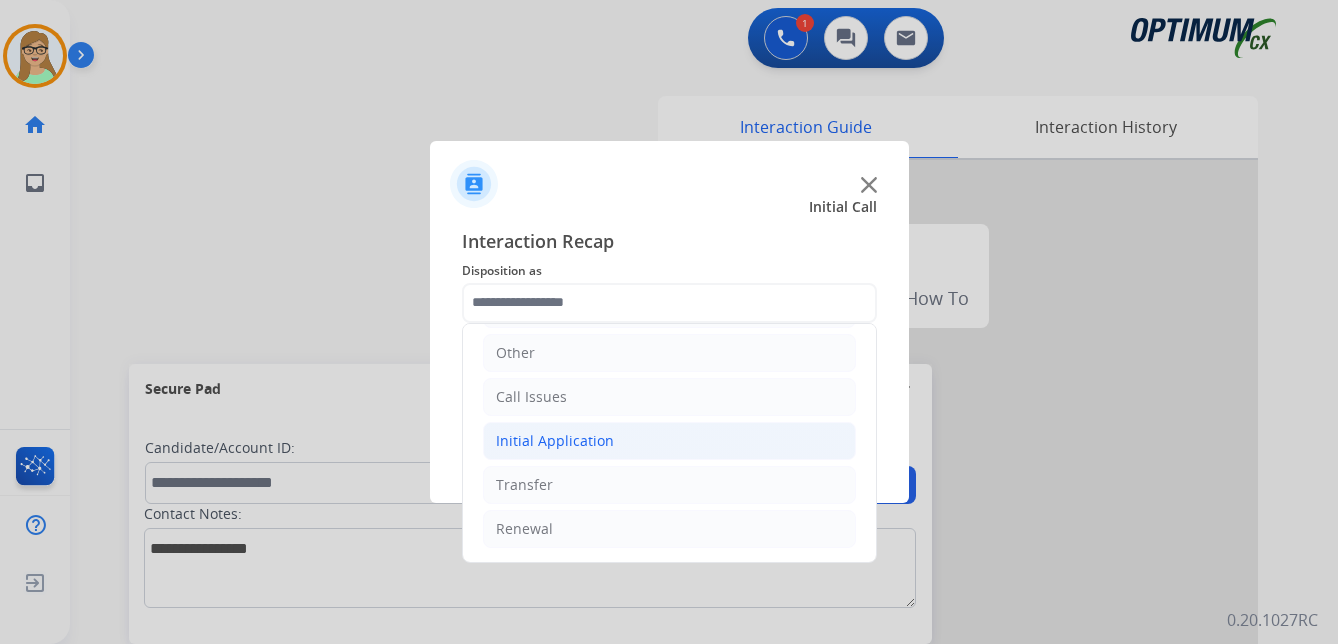 click on "Initial Application" 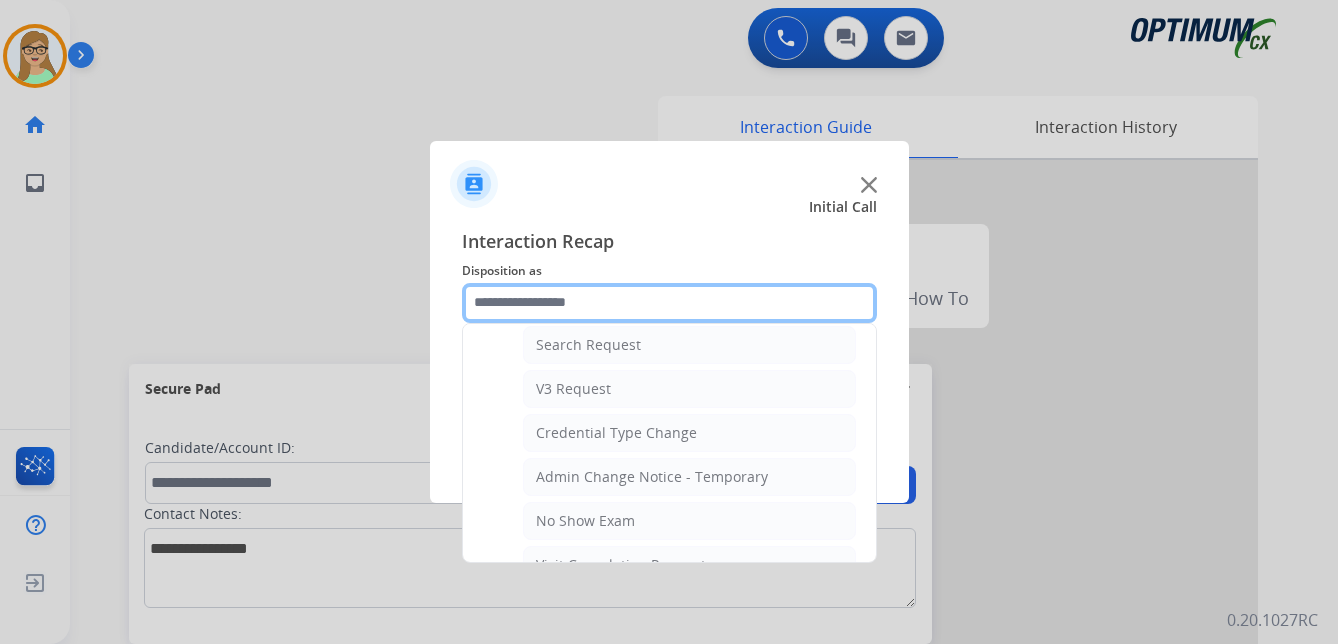 scroll, scrollTop: 1036, scrollLeft: 0, axis: vertical 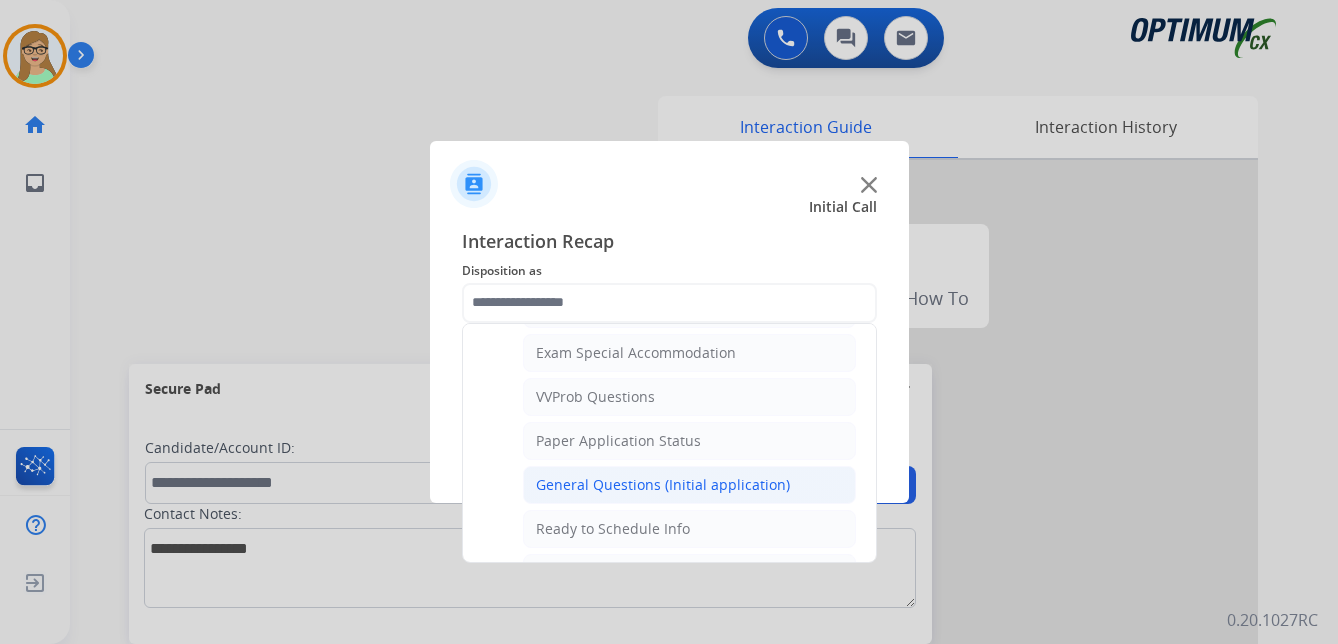 click on "General Questions (Initial application)" 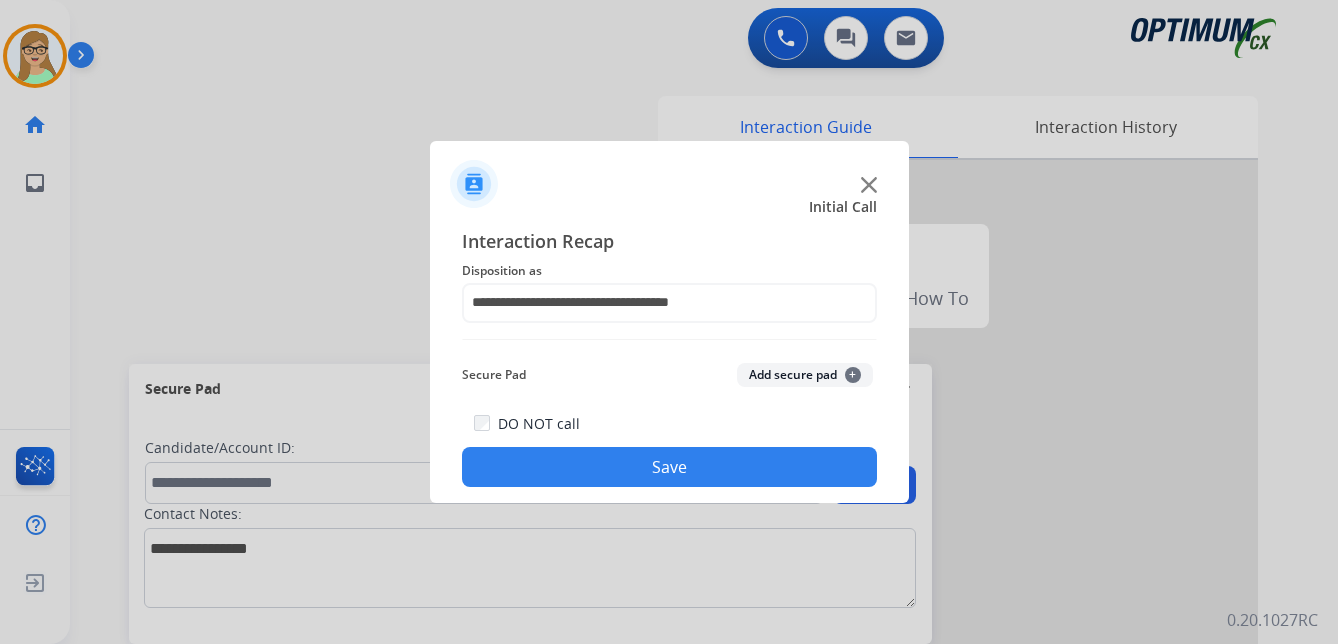 click on "Save" 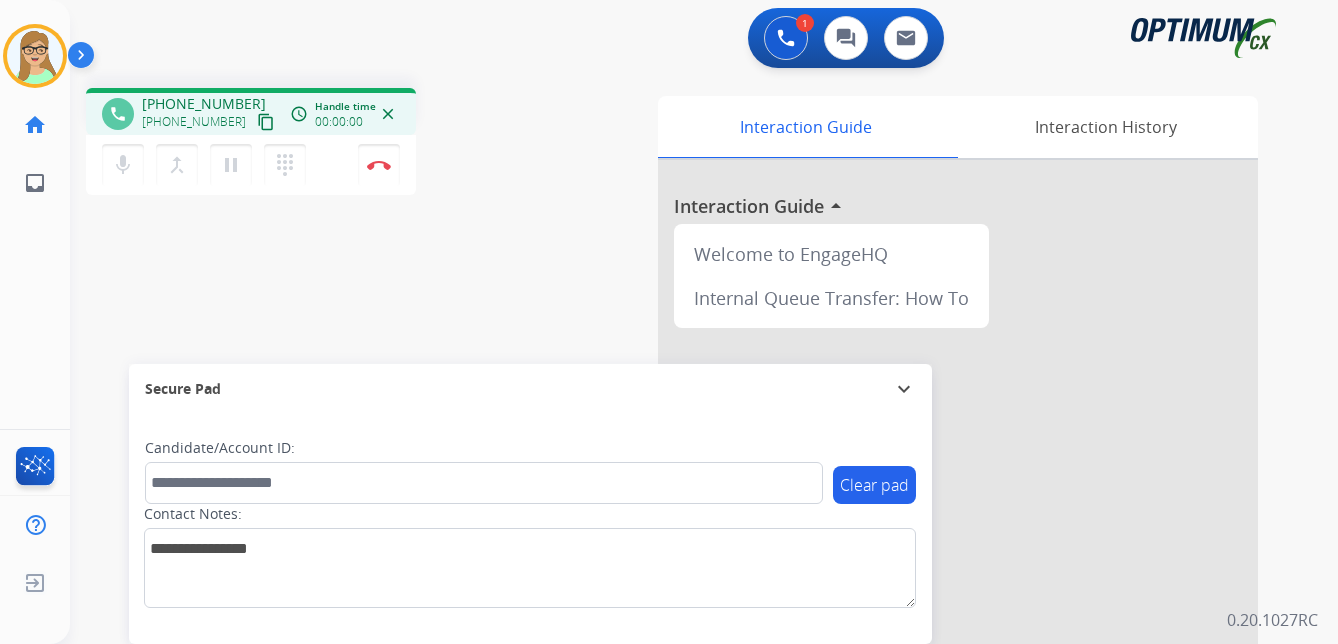 click on "content_copy" at bounding box center [266, 122] 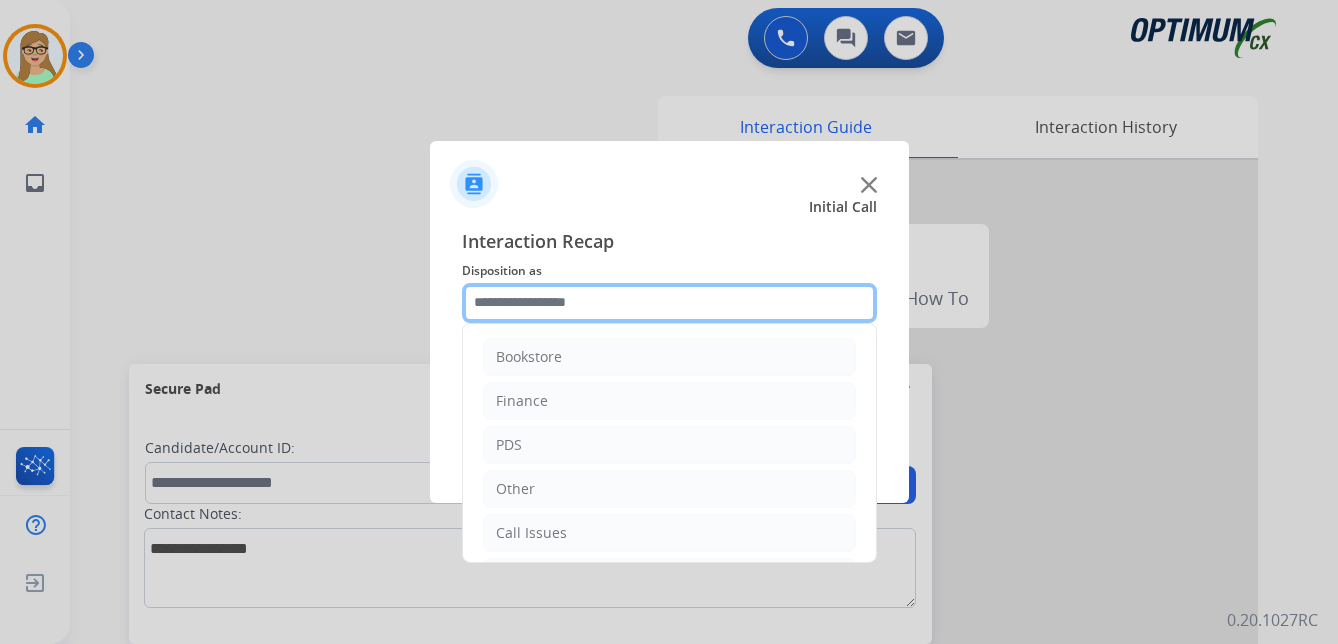 click 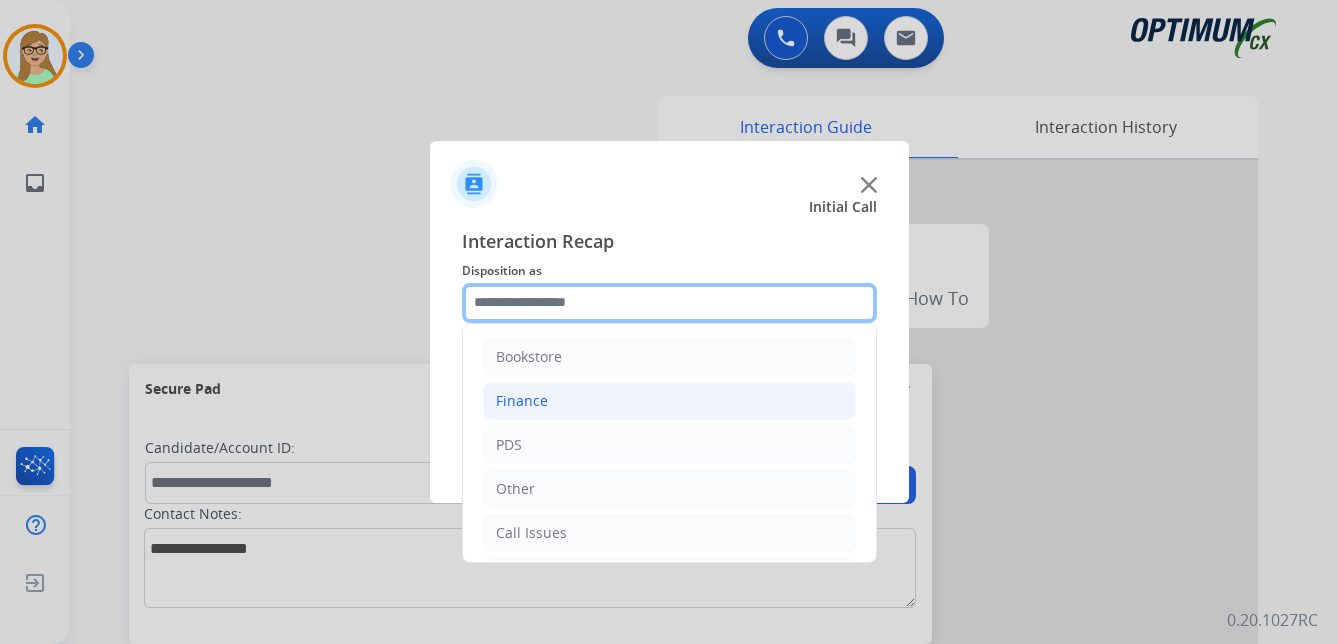 scroll, scrollTop: 100, scrollLeft: 0, axis: vertical 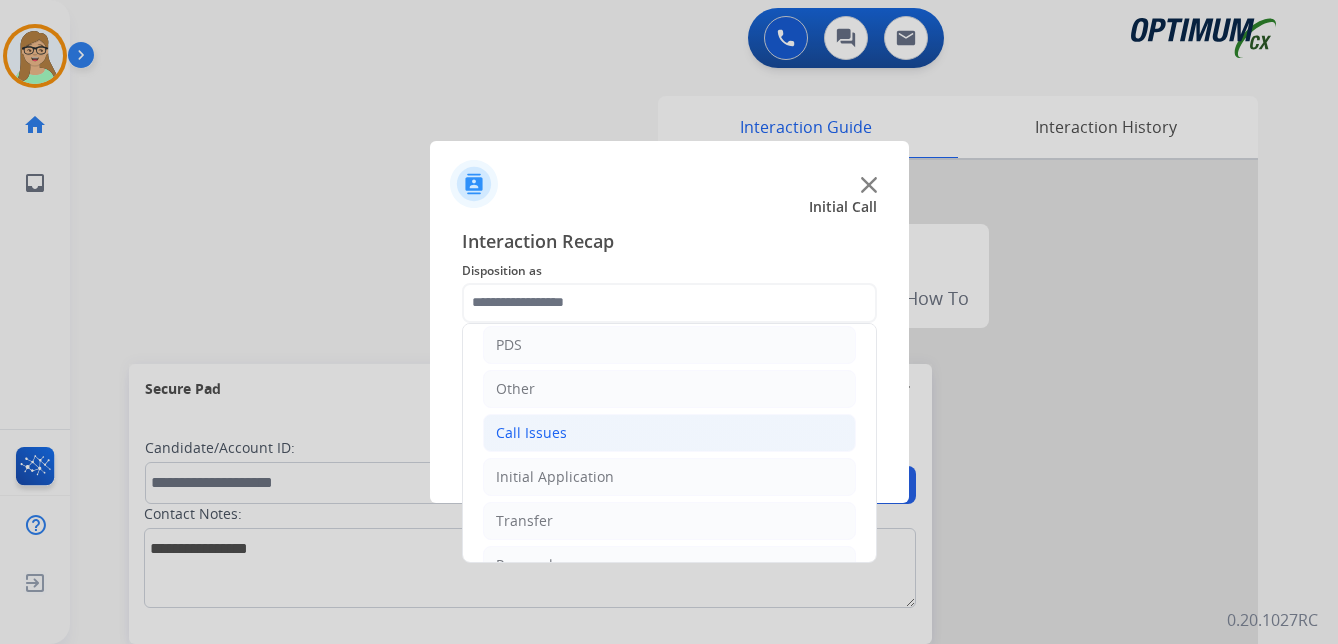 click on "Call Issues" 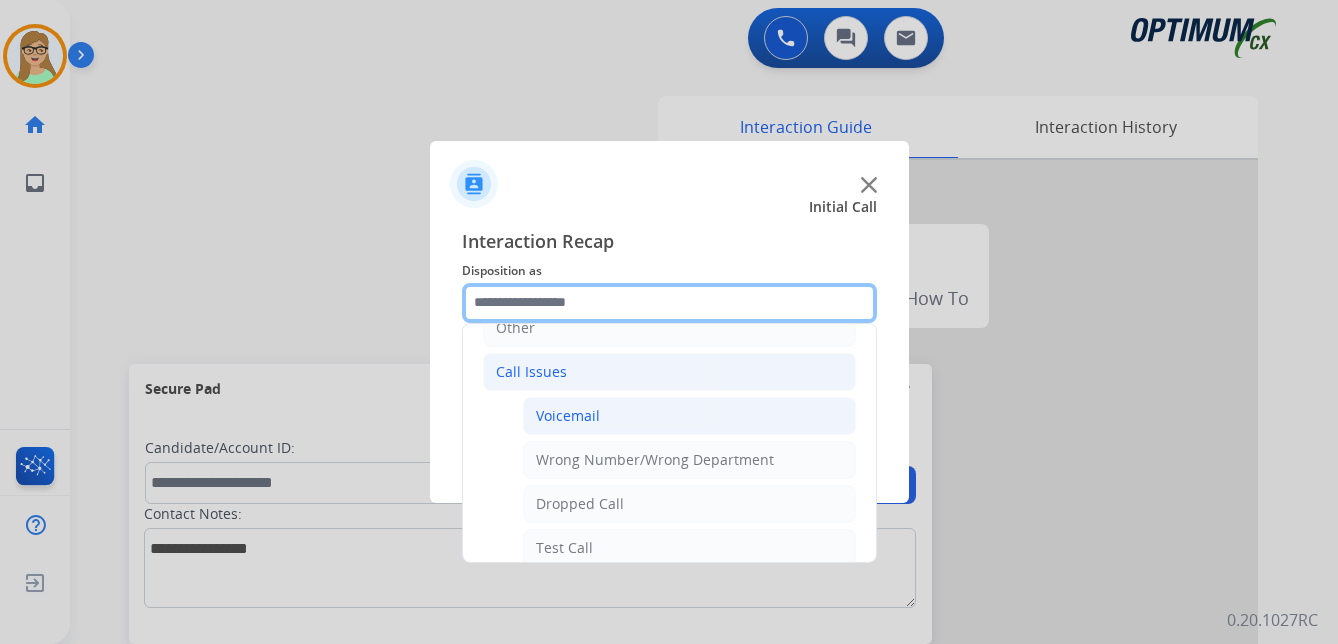 scroll, scrollTop: 356, scrollLeft: 0, axis: vertical 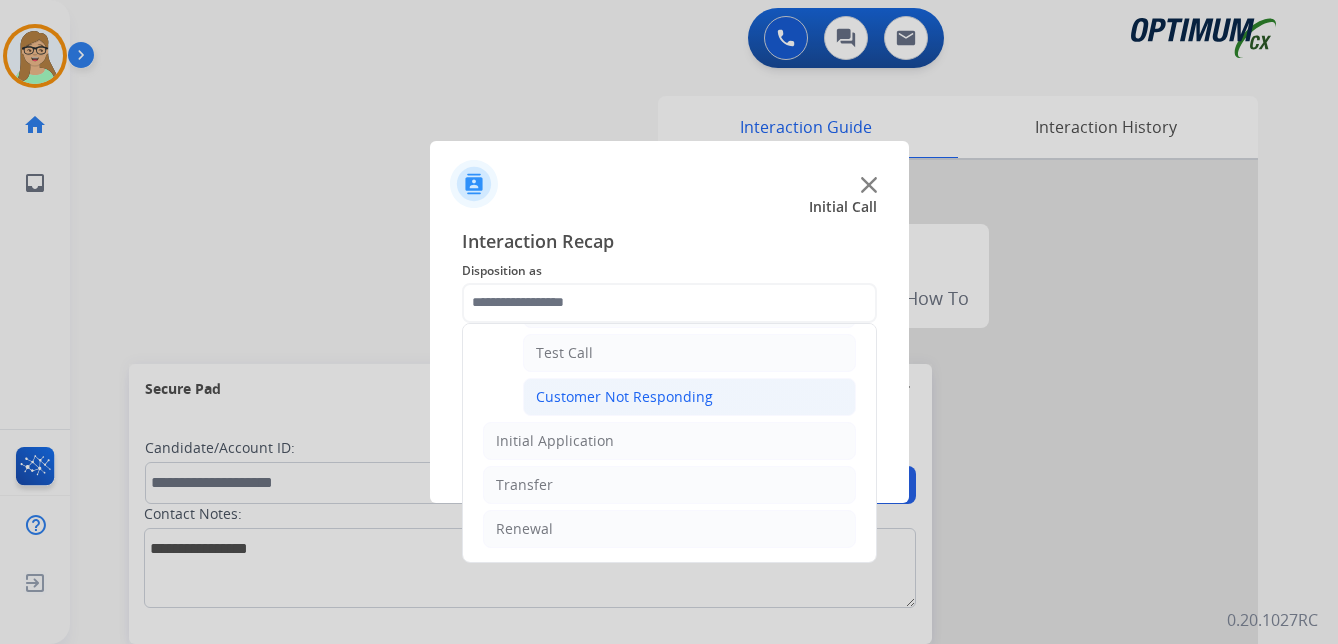 click on "Customer Not Responding" 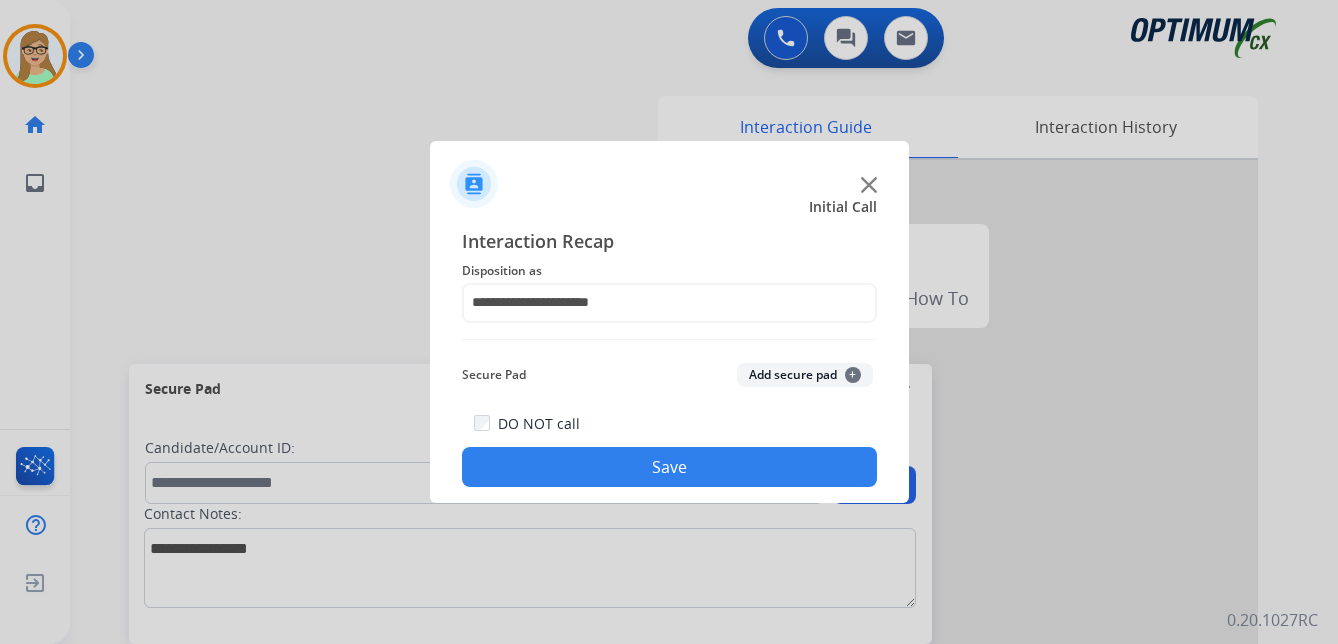 click on "Save" 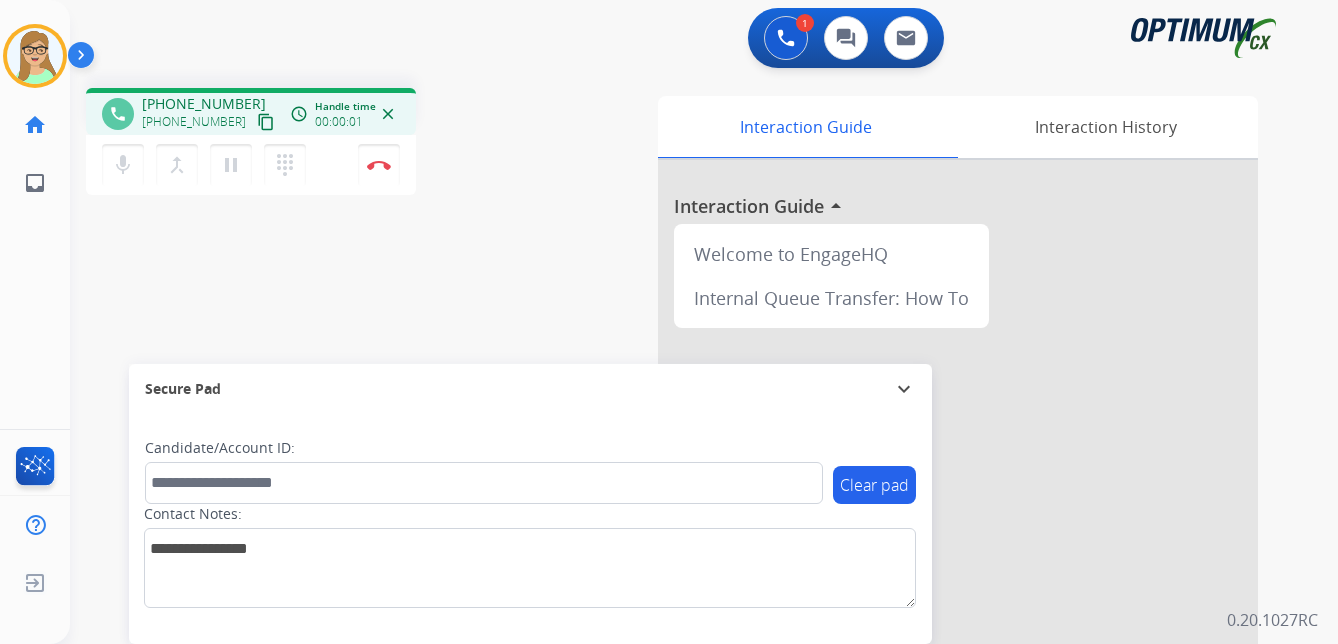 click on "content_copy" at bounding box center [266, 122] 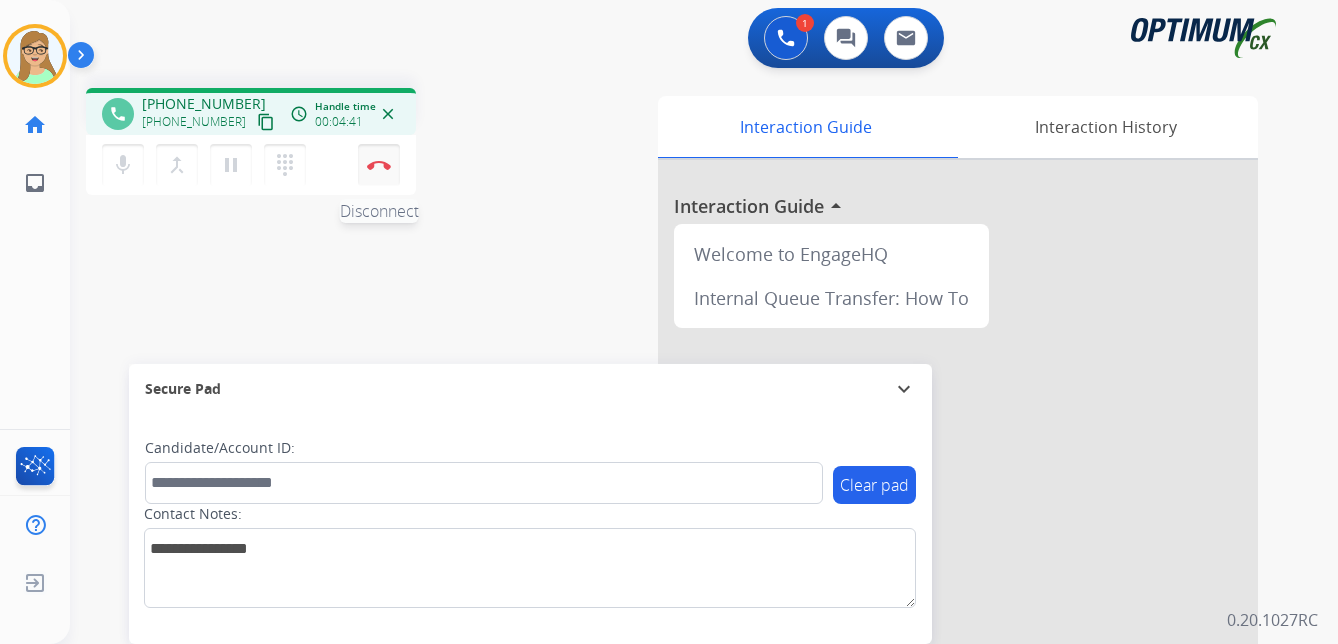 click at bounding box center (379, 165) 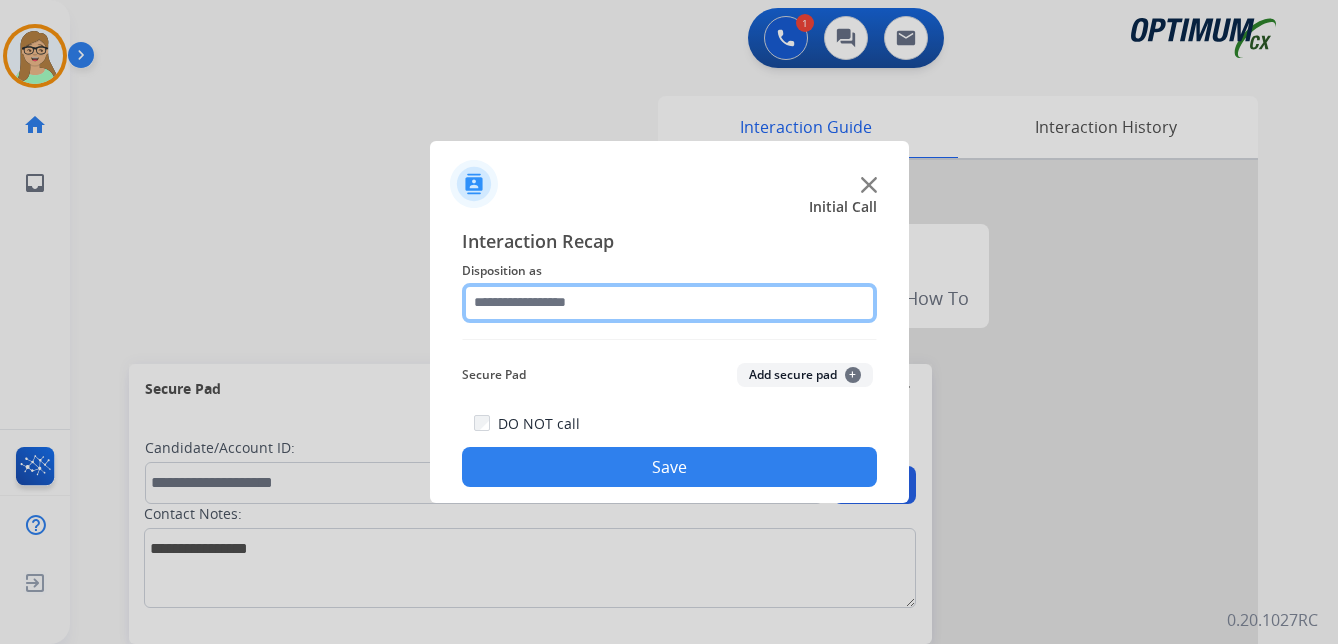 click 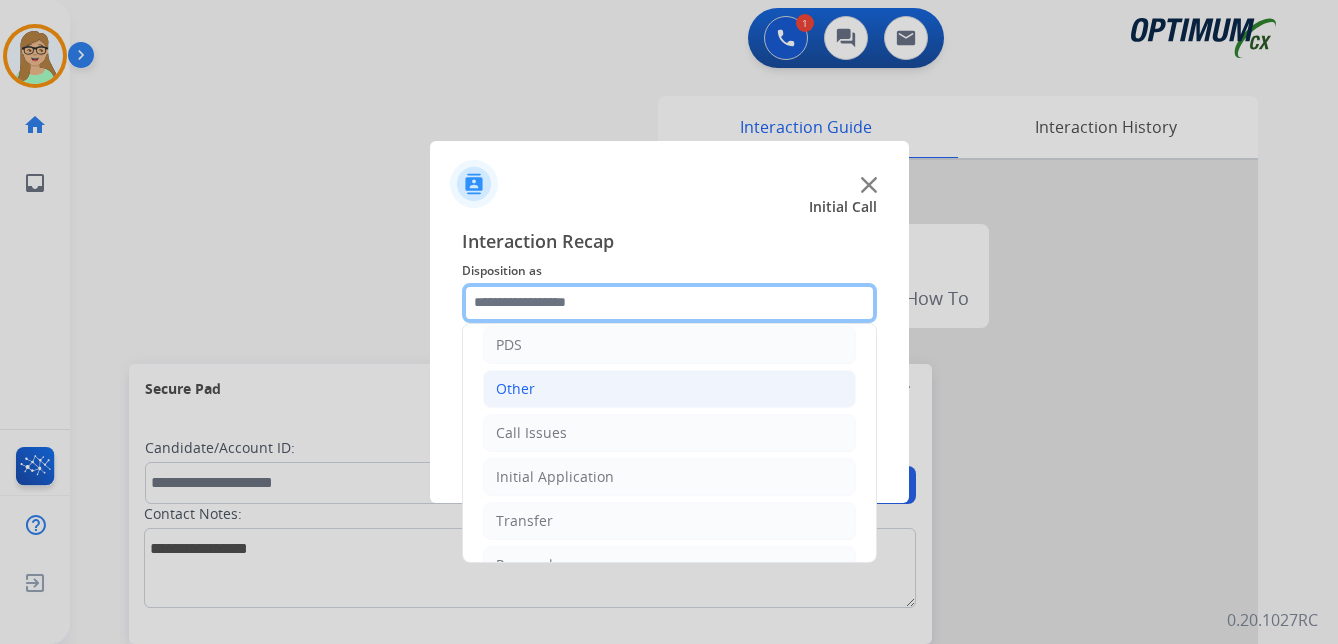scroll, scrollTop: 136, scrollLeft: 0, axis: vertical 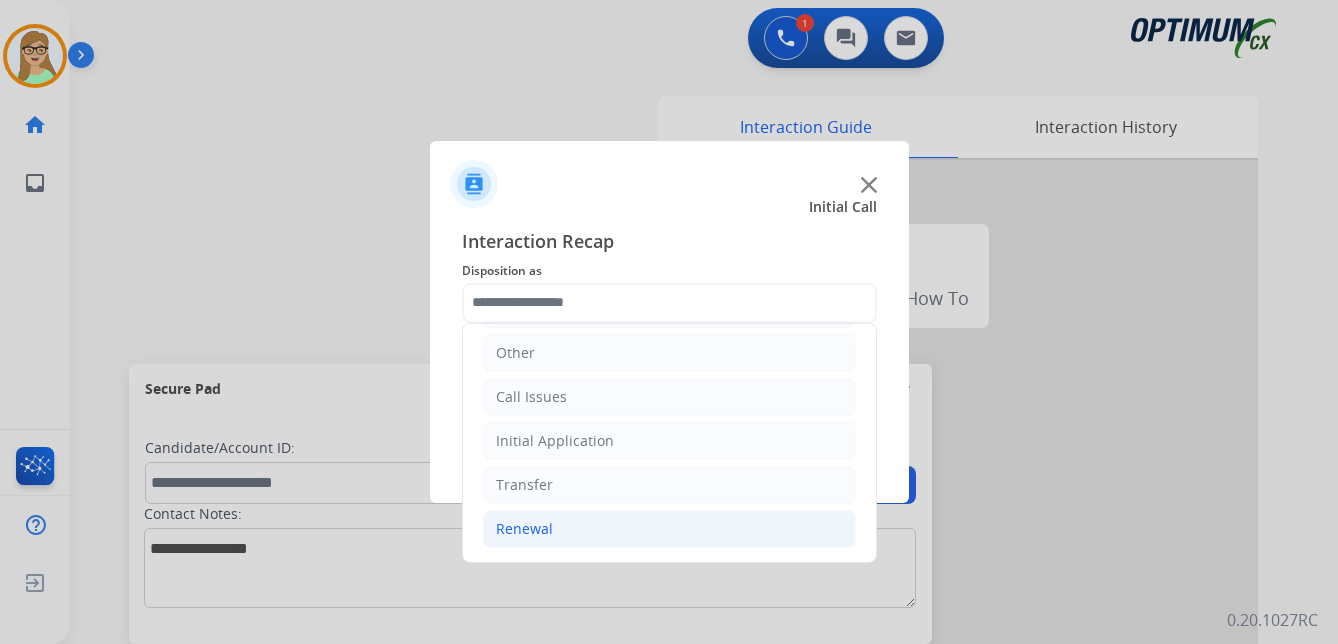 click on "Renewal" 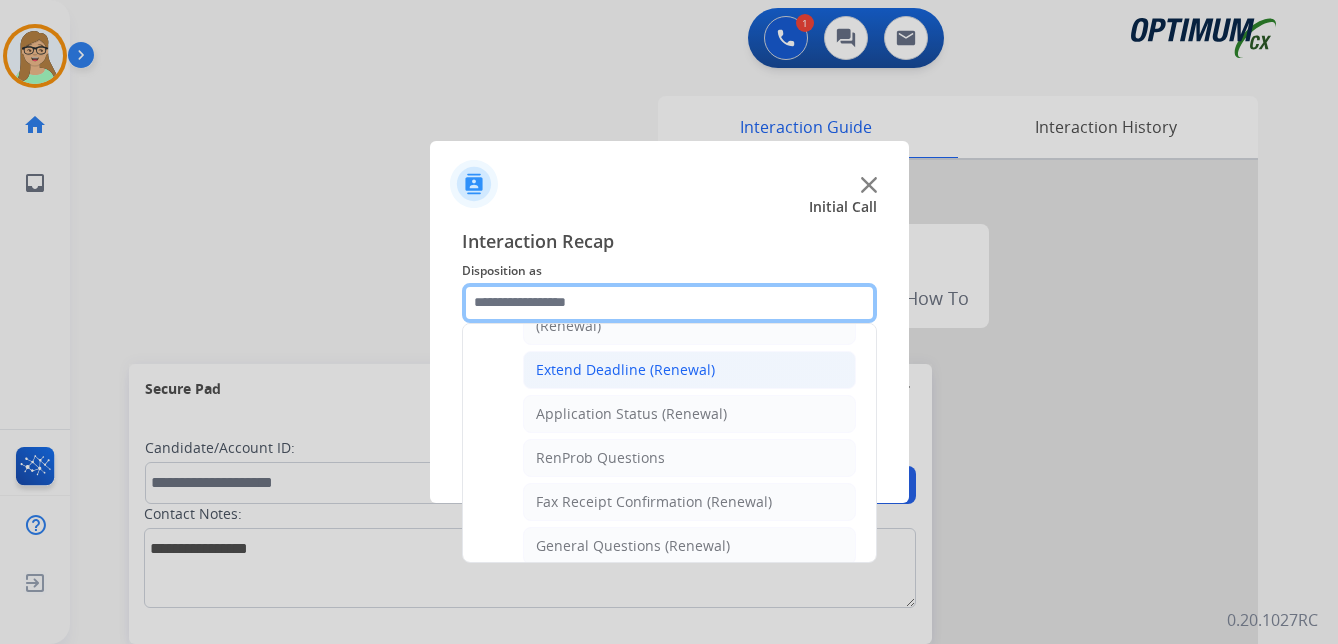scroll, scrollTop: 436, scrollLeft: 0, axis: vertical 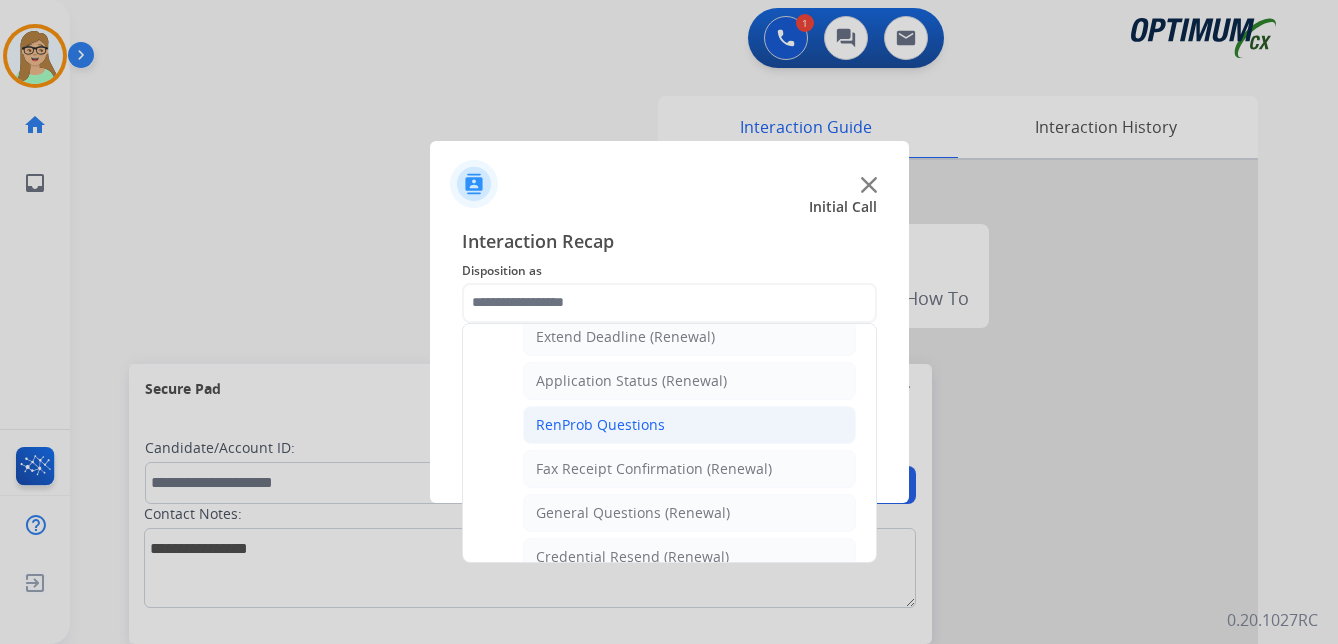 click on "RenProb Questions" 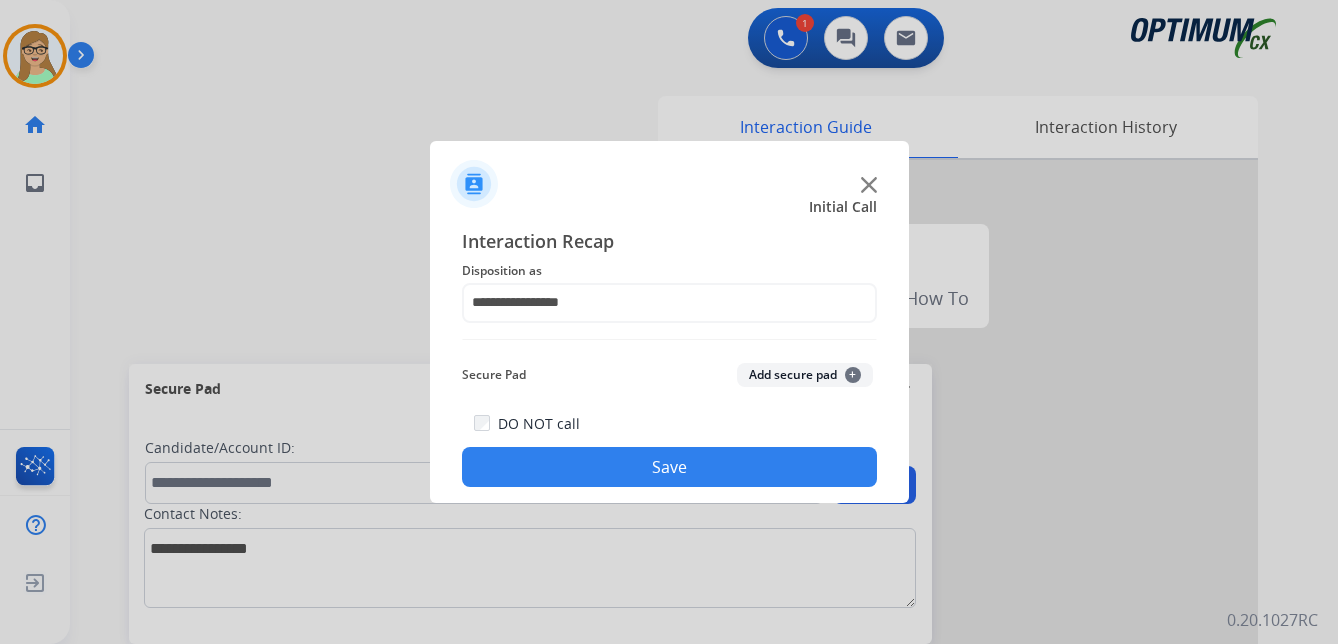 click on "Save" 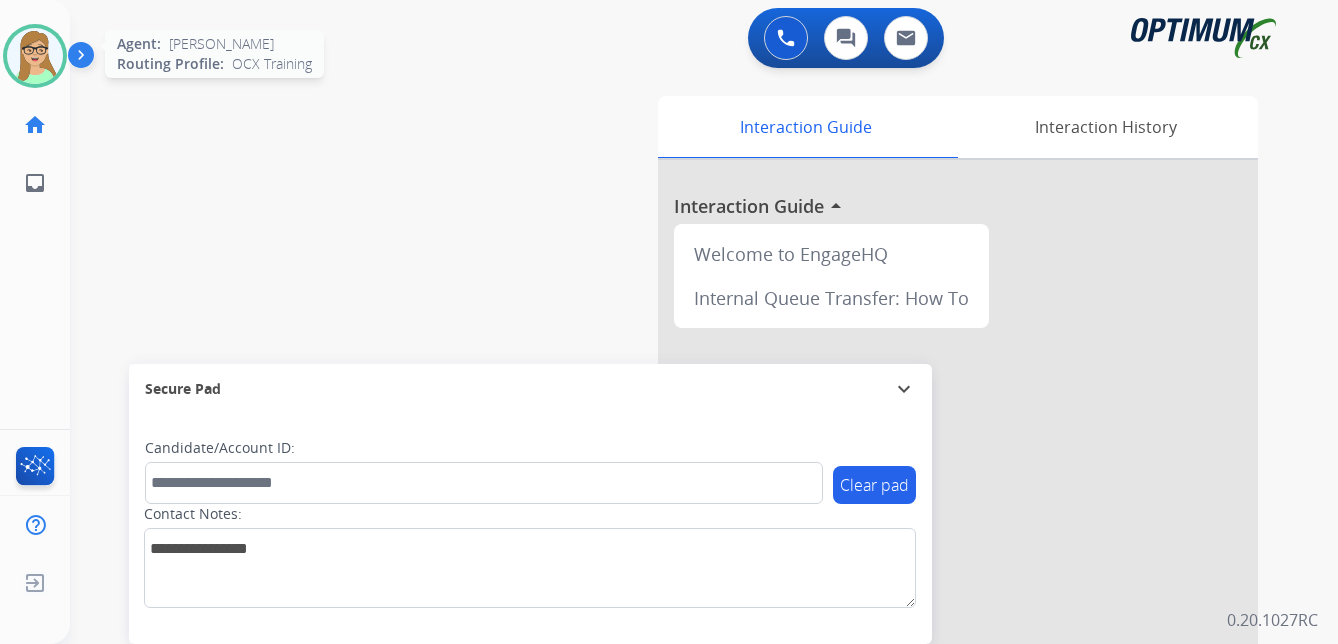 click at bounding box center [35, 56] 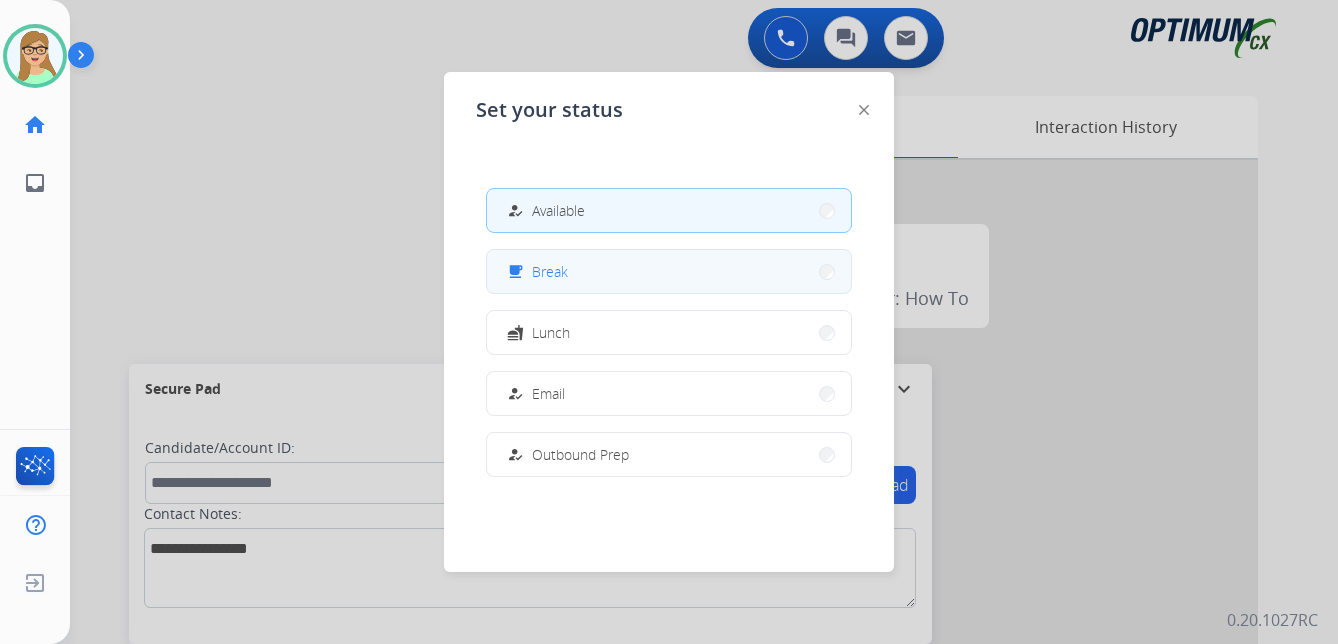 click on "Break" at bounding box center (550, 271) 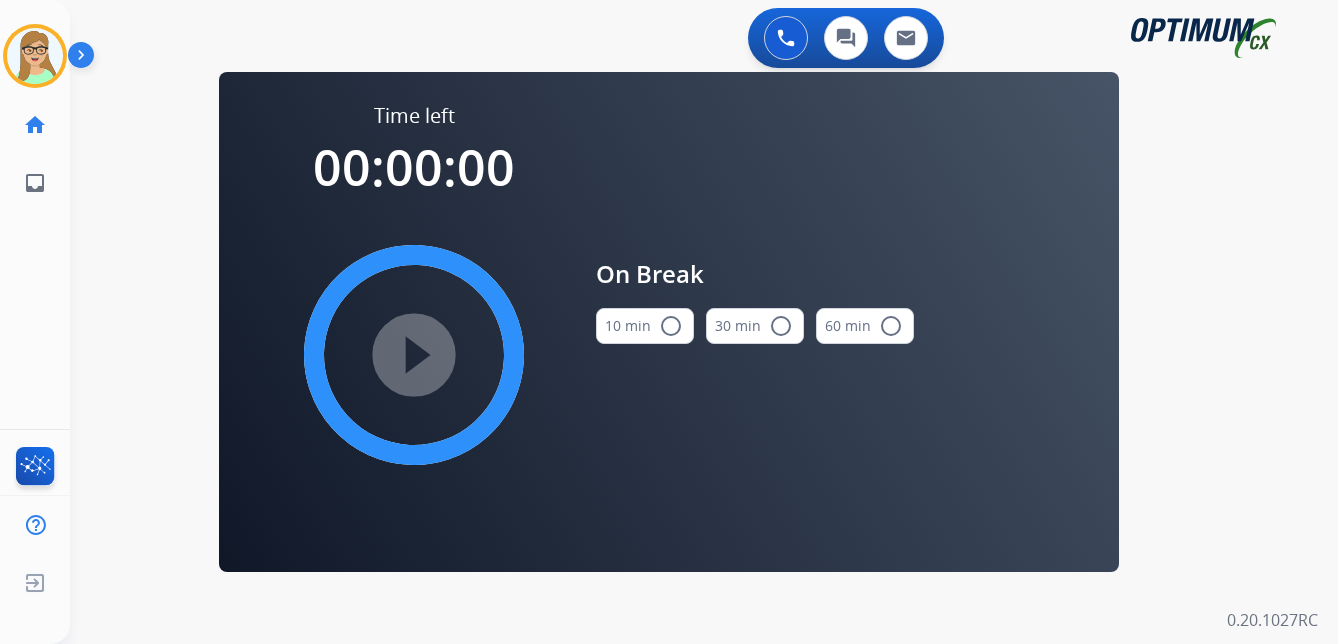 click on "radio_button_unchecked" at bounding box center (671, 326) 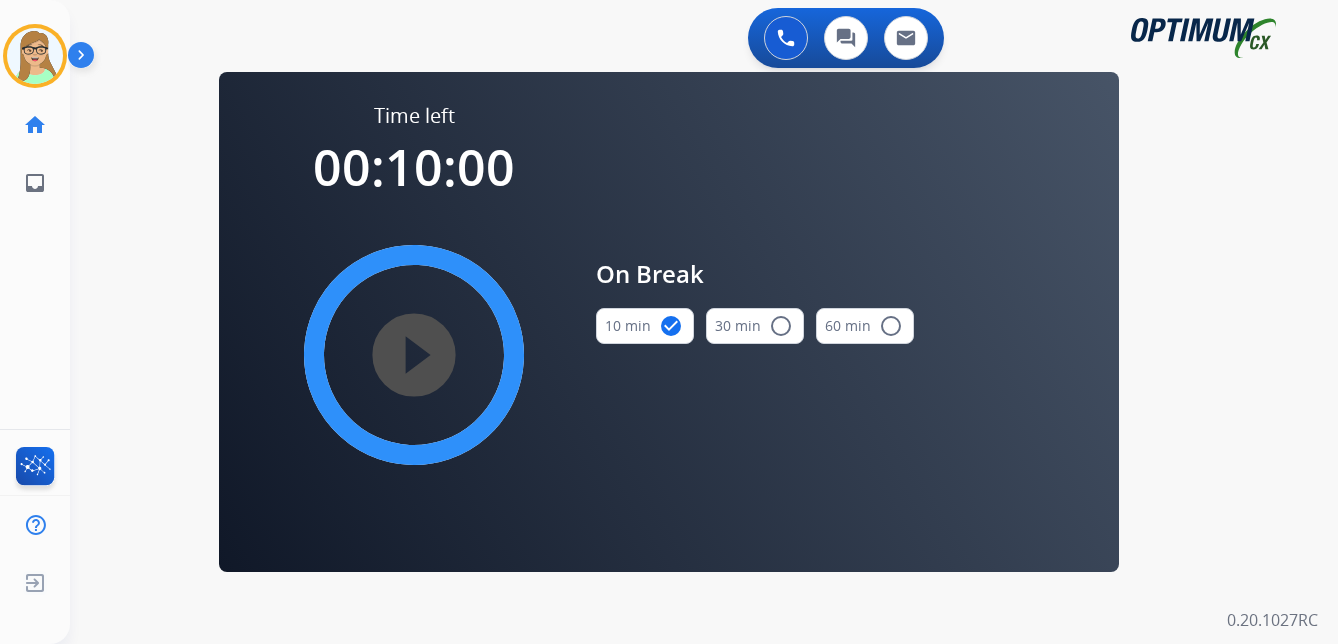 click on "play_circle_filled" at bounding box center [414, 355] 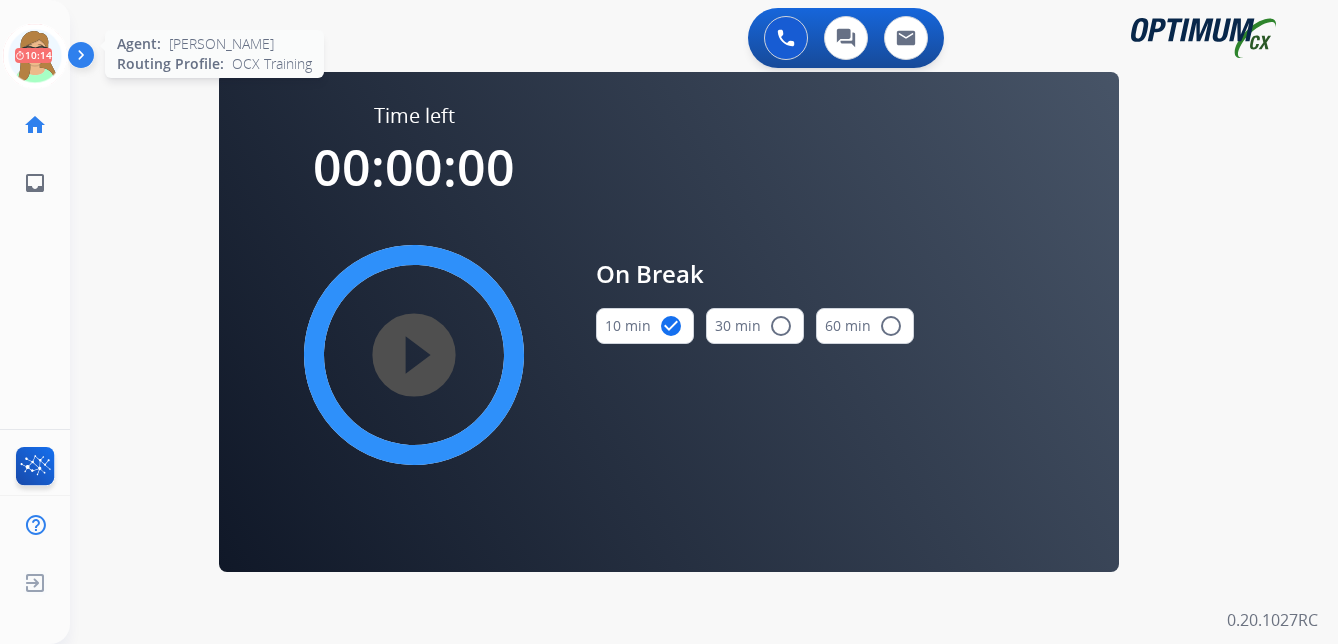 click 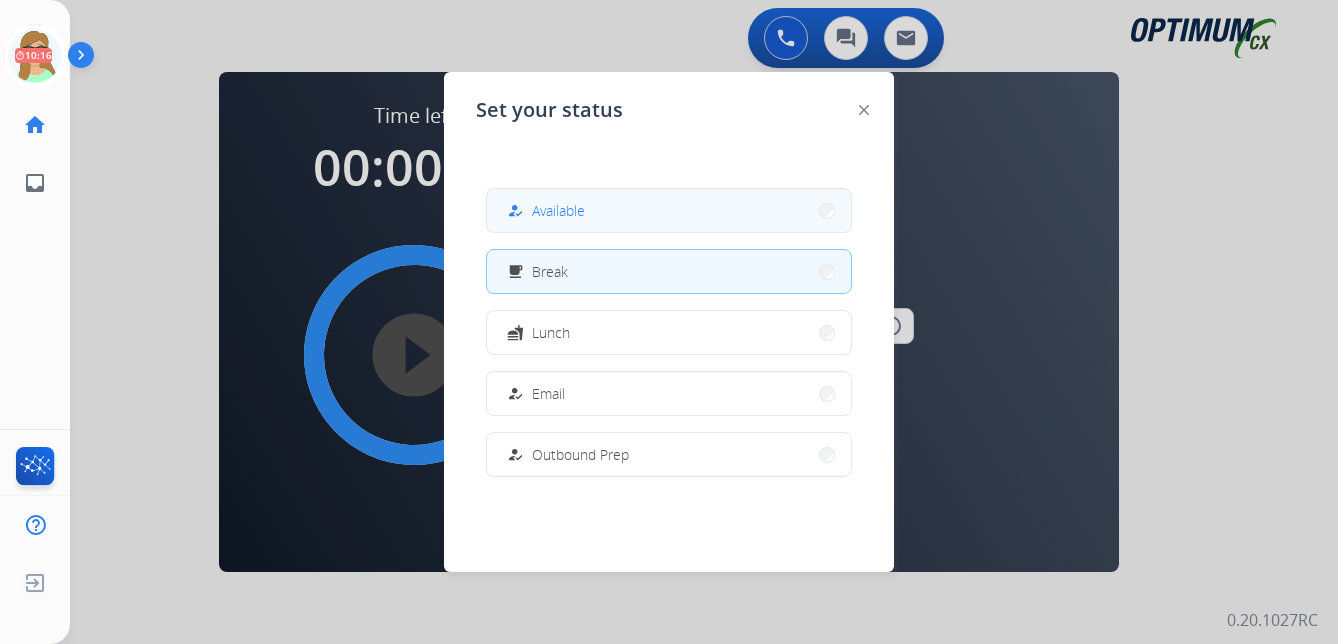 click on "Available" at bounding box center (558, 210) 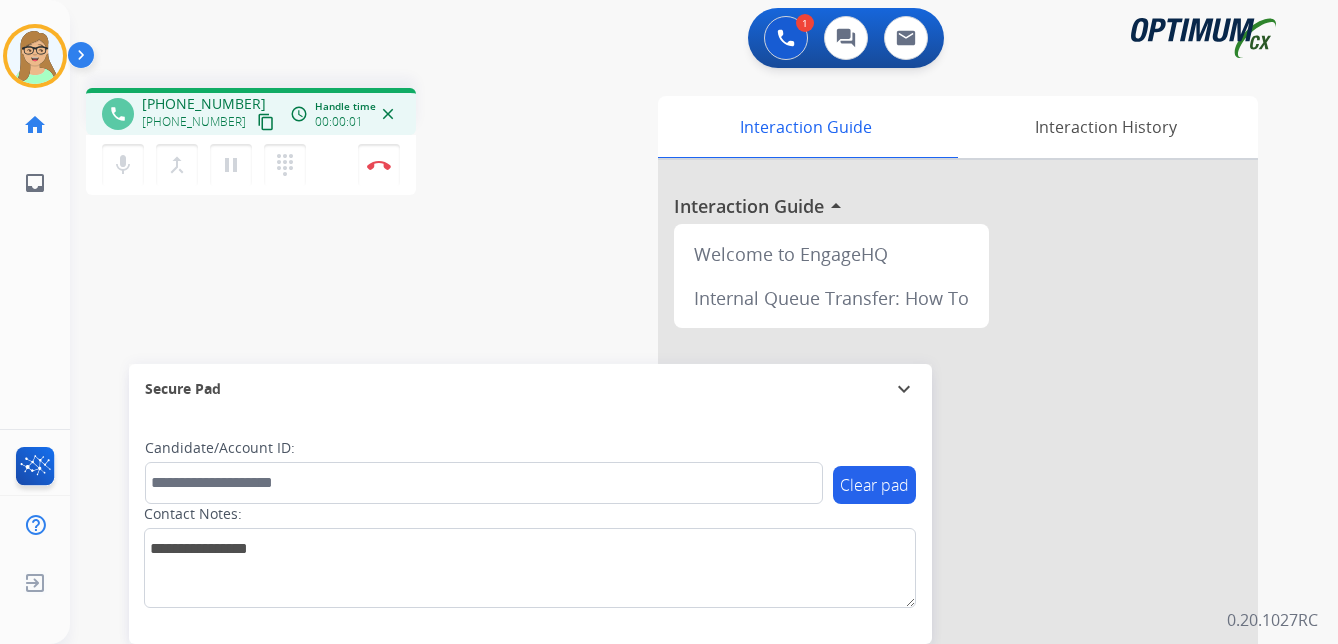 click on "content_copy" at bounding box center (266, 122) 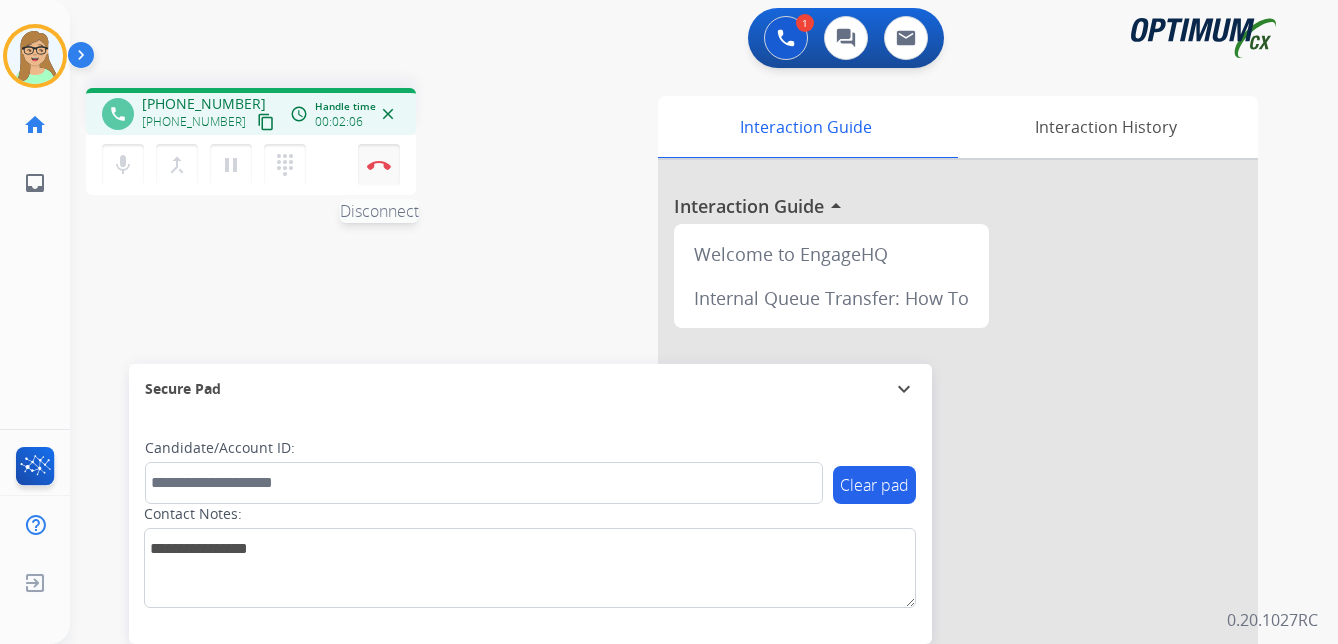 click on "Disconnect" at bounding box center (379, 165) 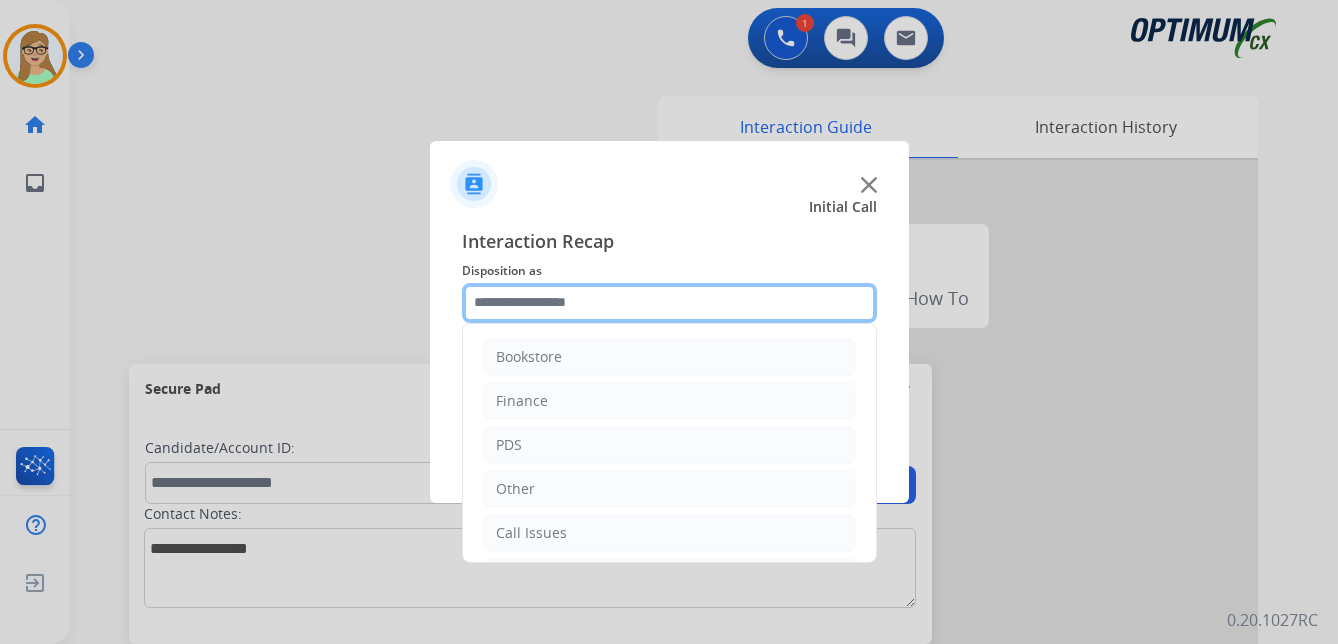 click 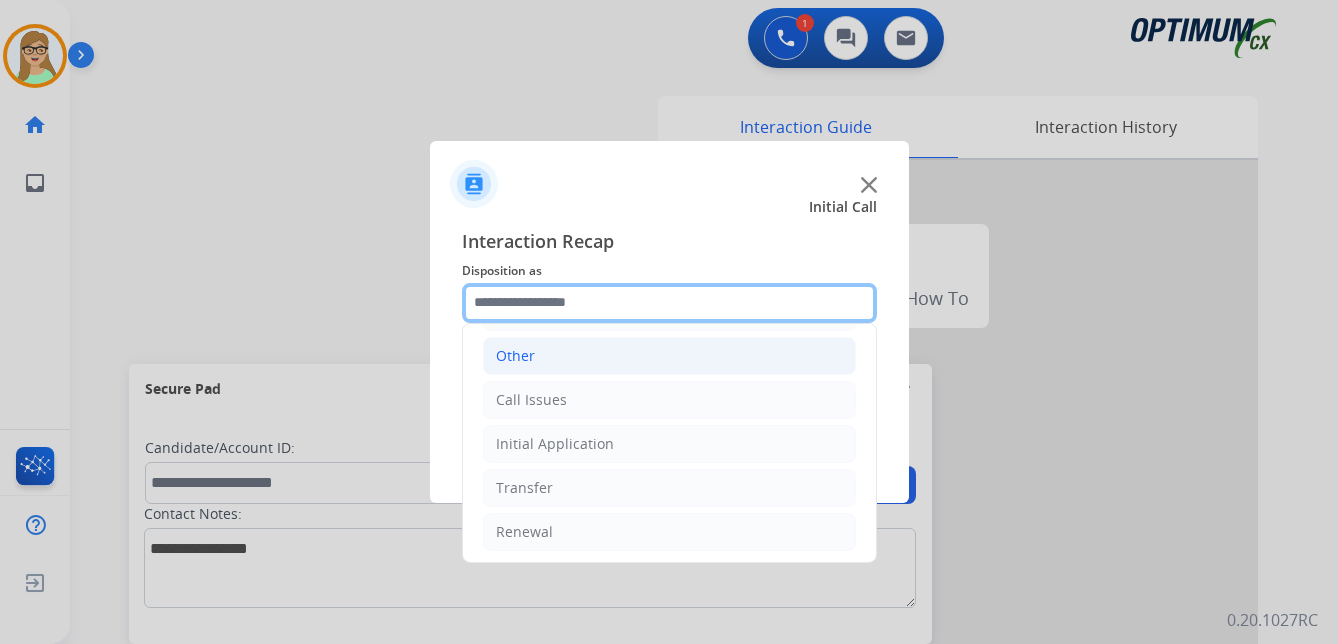 scroll, scrollTop: 136, scrollLeft: 0, axis: vertical 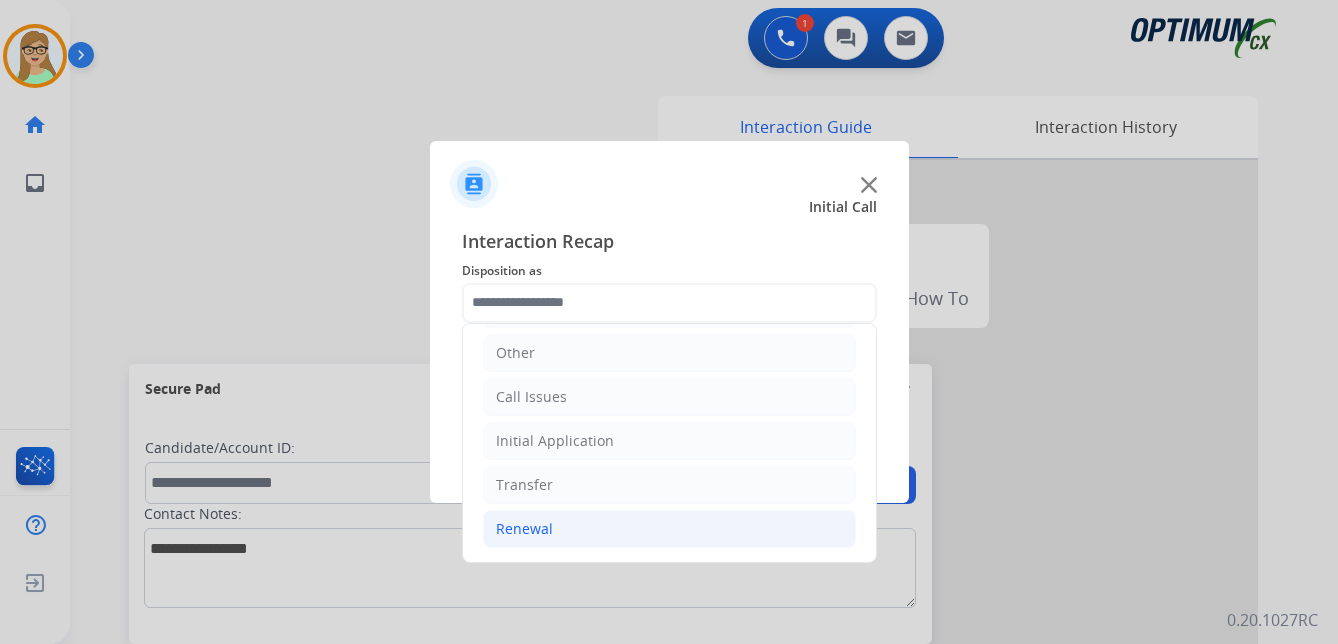 click on "Renewal" 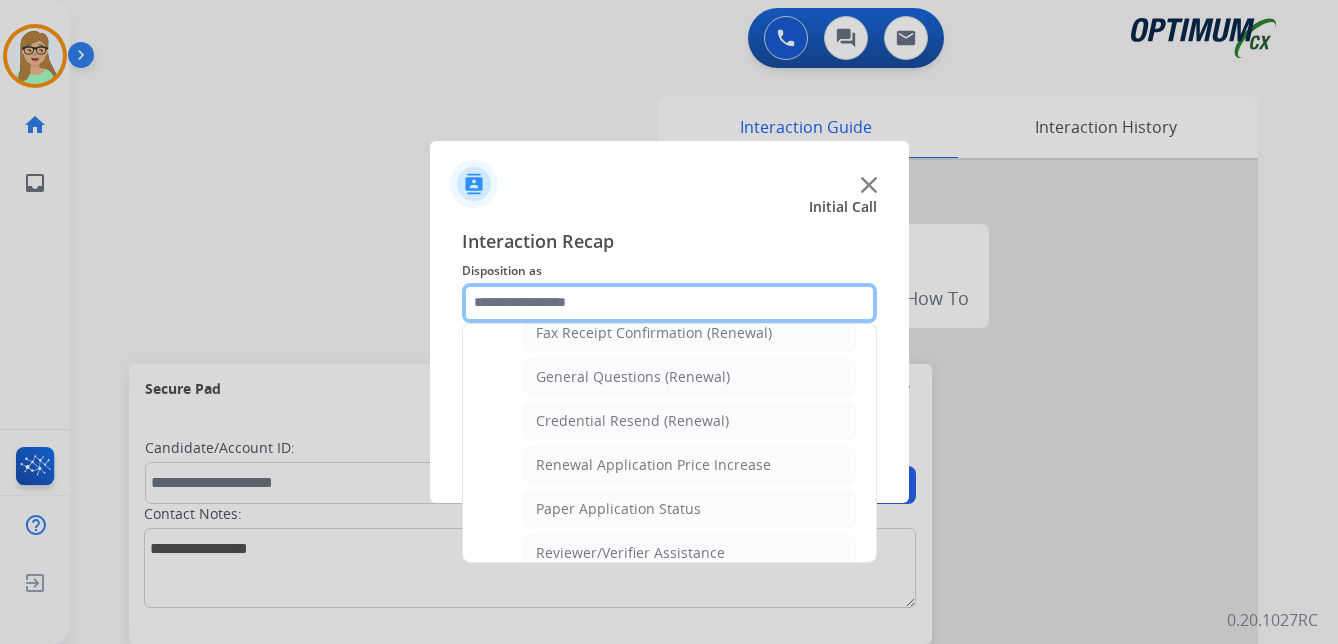 scroll, scrollTop: 472, scrollLeft: 0, axis: vertical 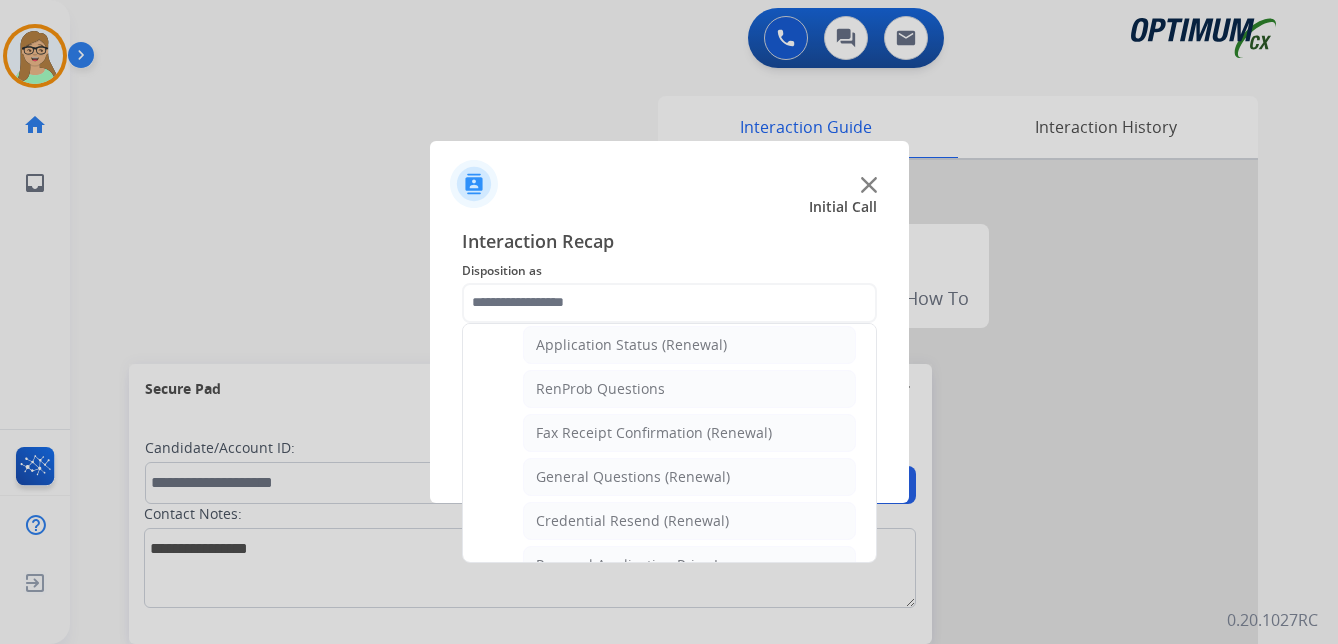 click on "General Questions (Renewal)" 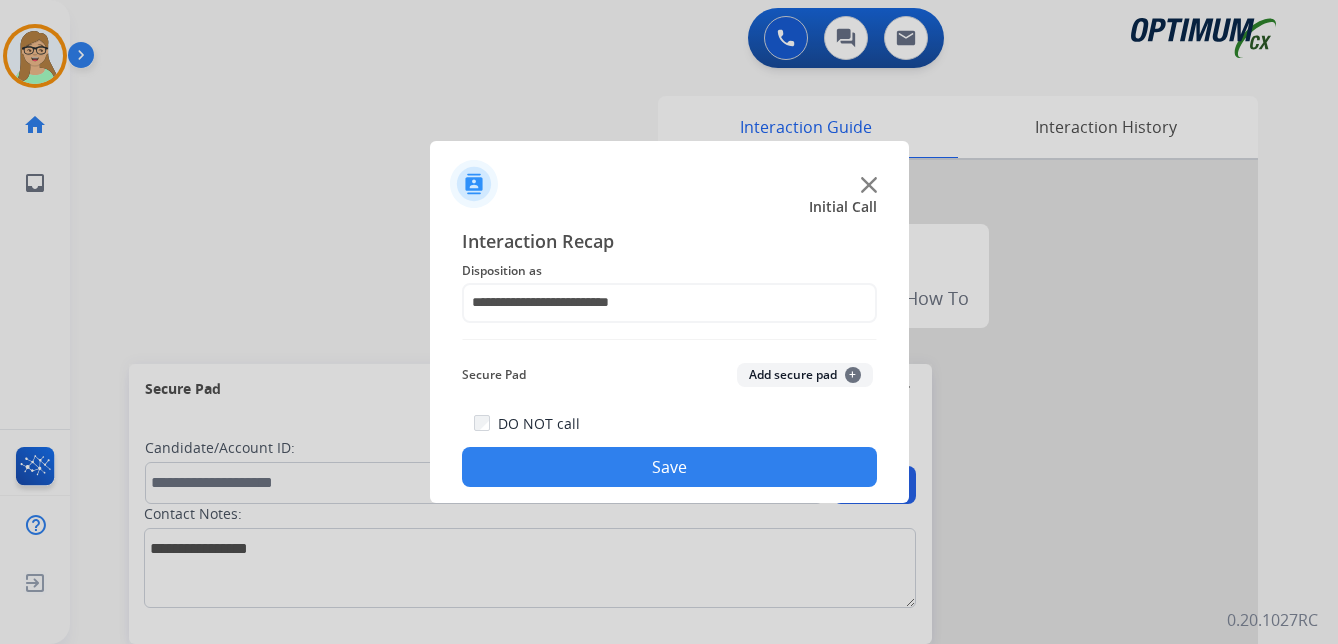 click on "Save" 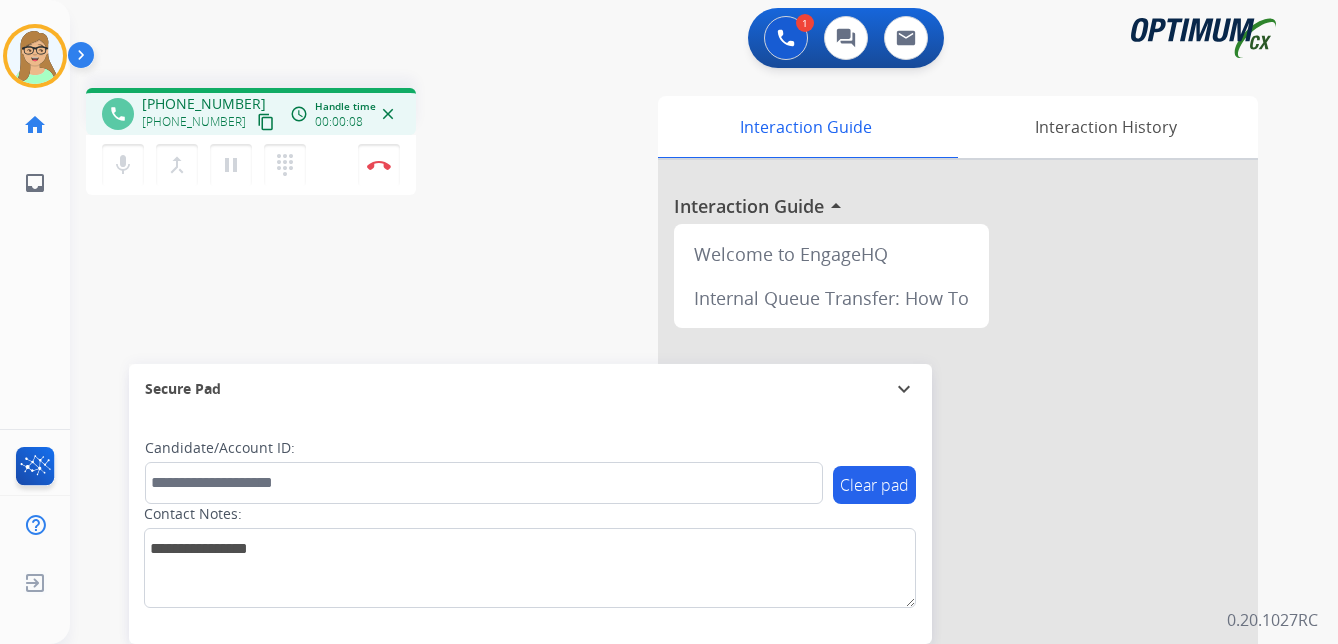 click on "content_copy" at bounding box center [266, 122] 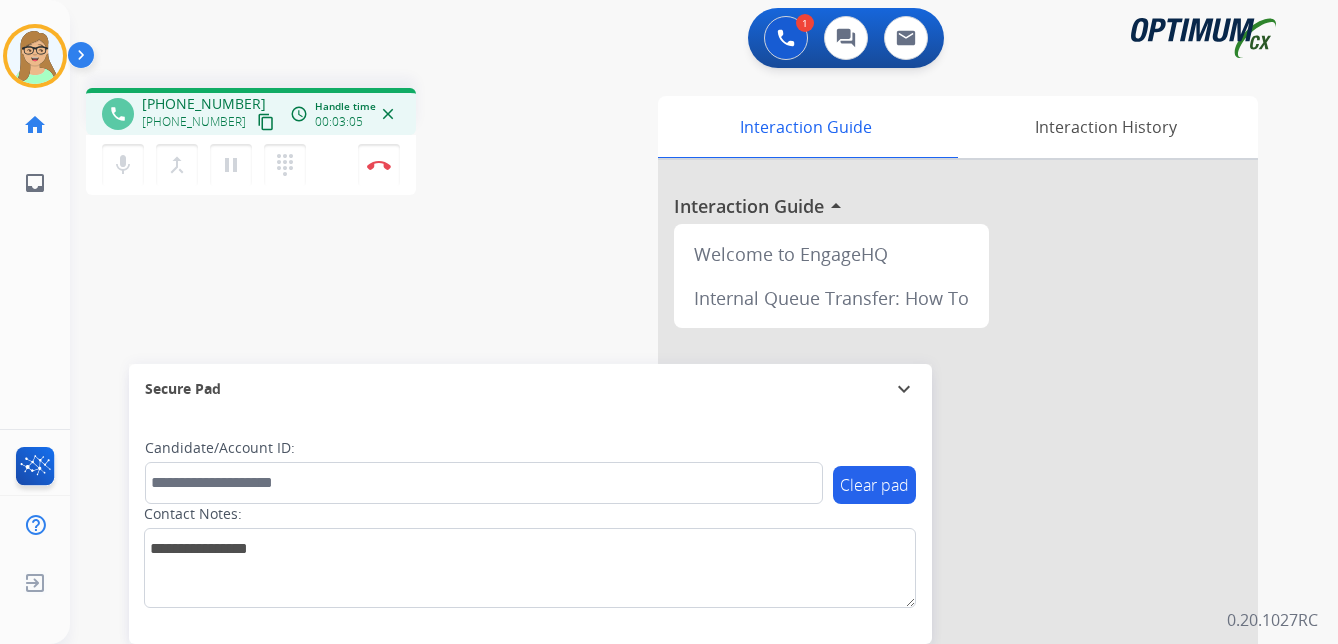 click on "Secure Pad" at bounding box center [530, 389] 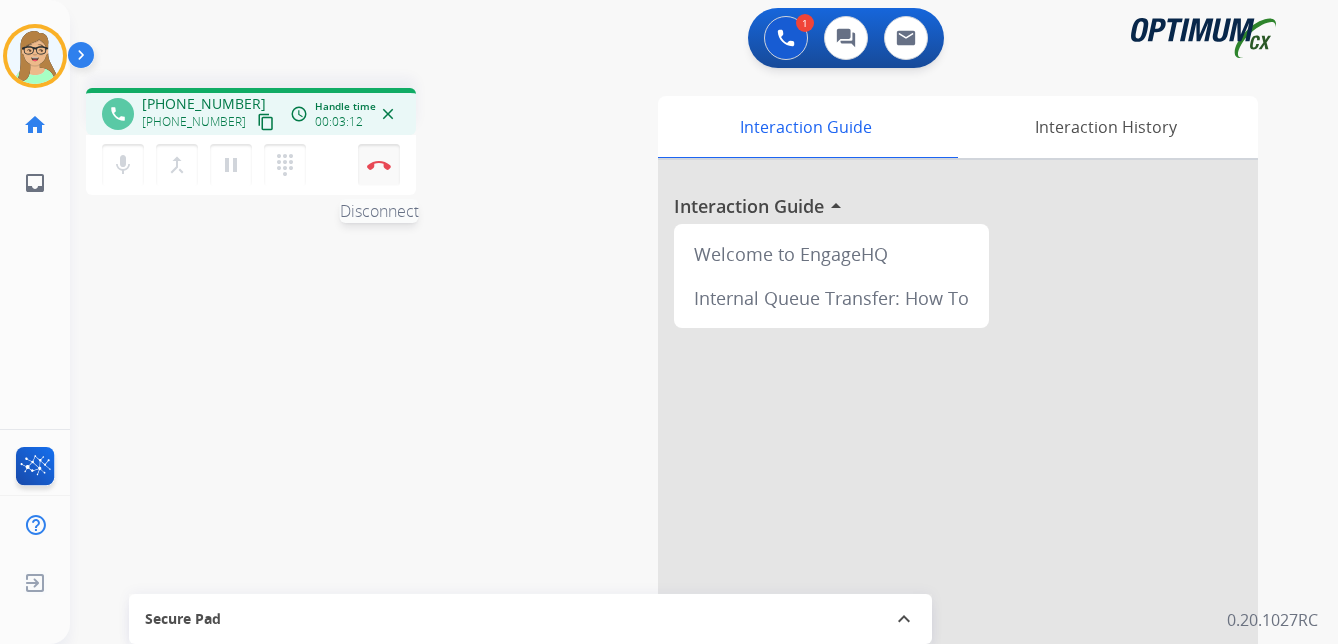 click at bounding box center [379, 165] 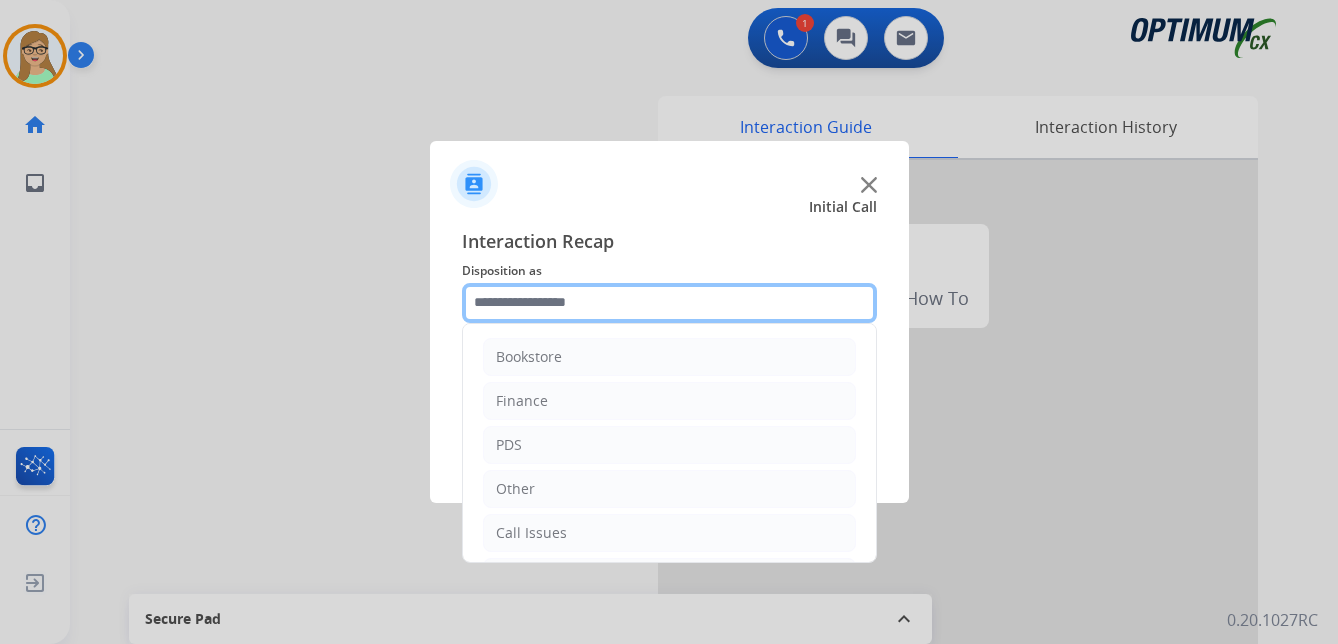drag, startPoint x: 518, startPoint y: 293, endPoint x: 542, endPoint y: 310, distance: 29.410883 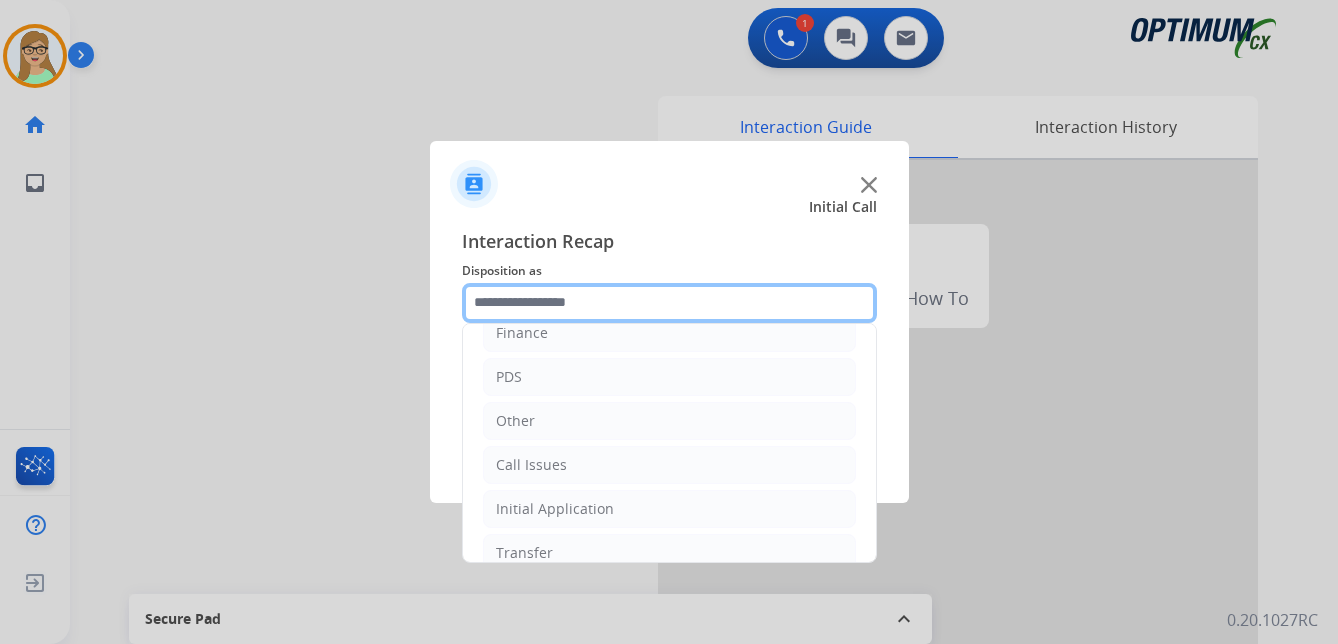 scroll, scrollTop: 136, scrollLeft: 0, axis: vertical 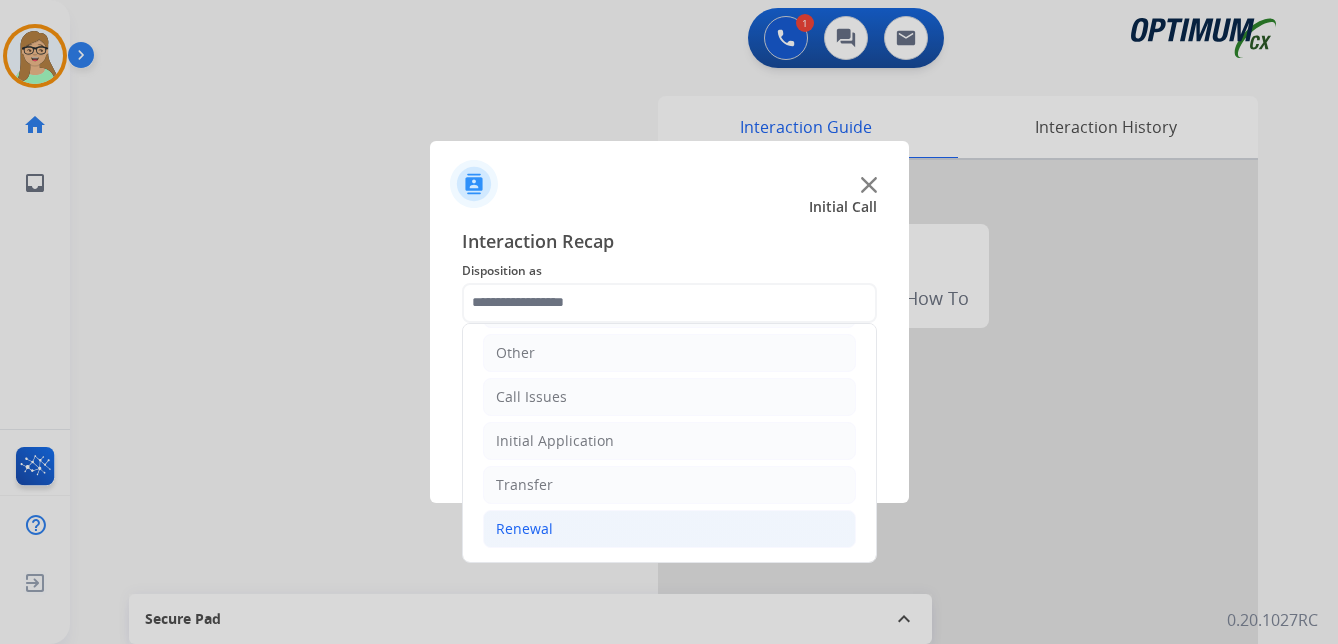 click on "Renewal" 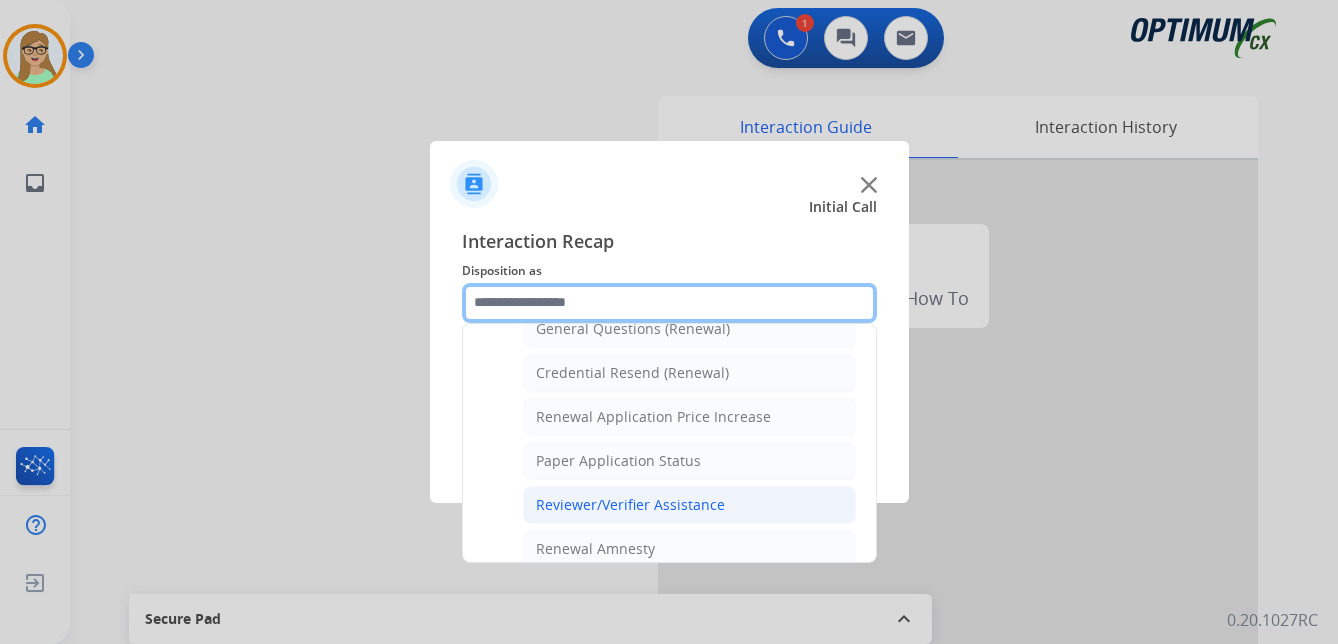 scroll, scrollTop: 636, scrollLeft: 0, axis: vertical 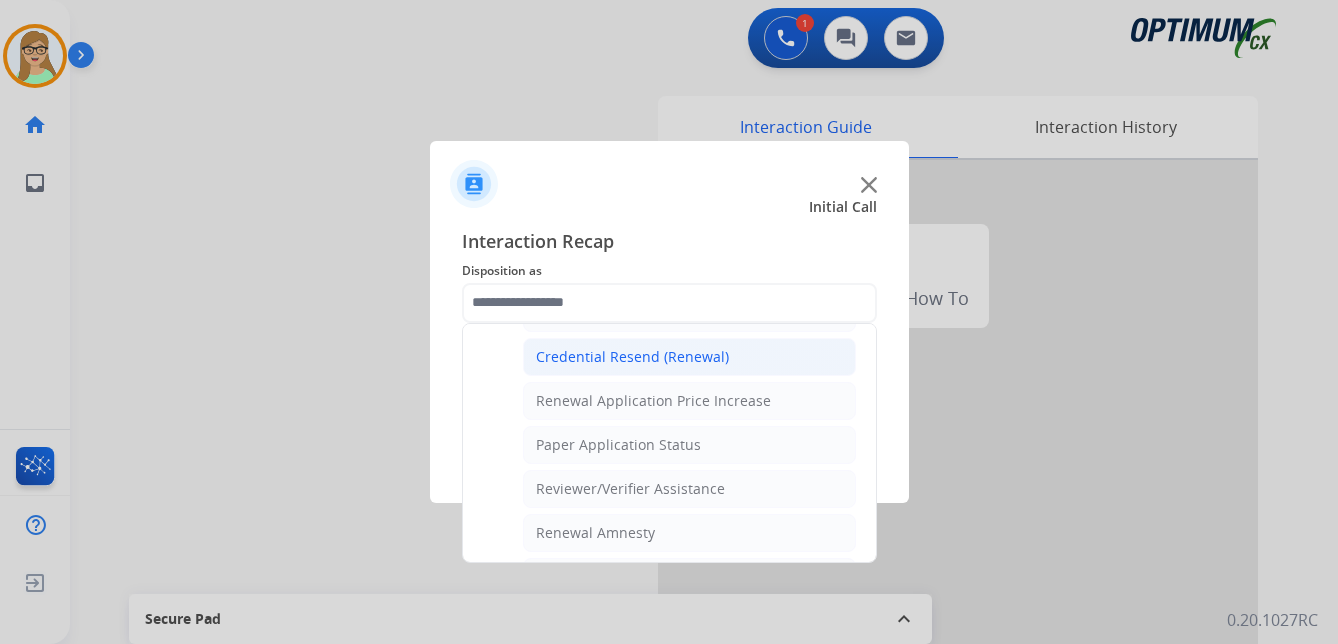 click on "Credential Resend (Renewal)" 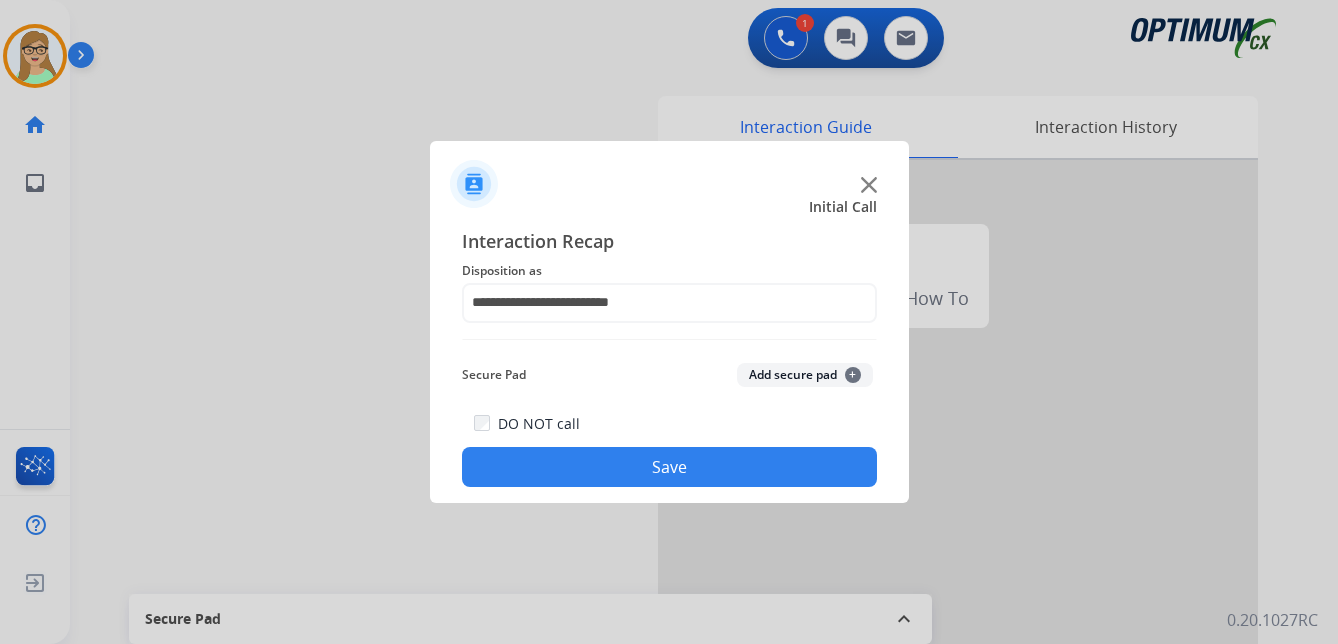 drag, startPoint x: 605, startPoint y: 464, endPoint x: 200, endPoint y: 515, distance: 408.1985 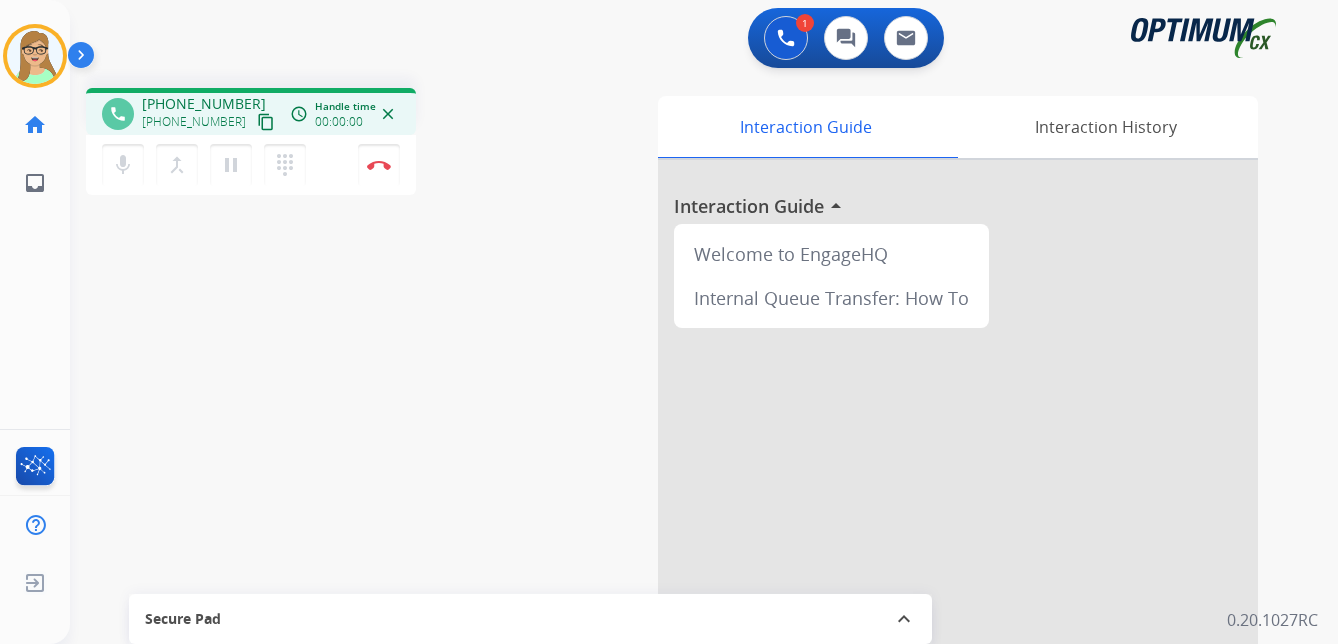 click on "content_copy" at bounding box center (266, 122) 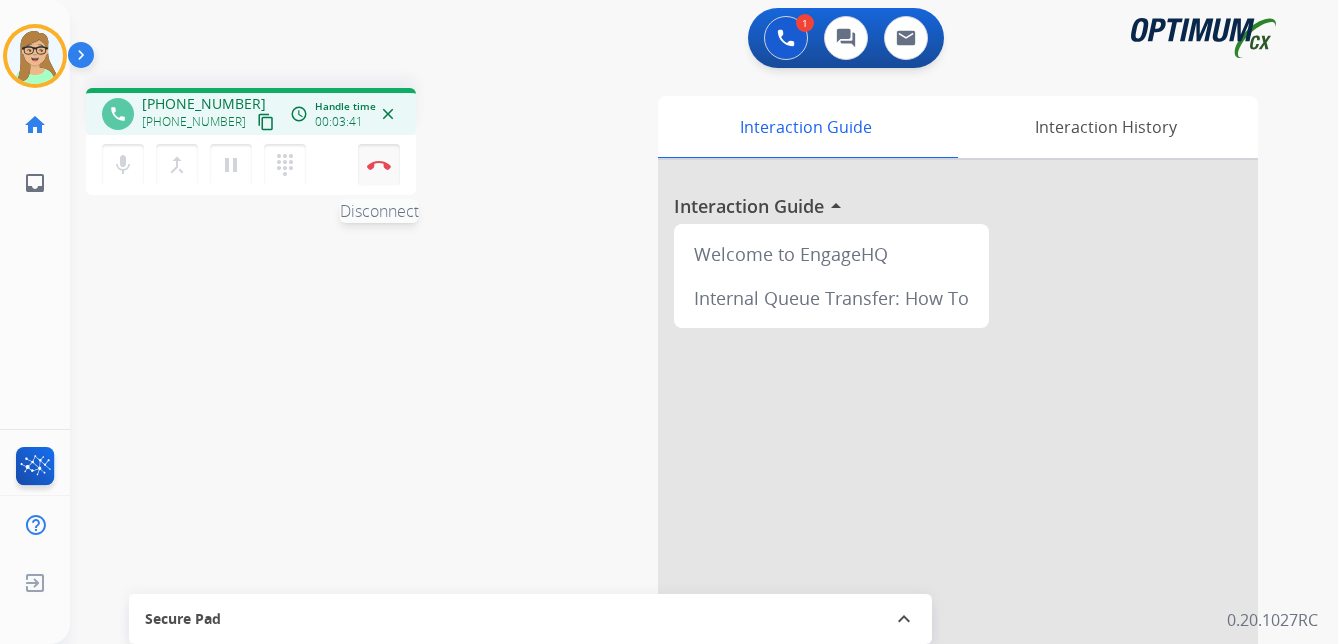 click at bounding box center [379, 165] 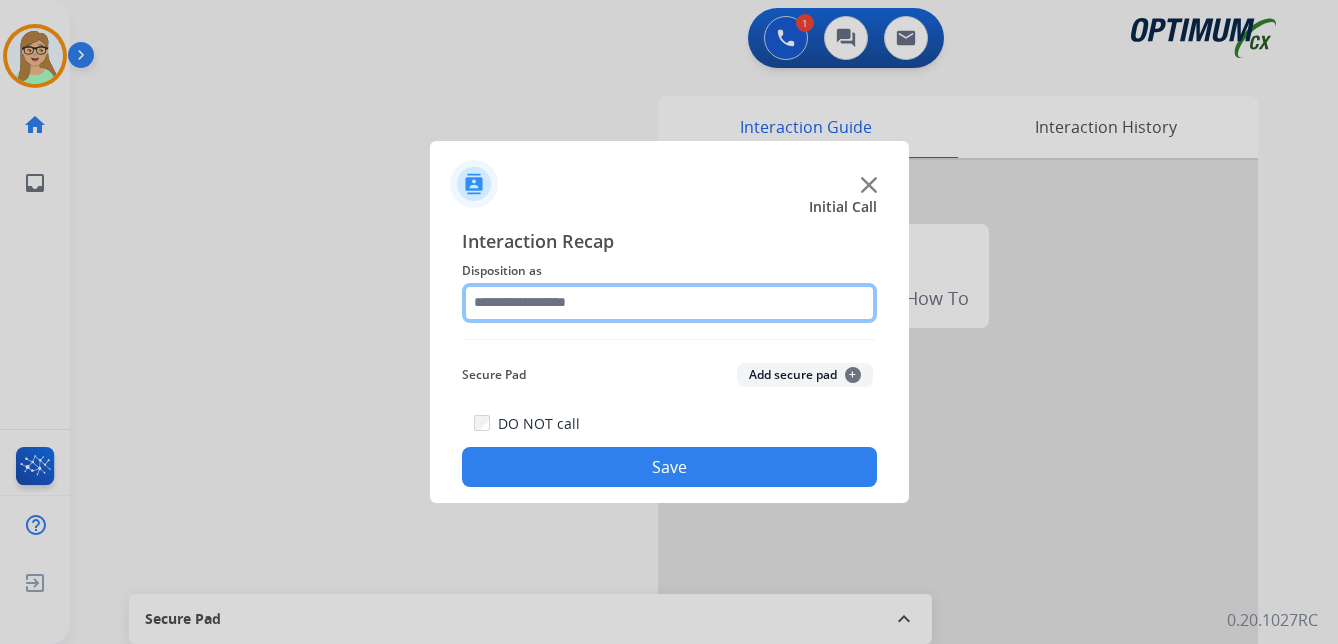 click 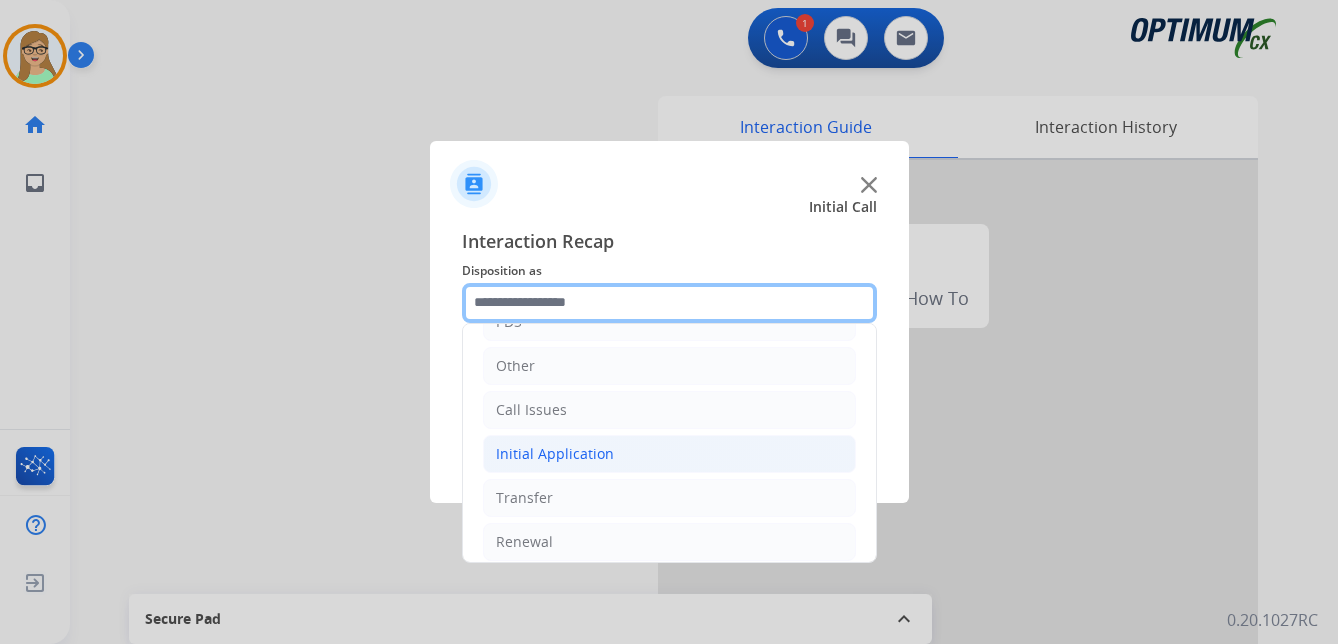 scroll, scrollTop: 136, scrollLeft: 0, axis: vertical 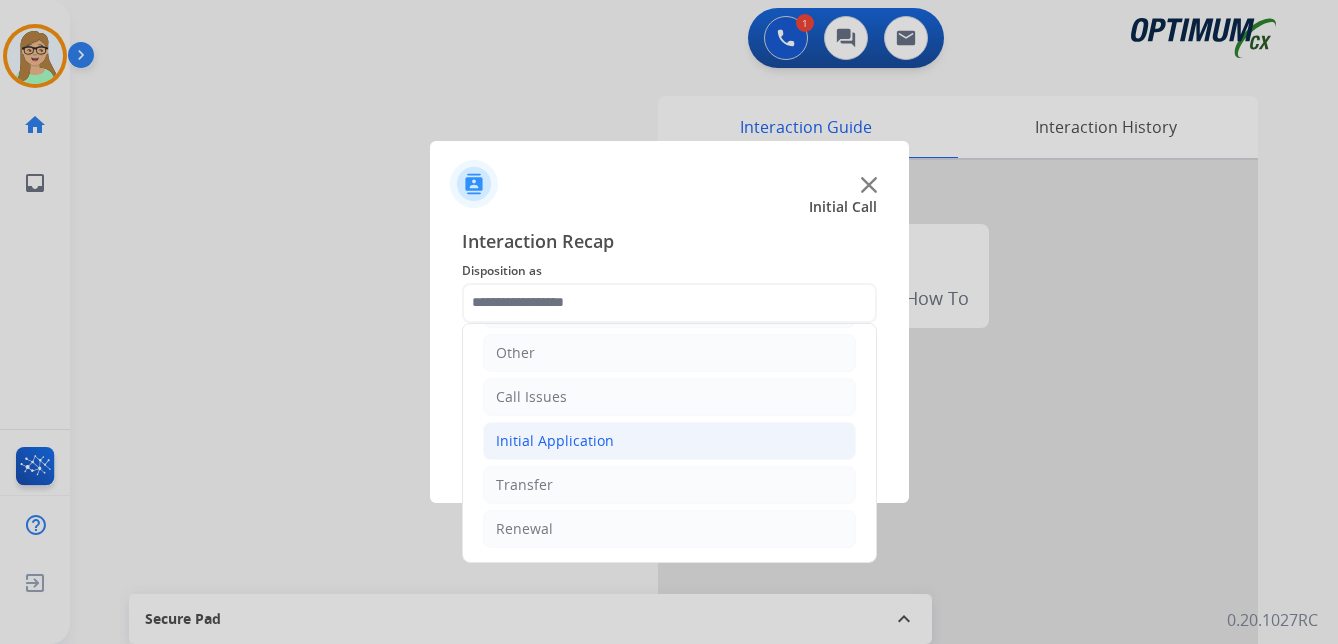 click on "Initial Application" 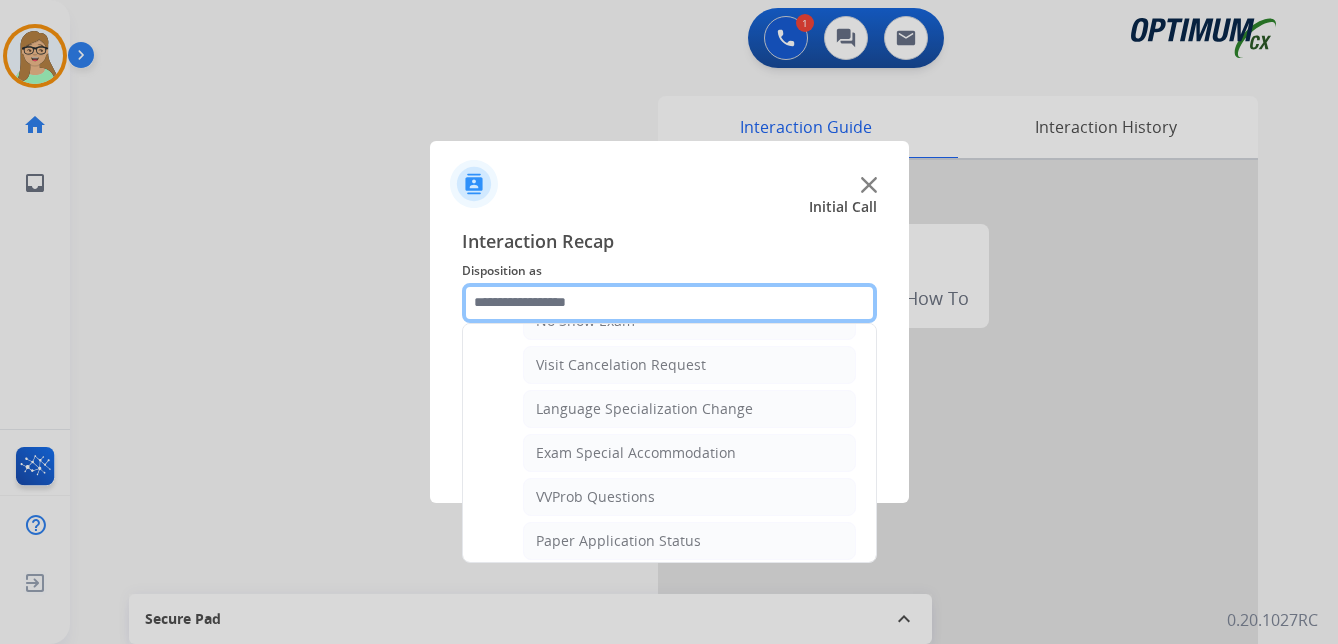 scroll, scrollTop: 1036, scrollLeft: 0, axis: vertical 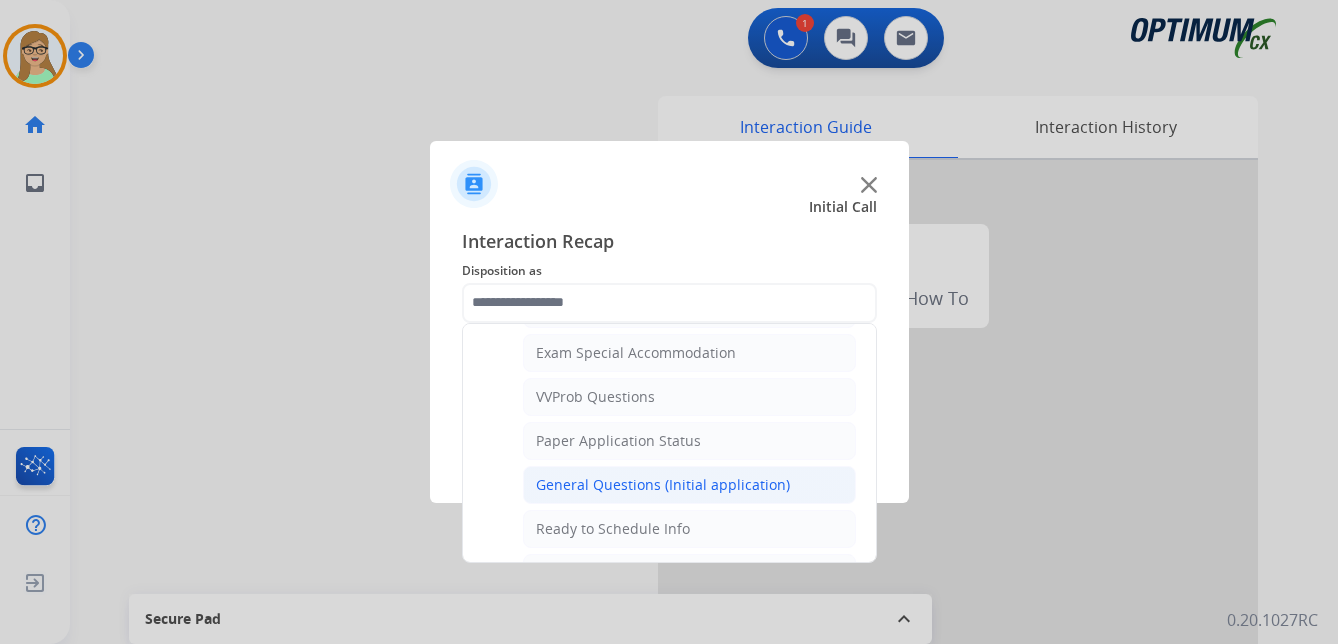 click on "General Questions (Initial application)" 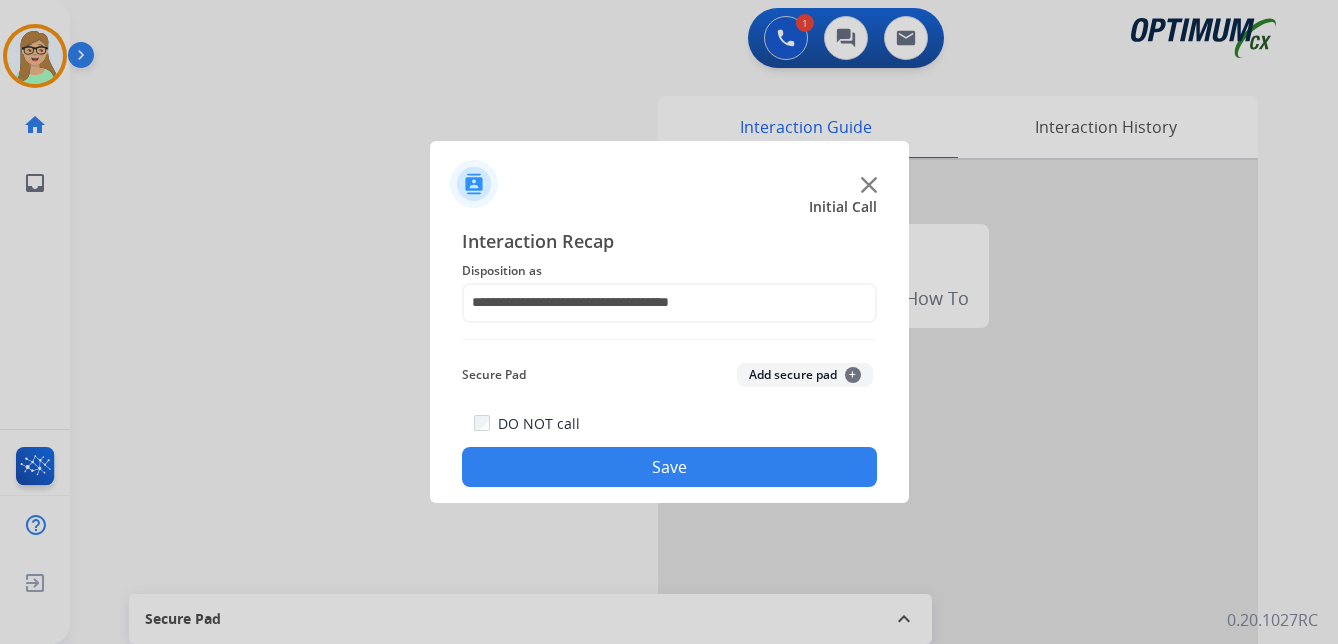 click on "Save" 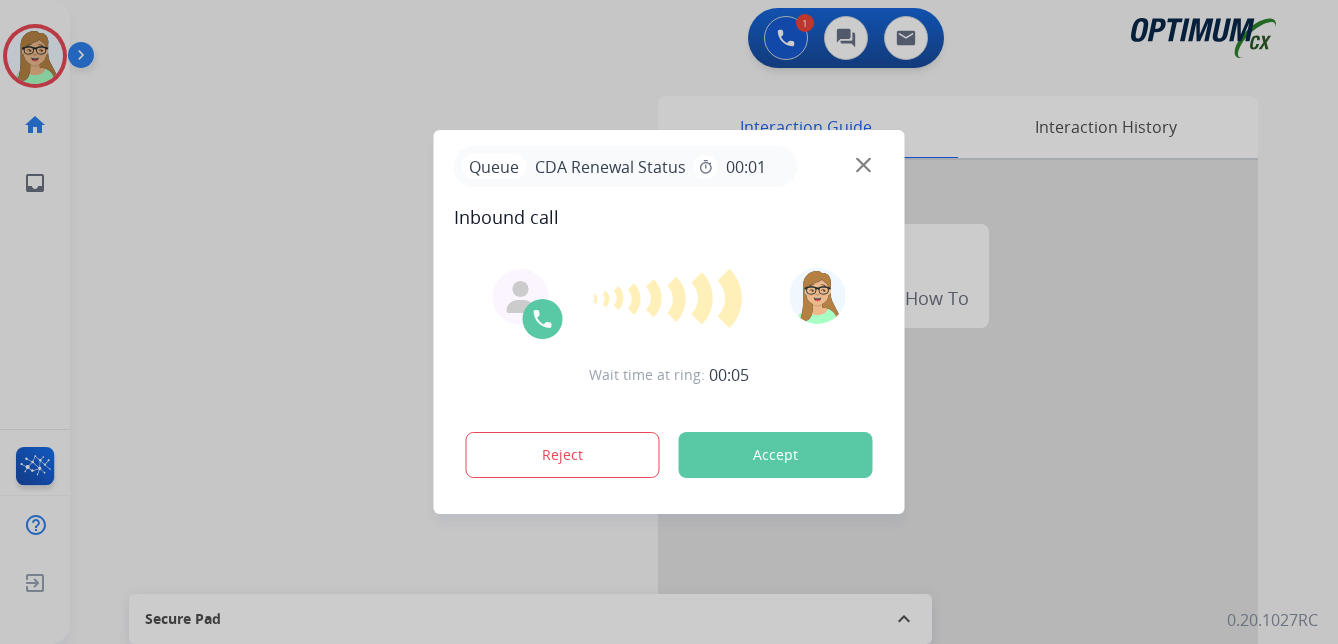 click at bounding box center [669, 322] 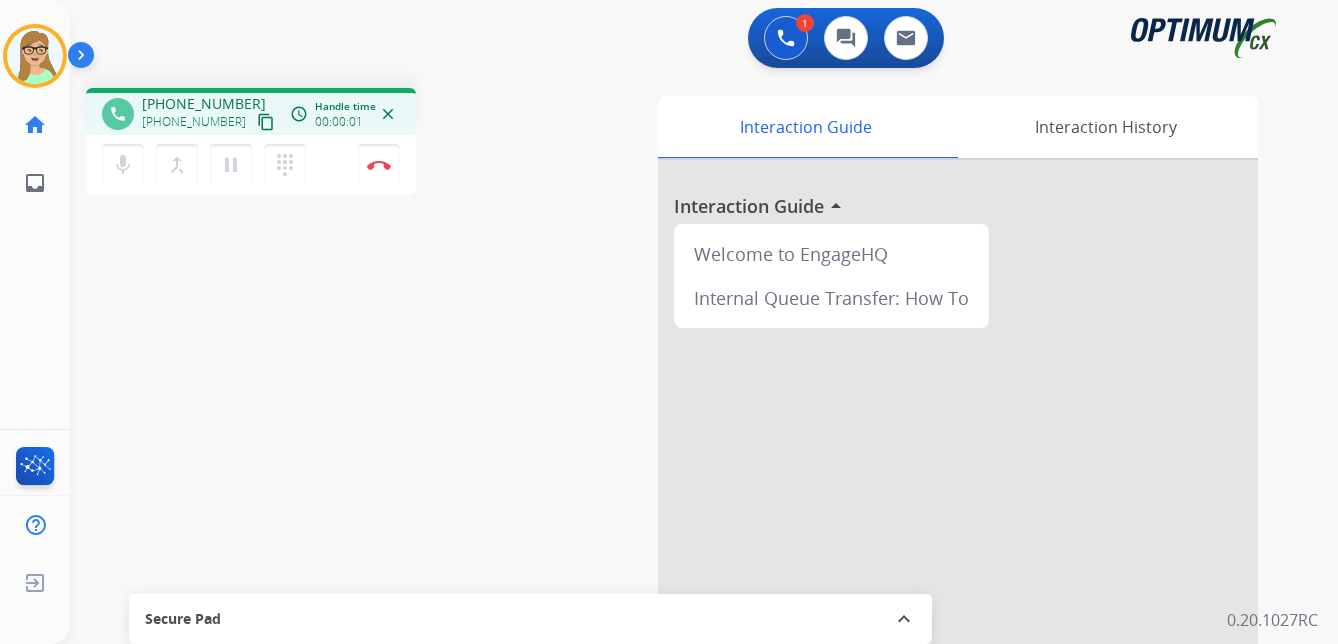 click on "content_copy" at bounding box center (266, 122) 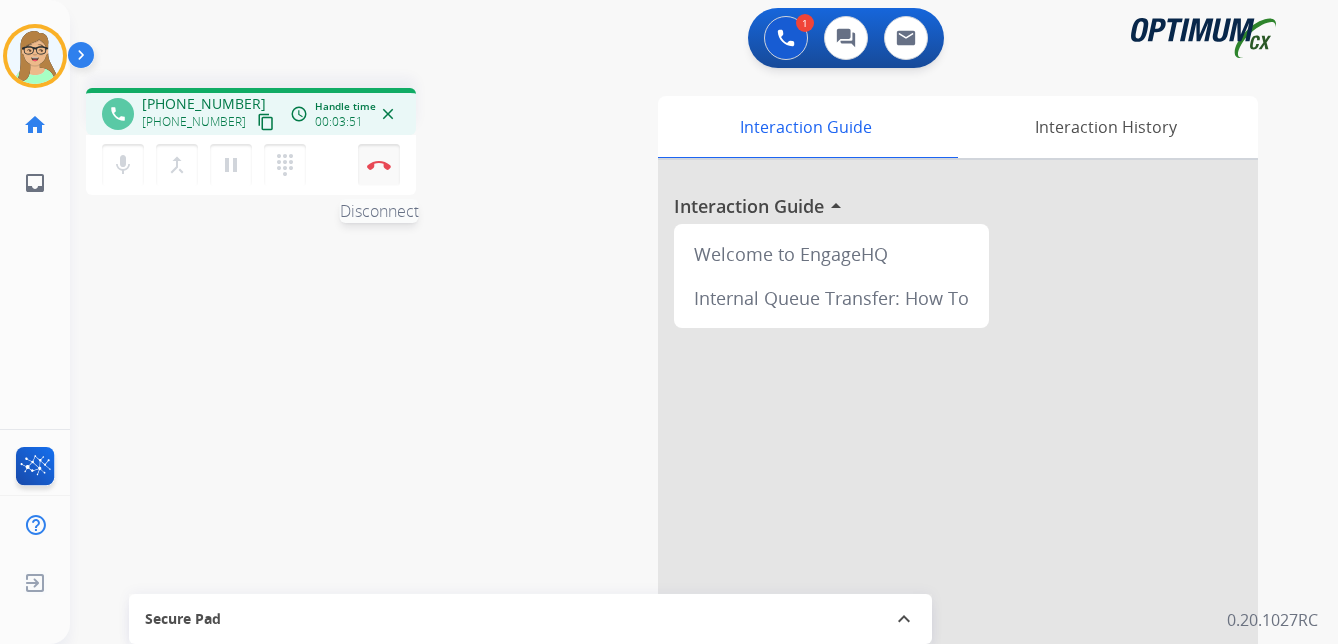click on "Disconnect" at bounding box center (379, 165) 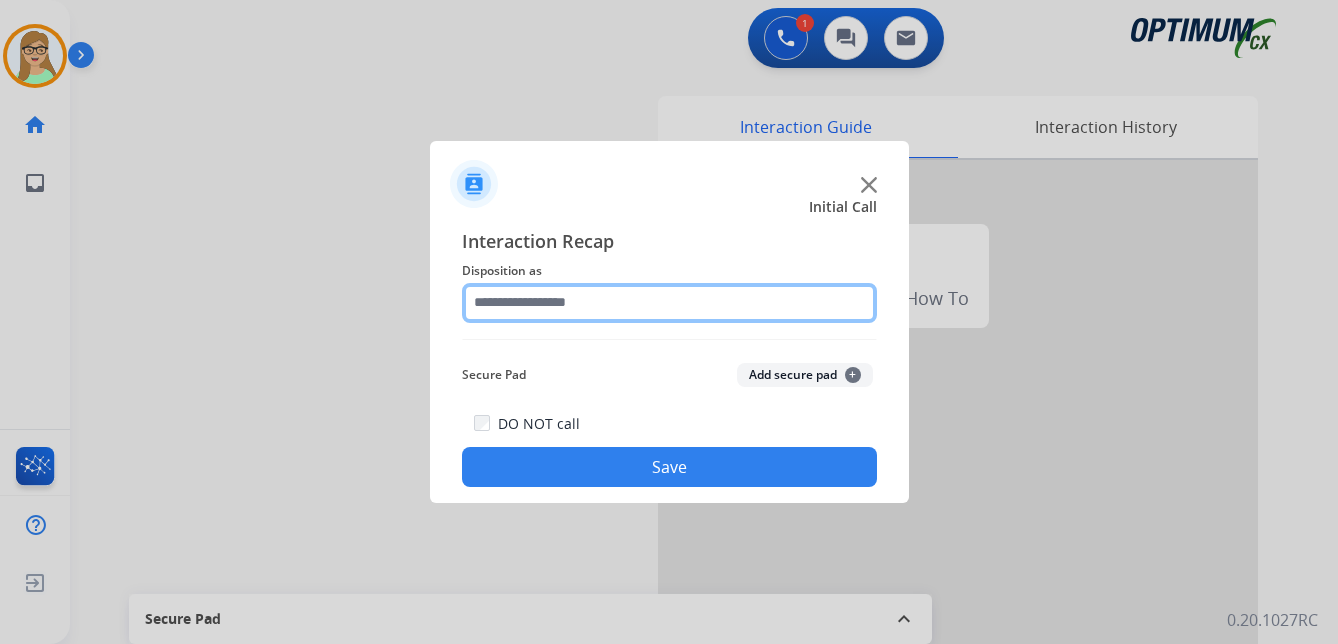 drag, startPoint x: 517, startPoint y: 303, endPoint x: 555, endPoint y: 313, distance: 39.293766 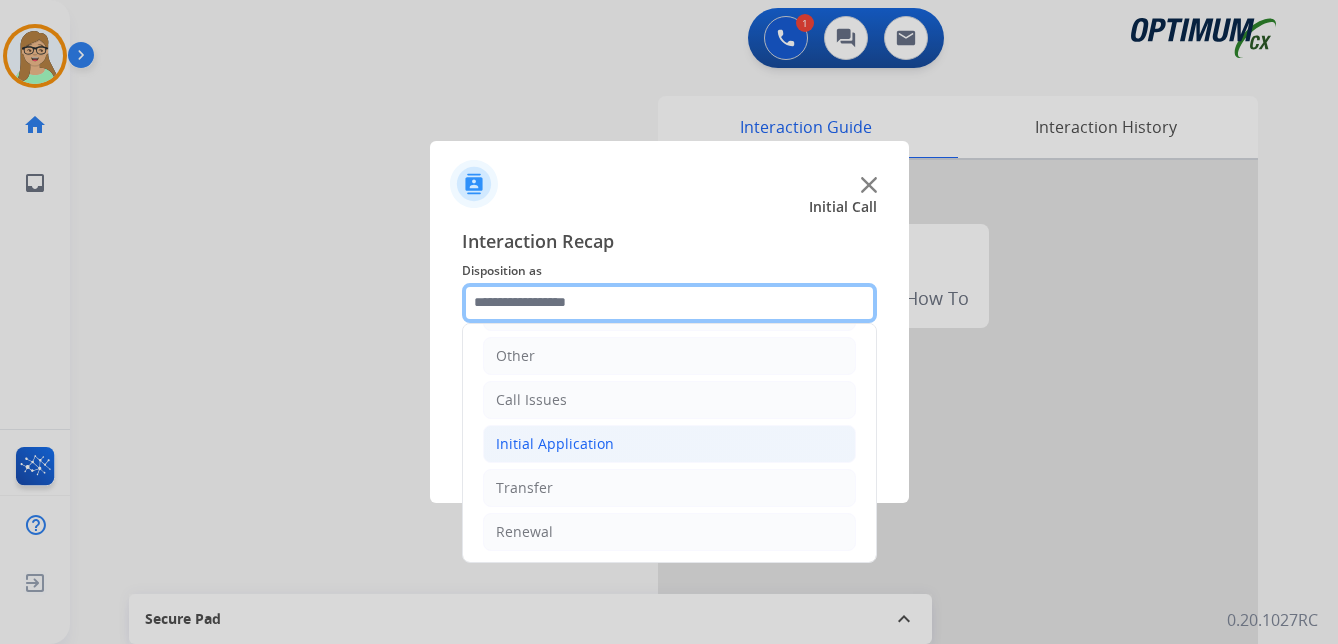 scroll, scrollTop: 136, scrollLeft: 0, axis: vertical 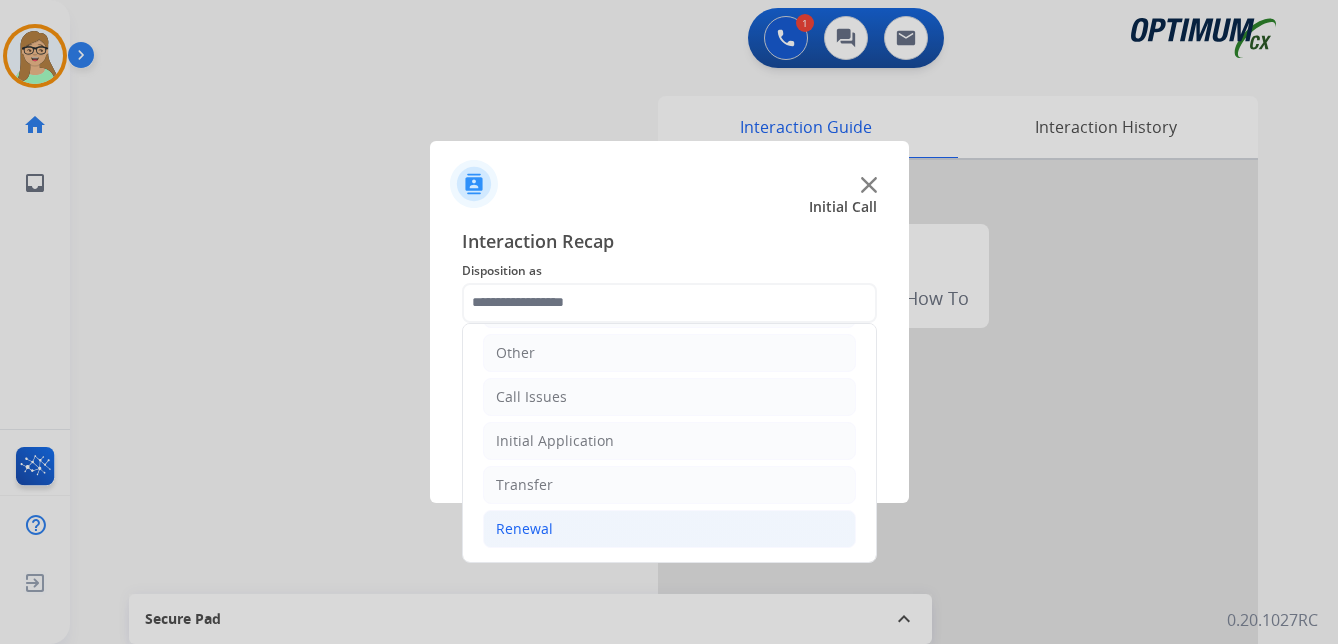click on "Renewal" 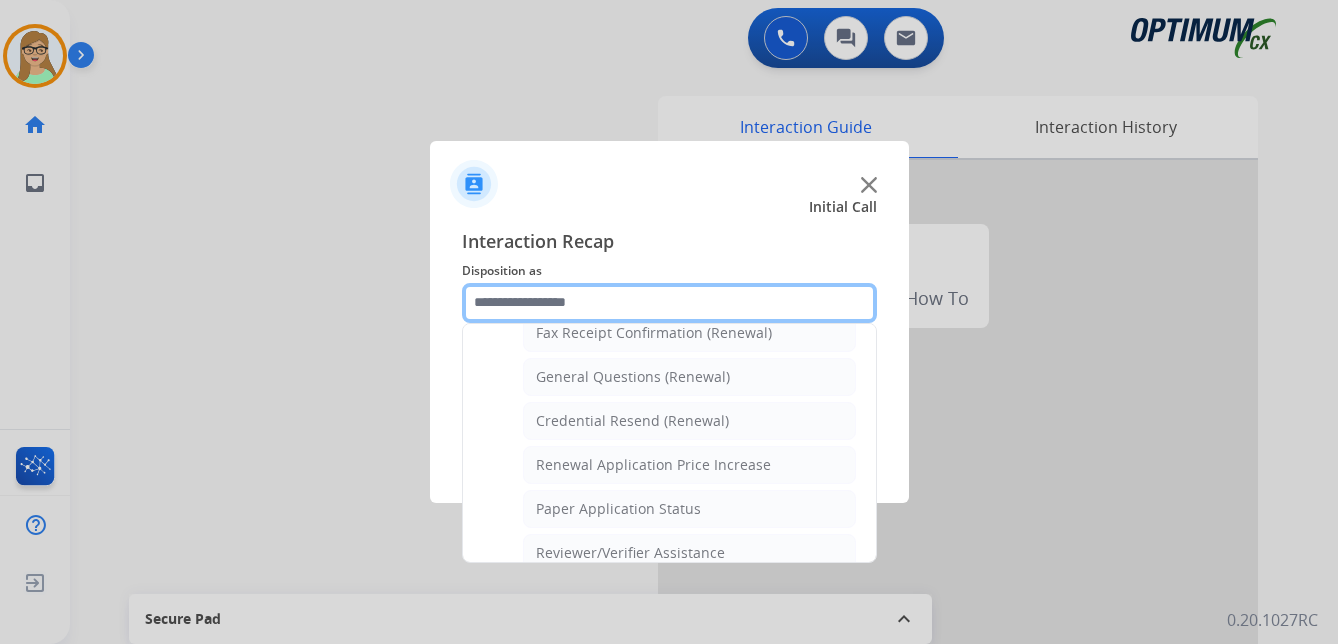 scroll, scrollTop: 472, scrollLeft: 0, axis: vertical 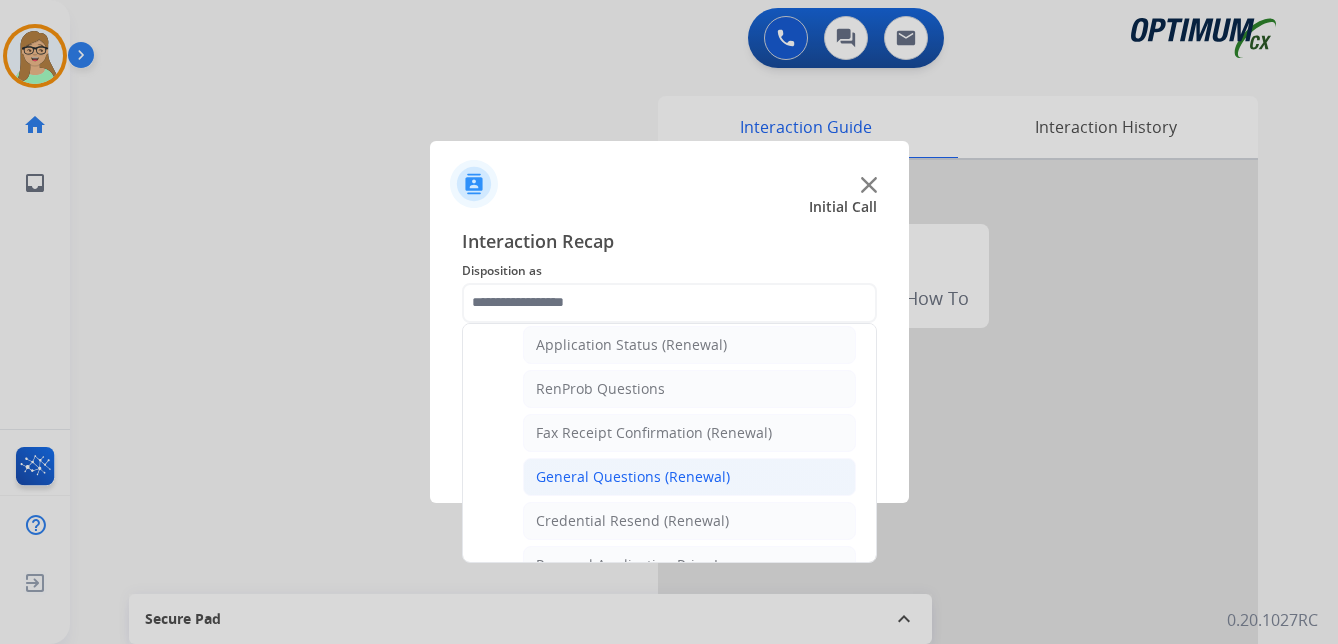click on "General Questions (Renewal)" 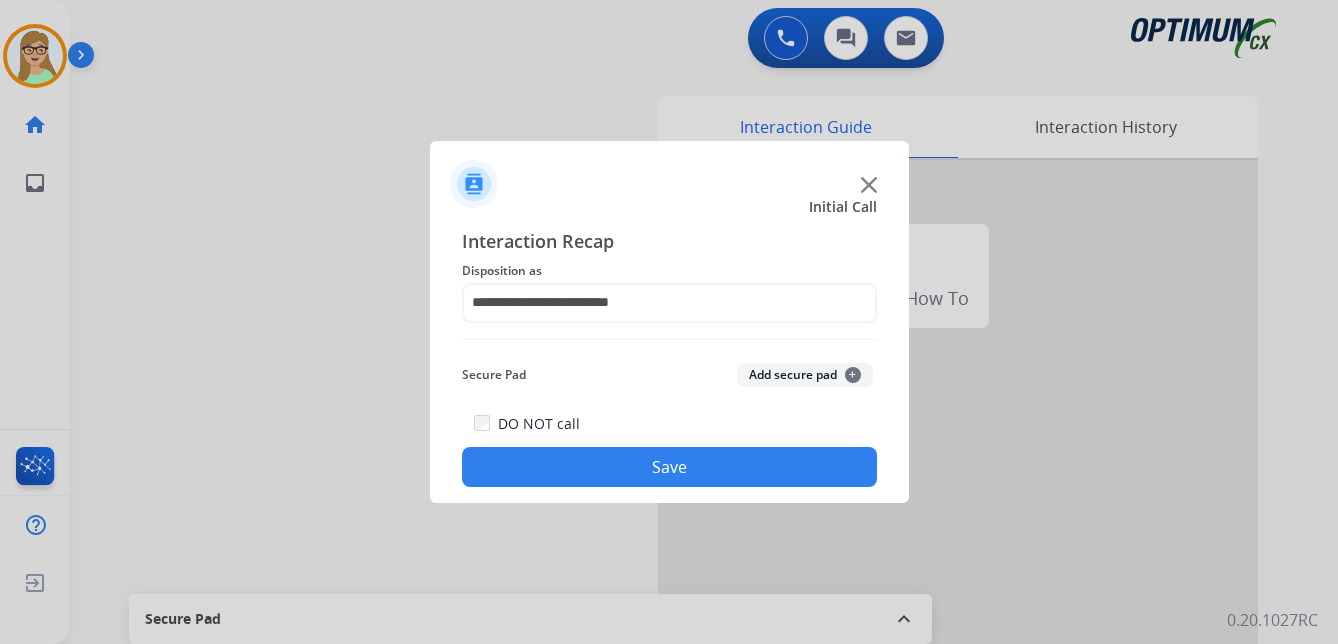click on "Save" 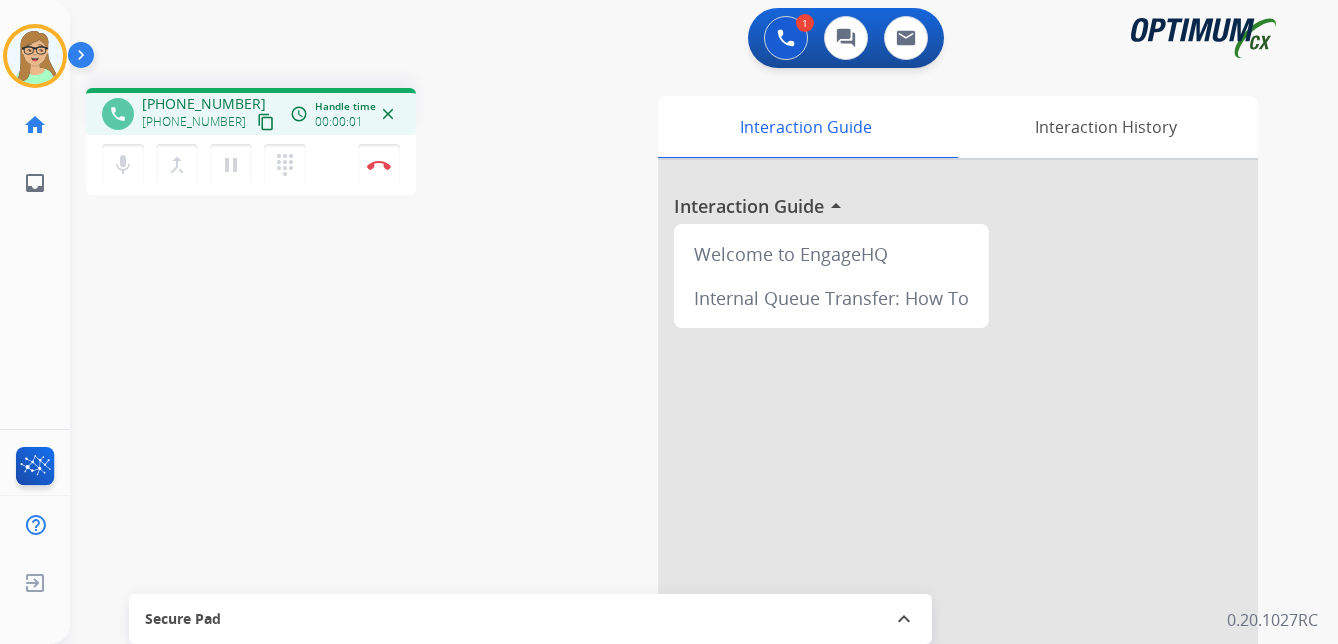 click on "content_copy" at bounding box center (266, 122) 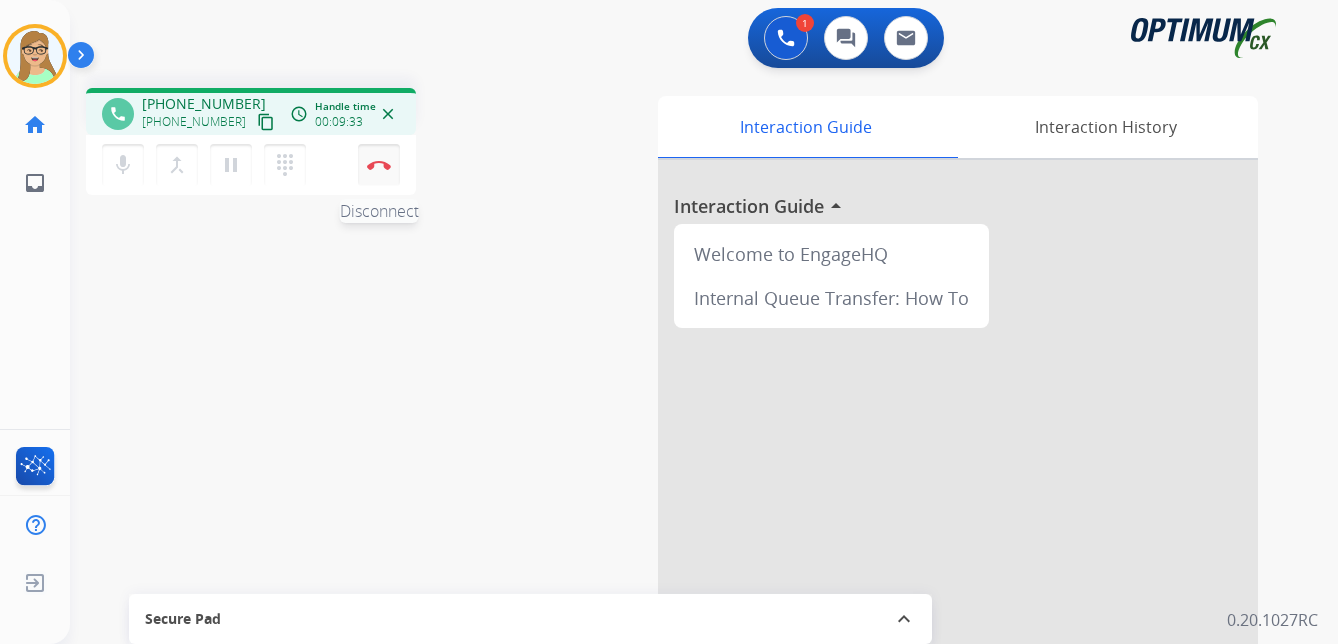 click at bounding box center [379, 165] 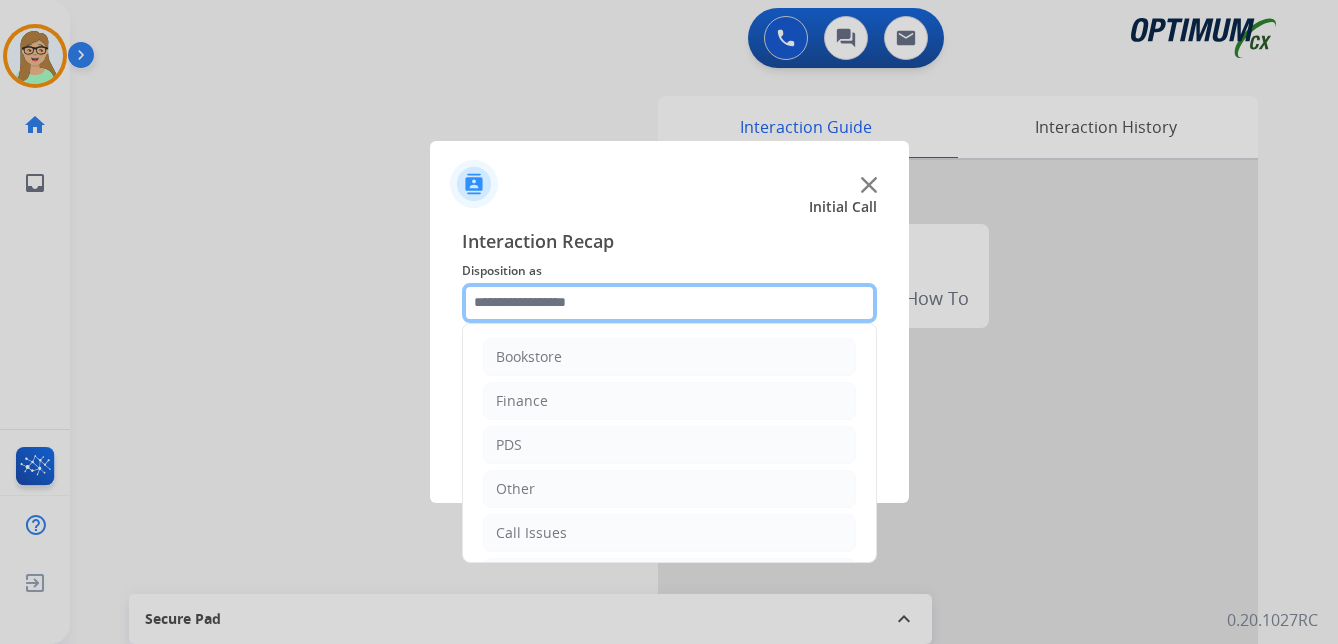 click 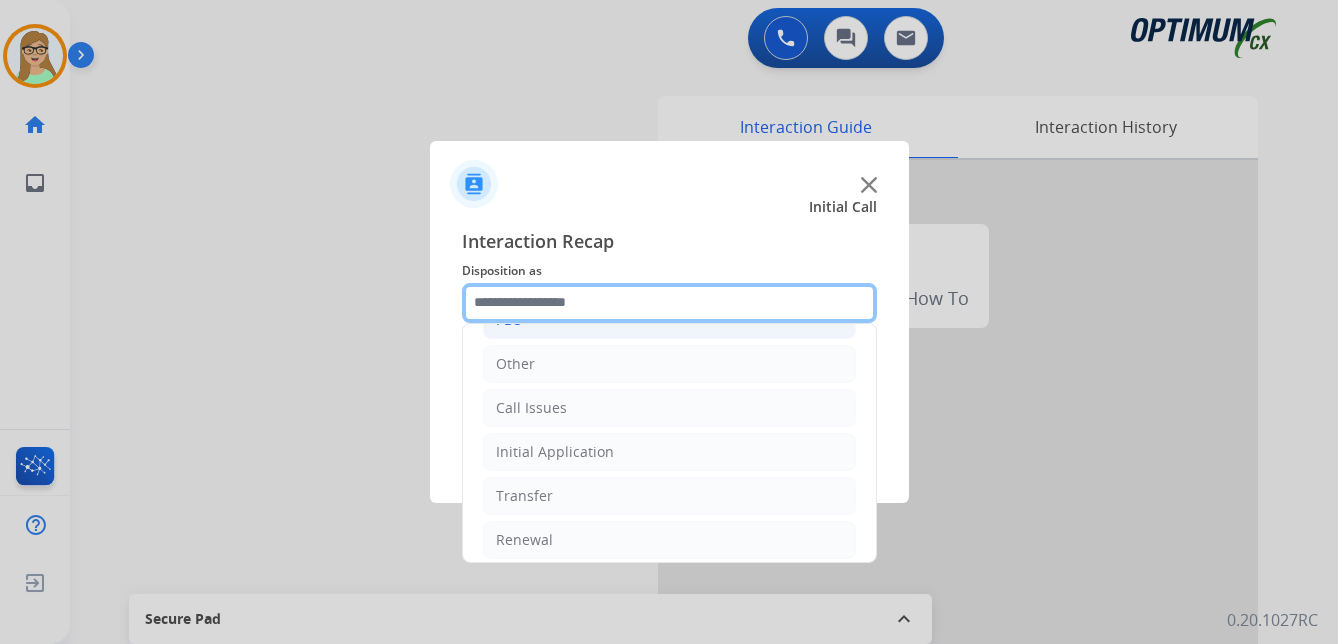 scroll, scrollTop: 136, scrollLeft: 0, axis: vertical 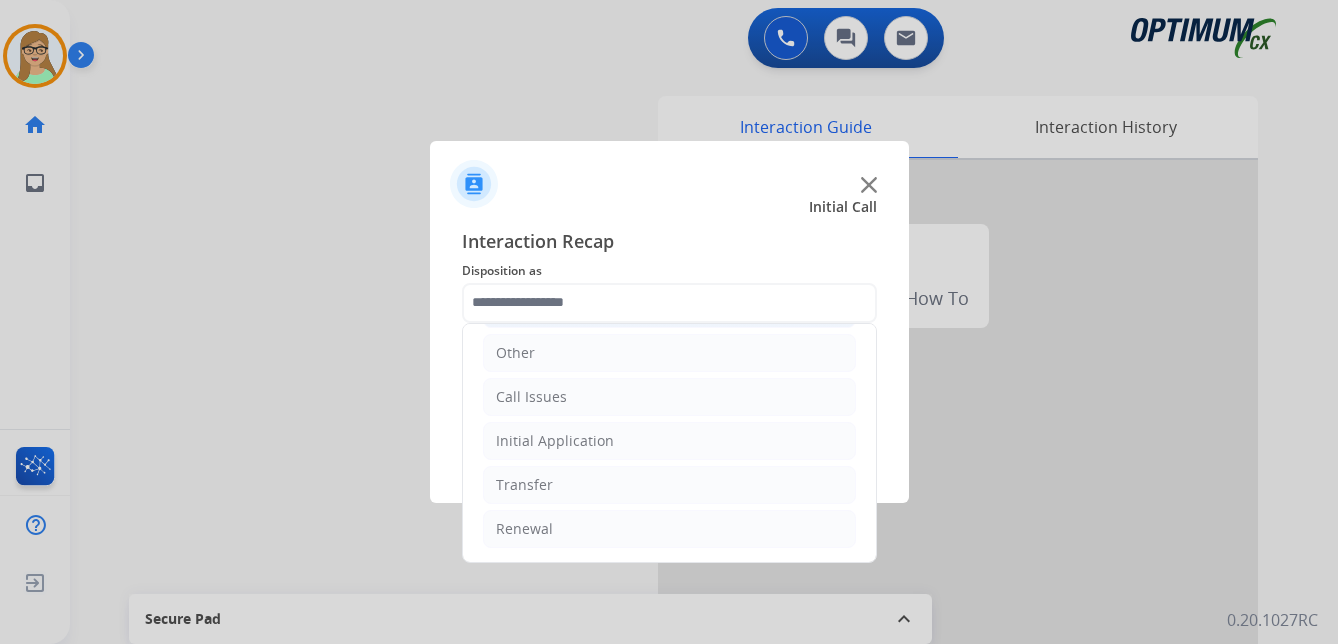click on "Initial Application" 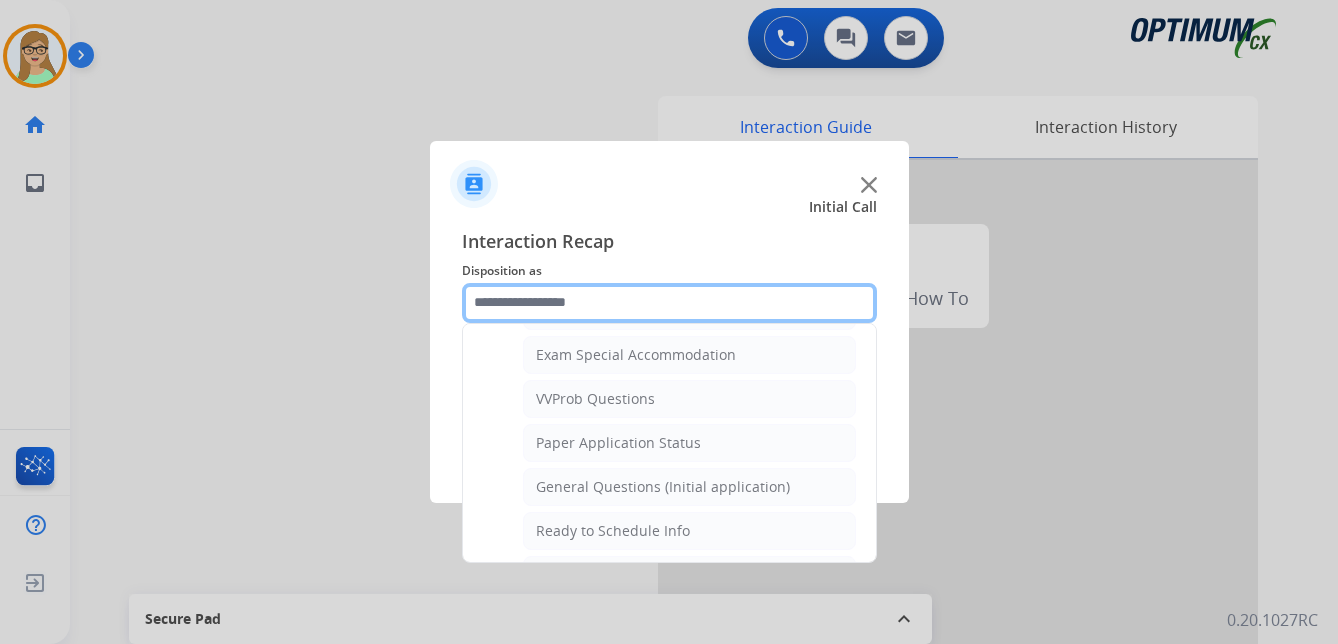 scroll, scrollTop: 1036, scrollLeft: 0, axis: vertical 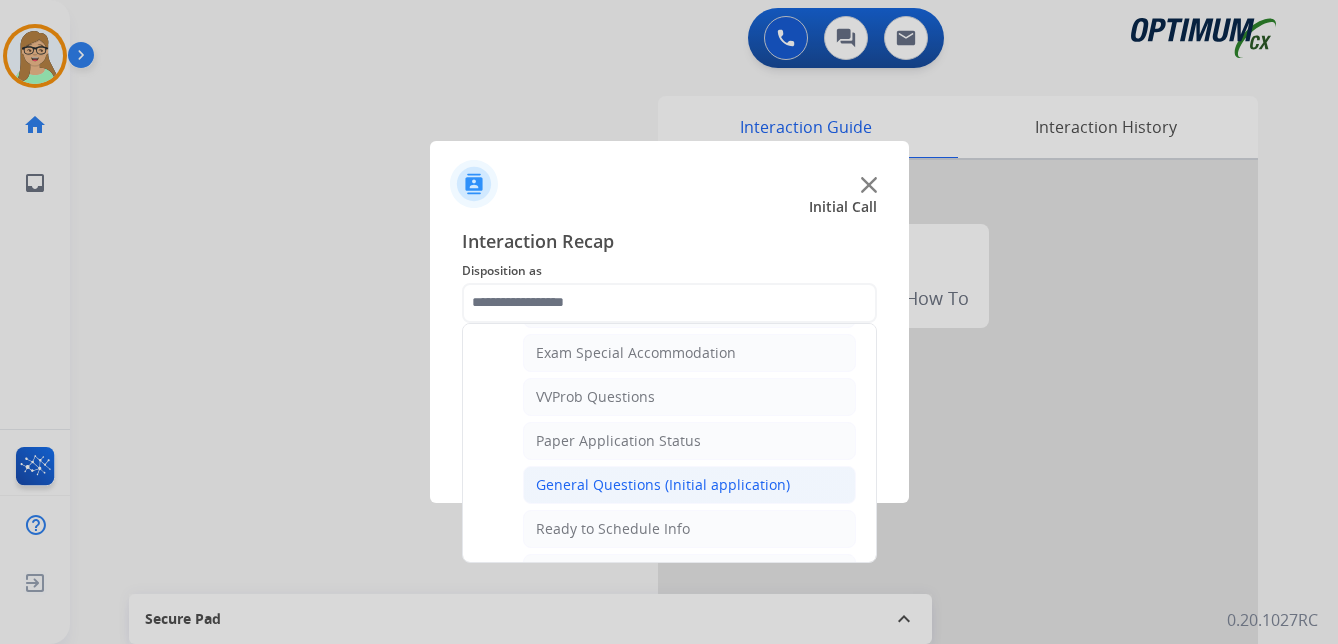 click on "General Questions (Initial application)" 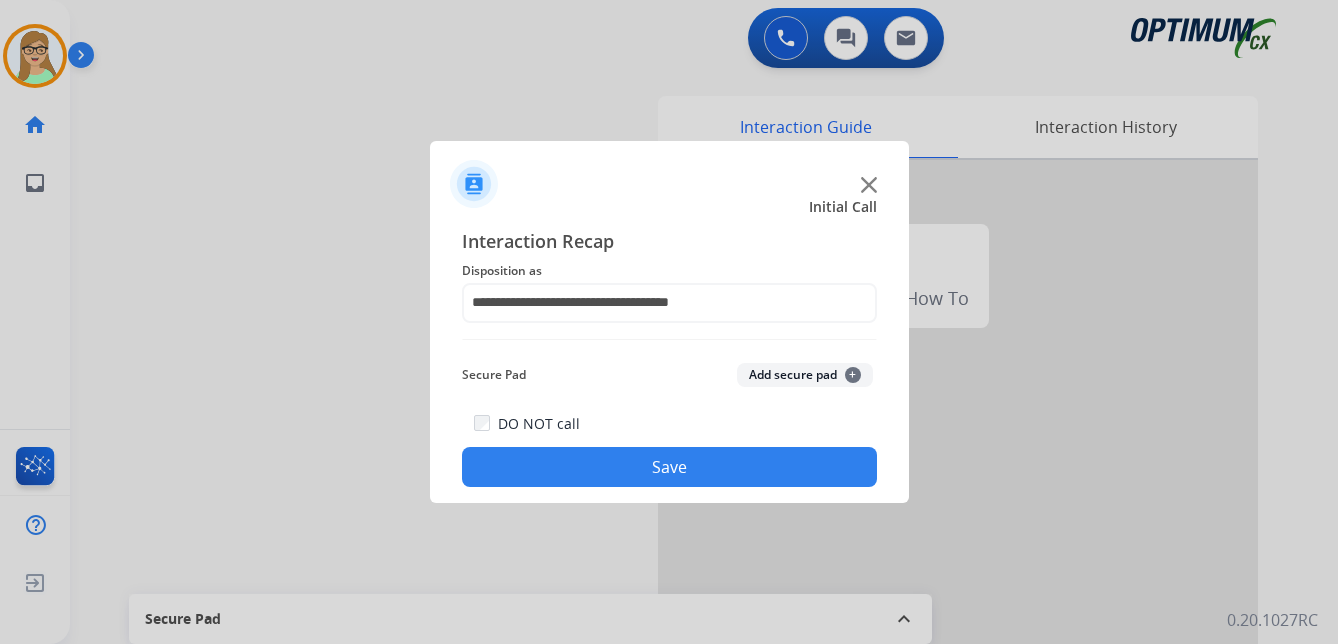 click on "Save" 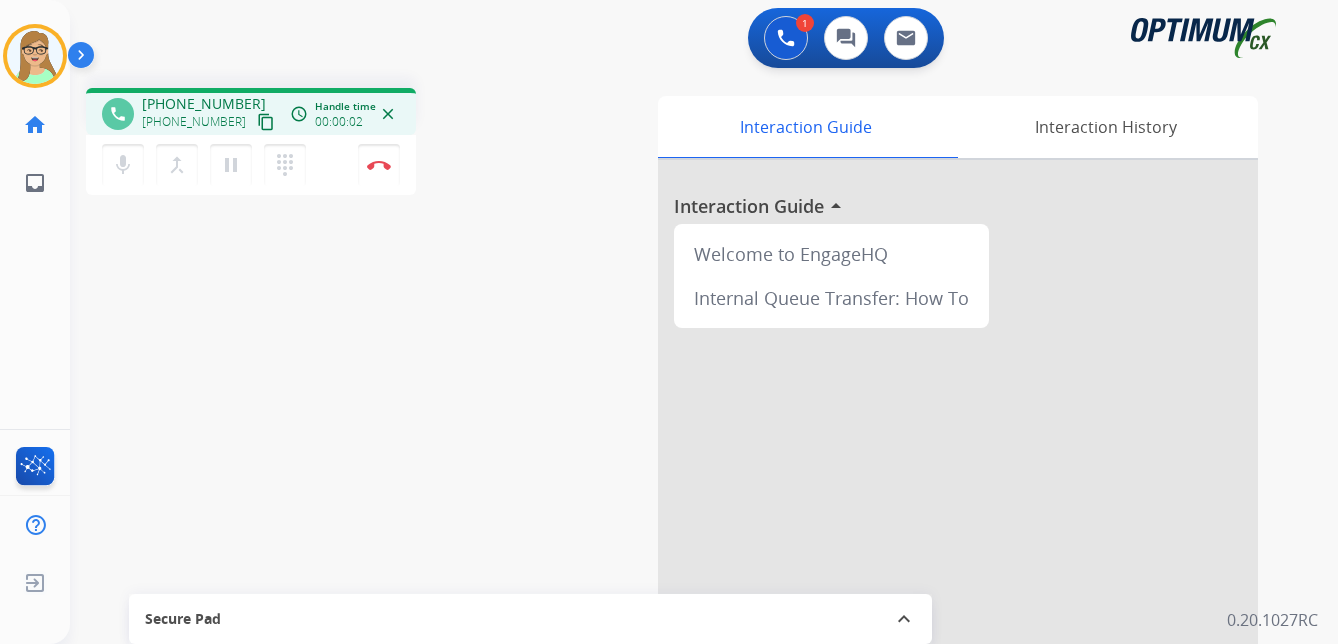 click on "content_copy" at bounding box center (266, 122) 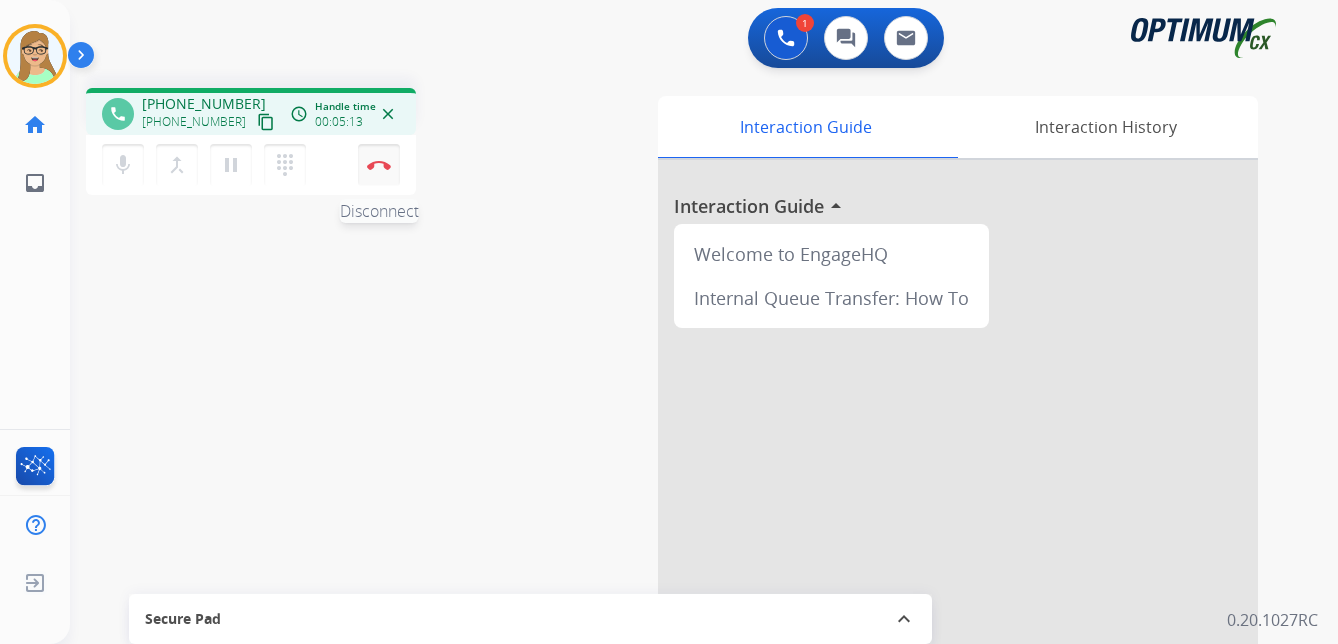 click at bounding box center [379, 165] 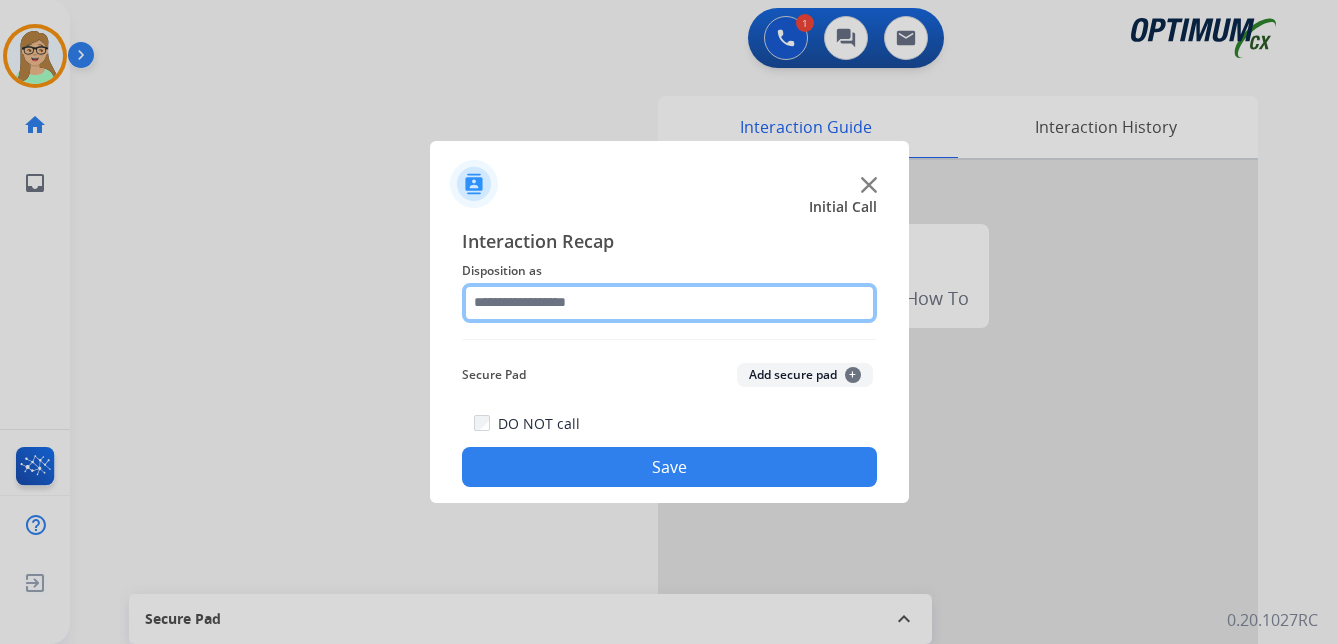click 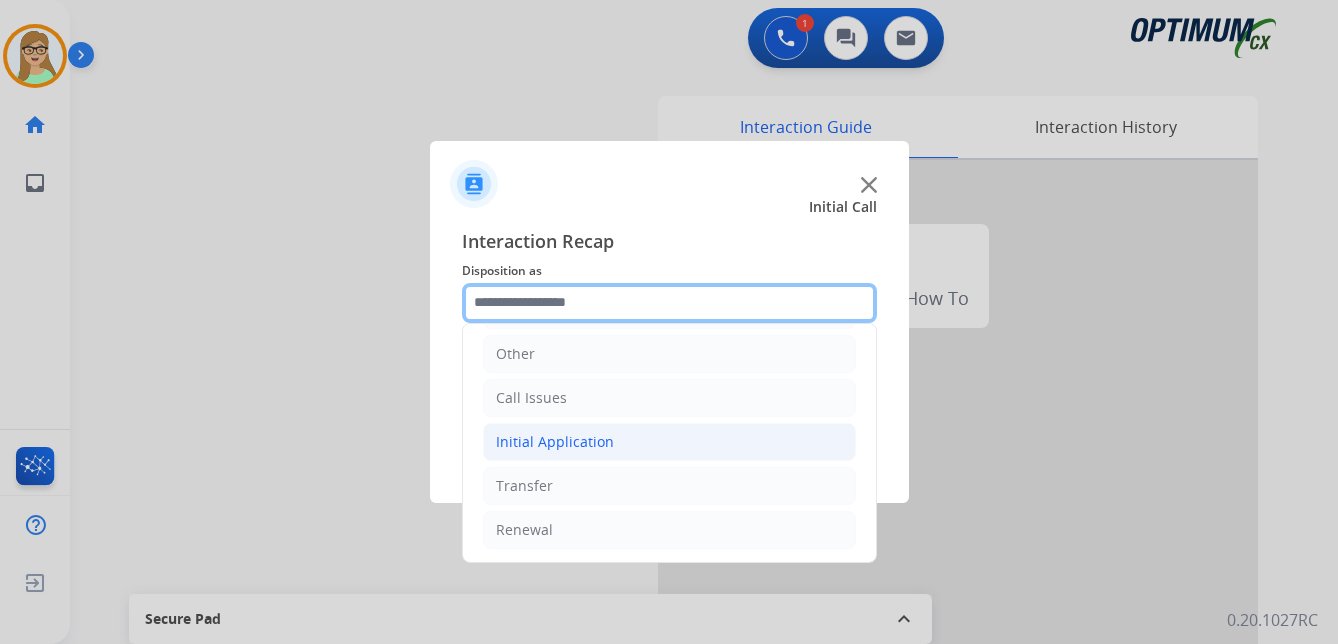 scroll, scrollTop: 136, scrollLeft: 0, axis: vertical 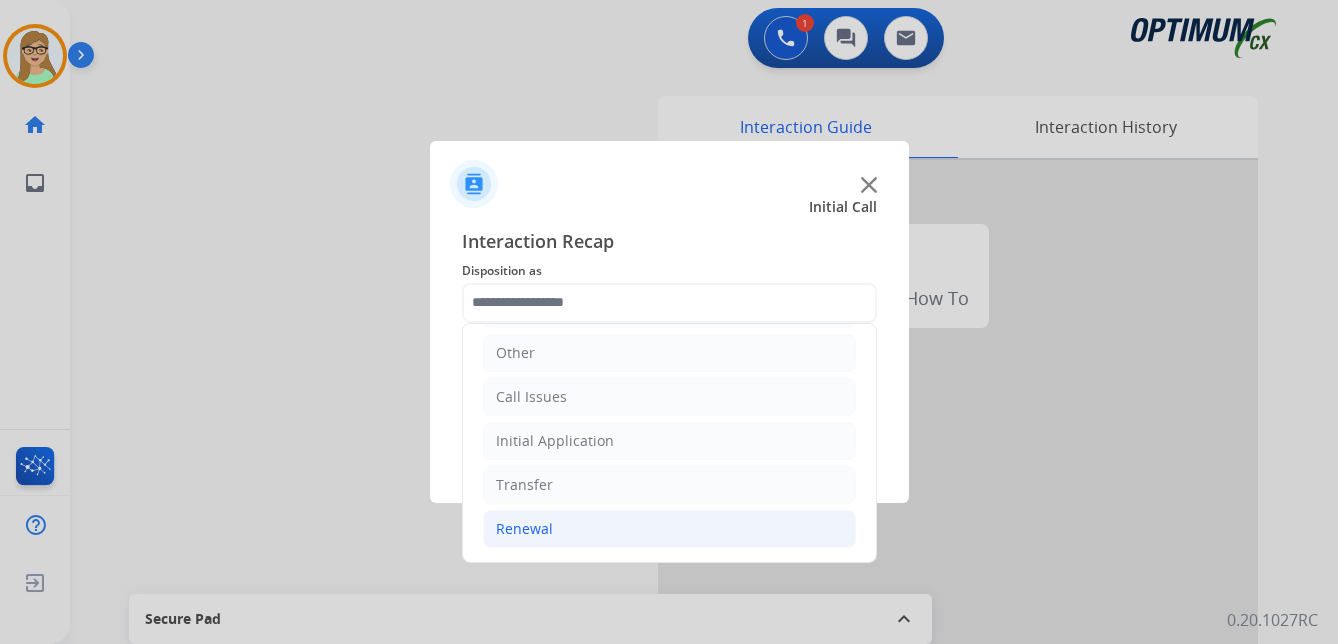 click on "Renewal" 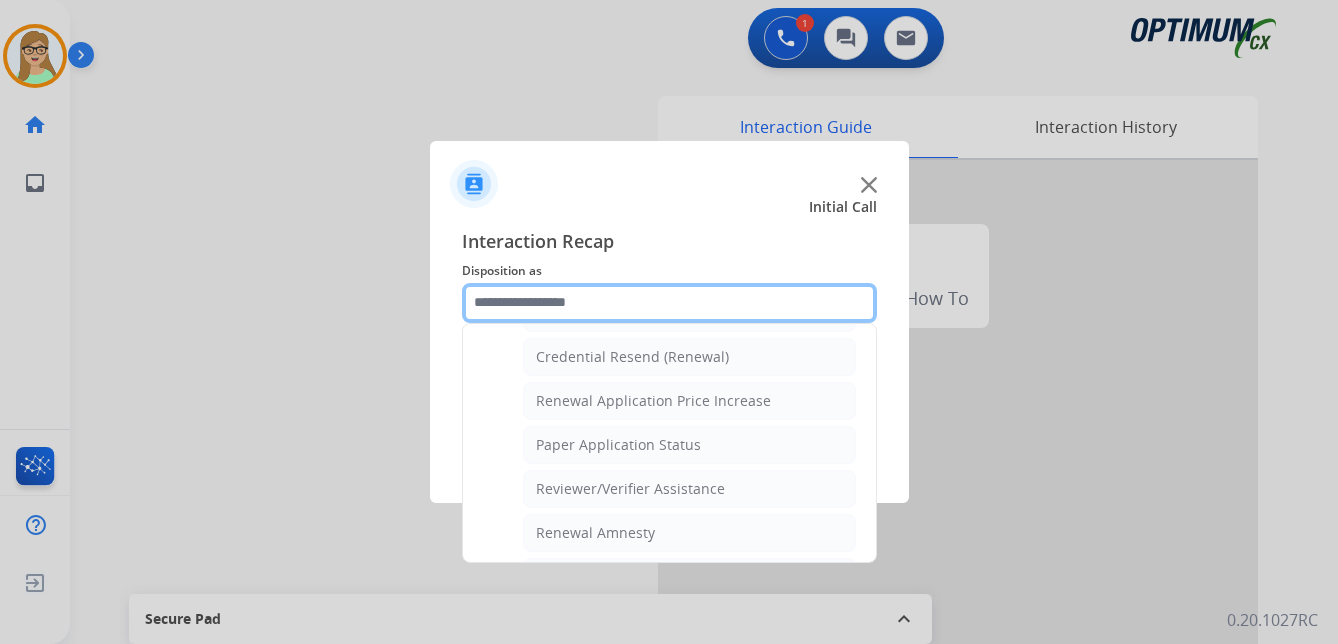 scroll, scrollTop: 736, scrollLeft: 0, axis: vertical 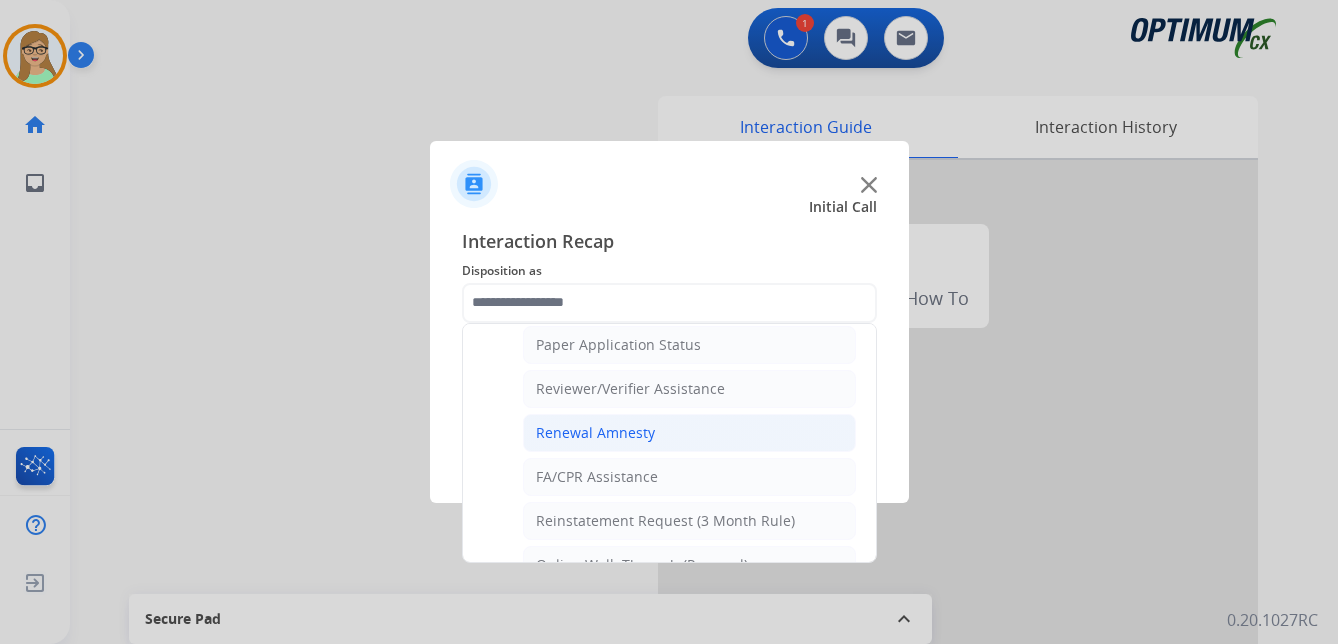 click on "Renewal Amnesty" 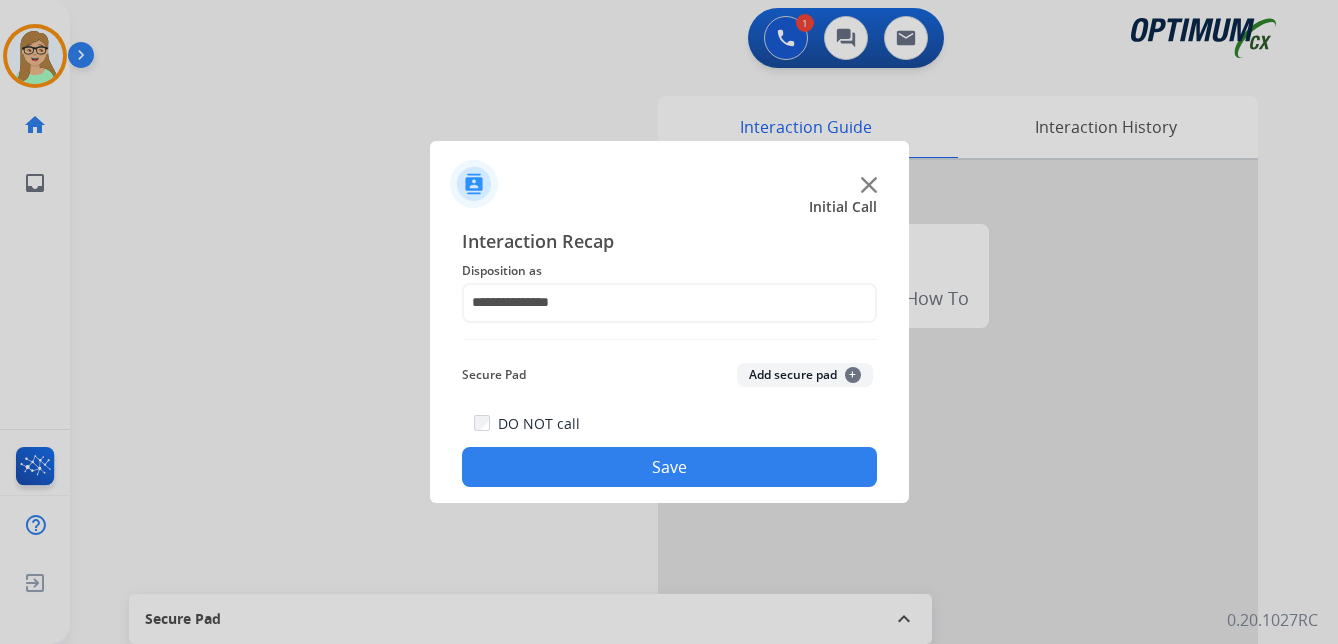 drag, startPoint x: 627, startPoint y: 474, endPoint x: 100, endPoint y: 400, distance: 532.1701 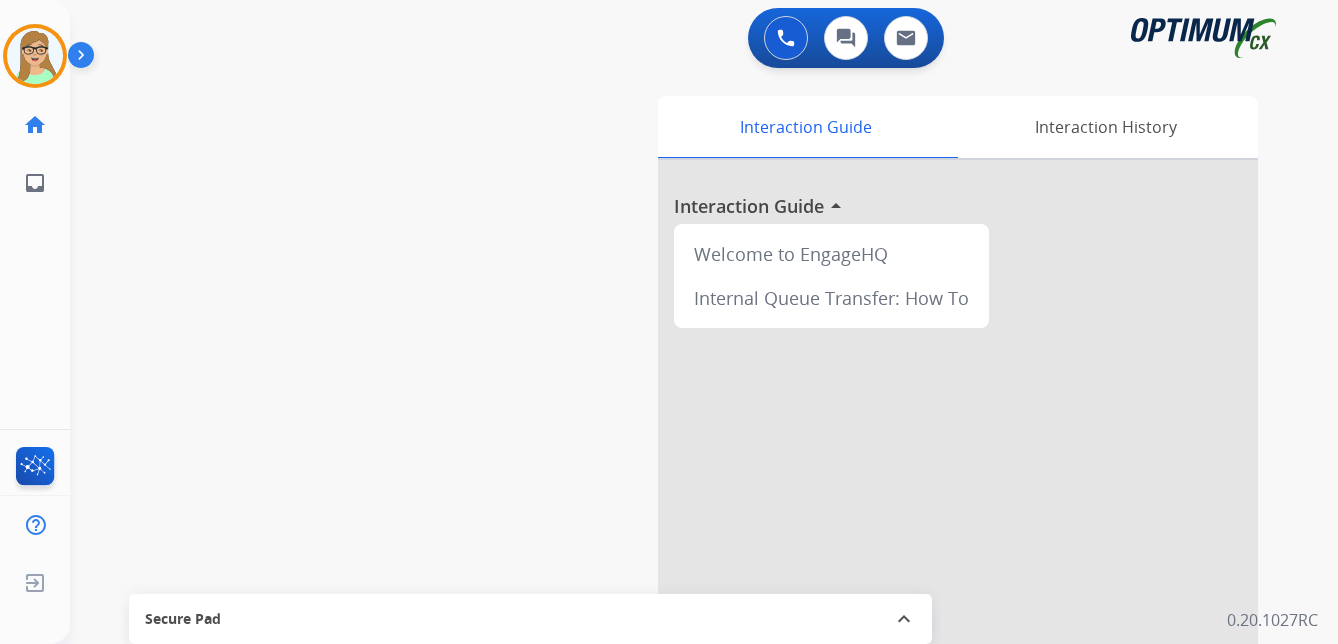 click at bounding box center [85, 59] 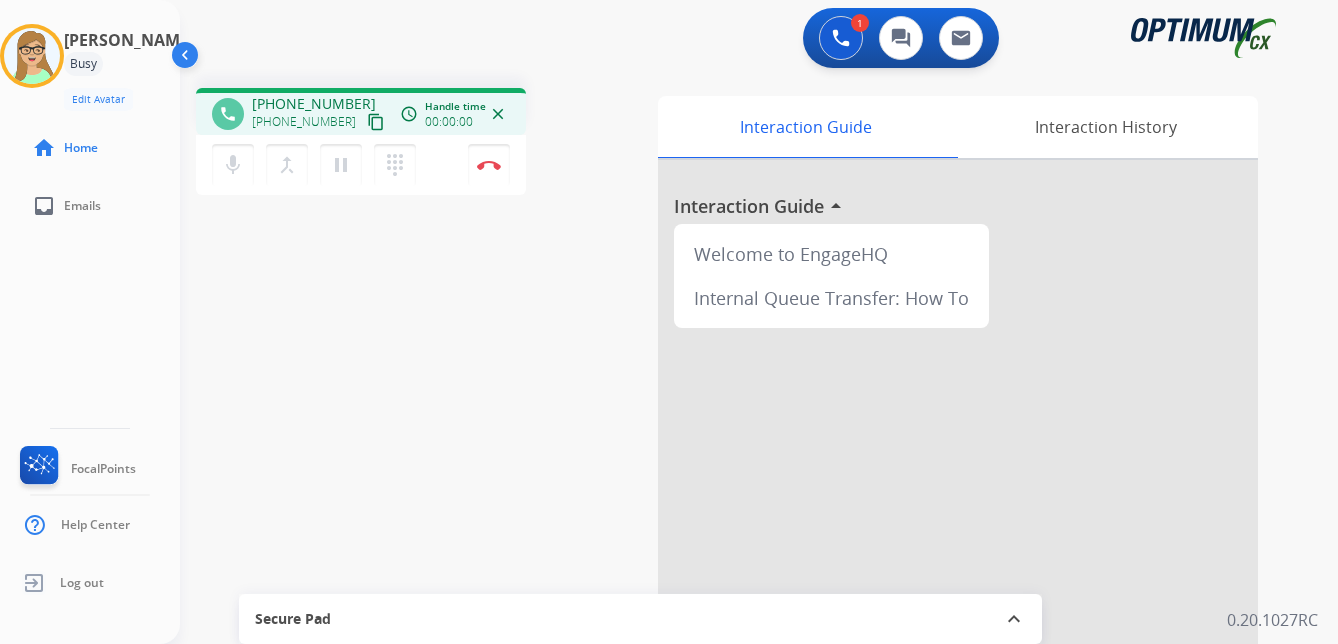 drag, startPoint x: 355, startPoint y: 125, endPoint x: 291, endPoint y: 130, distance: 64.195015 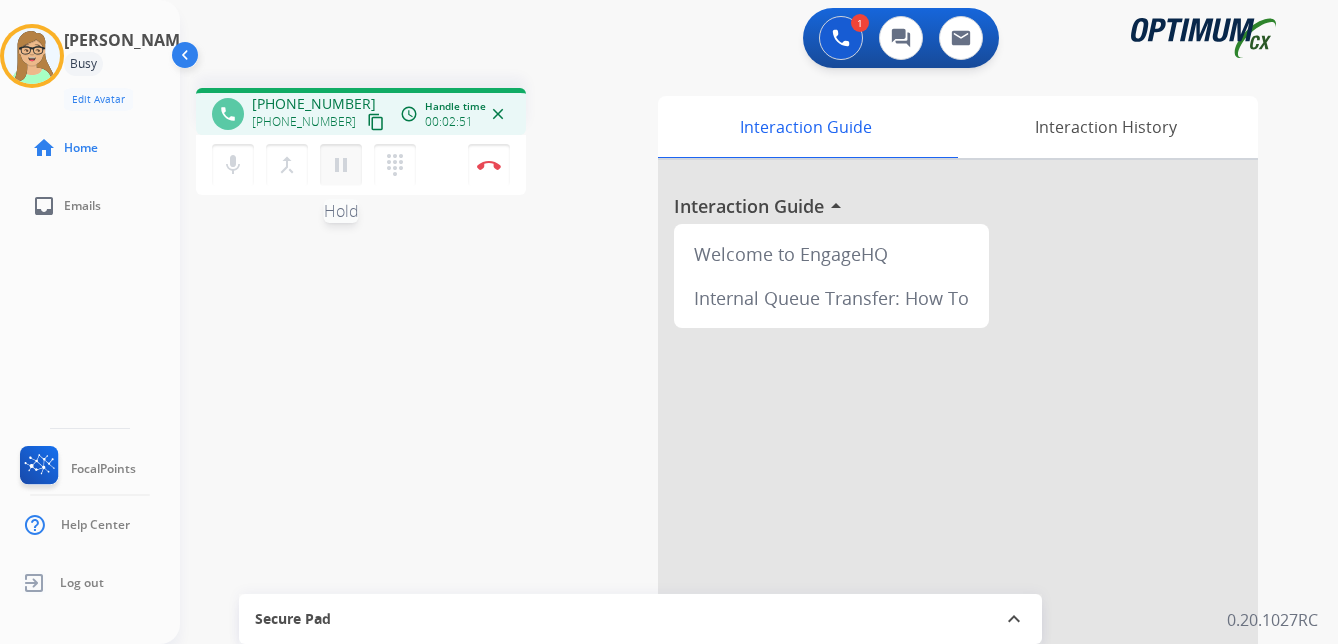 click on "pause" at bounding box center (341, 165) 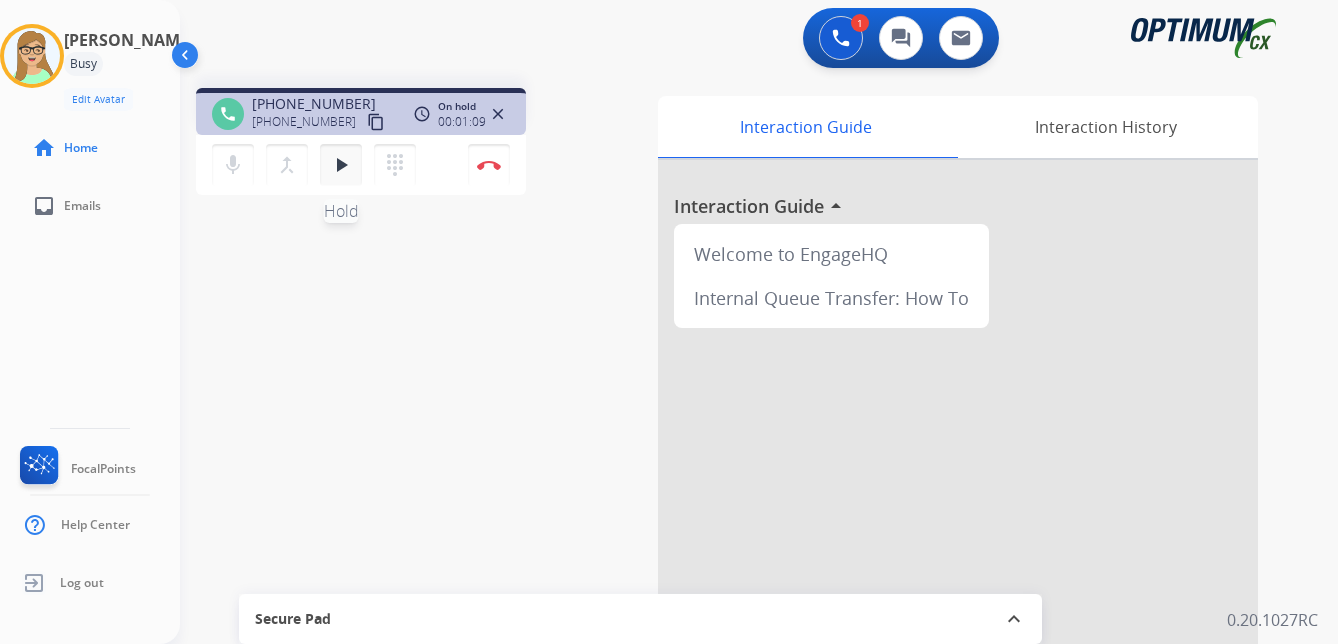 click on "play_arrow" at bounding box center [341, 165] 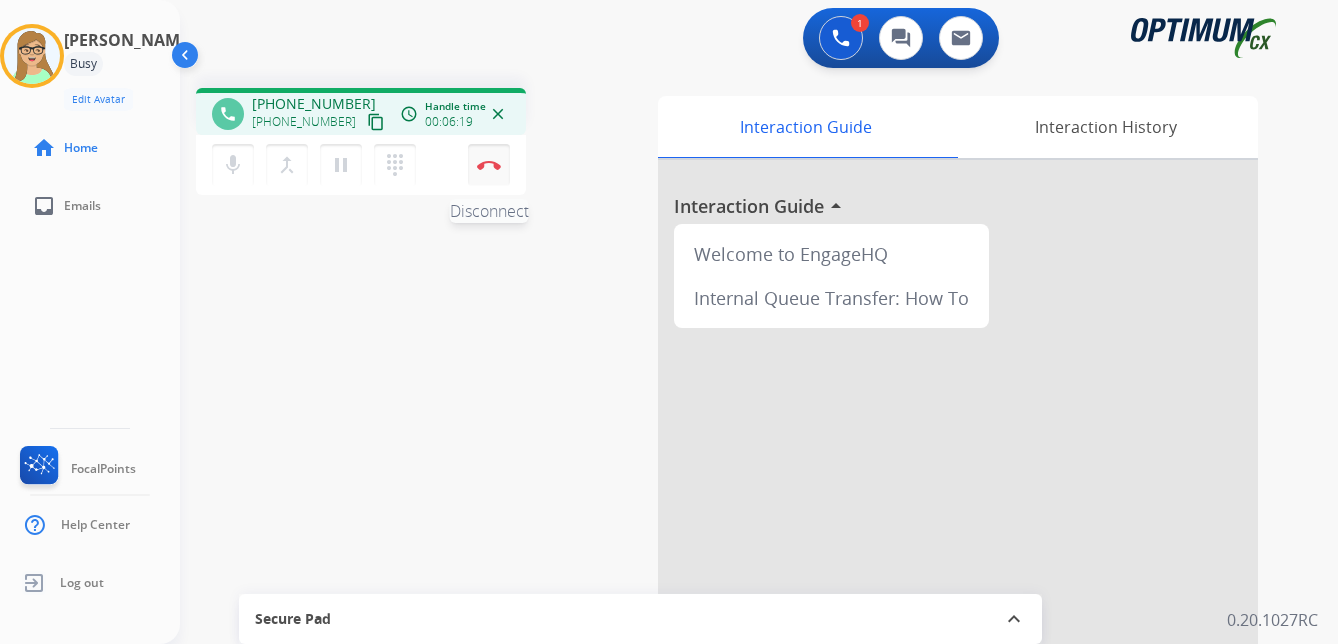 click at bounding box center [489, 165] 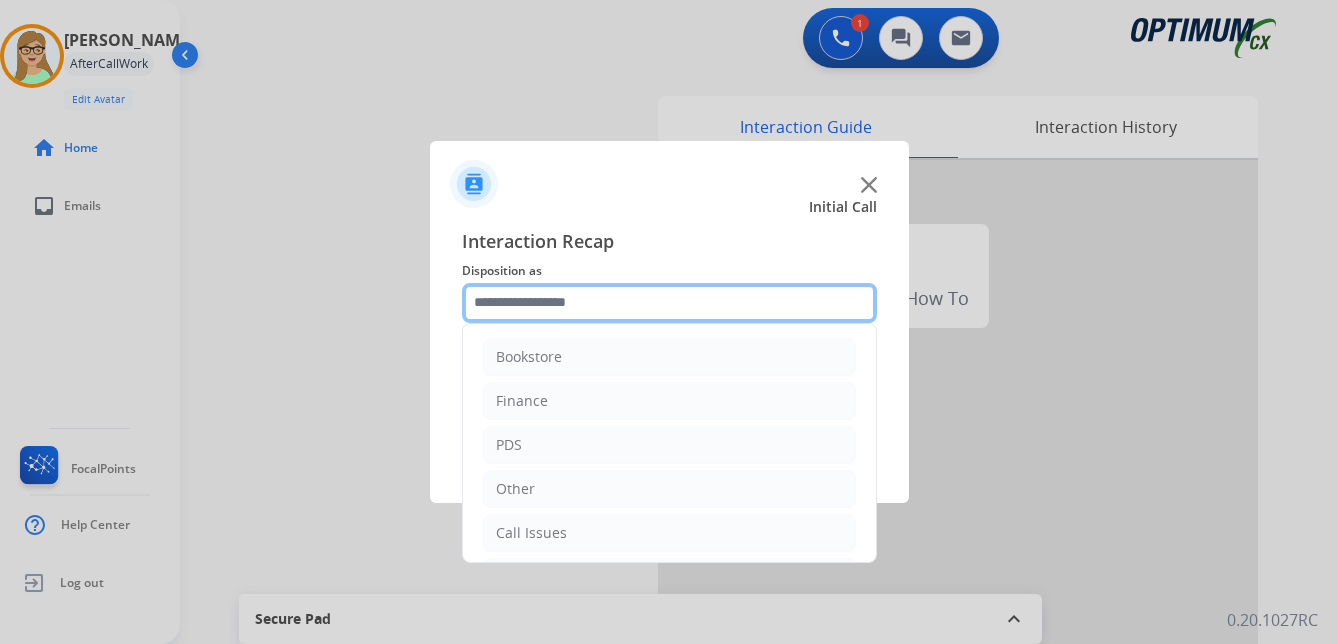 click 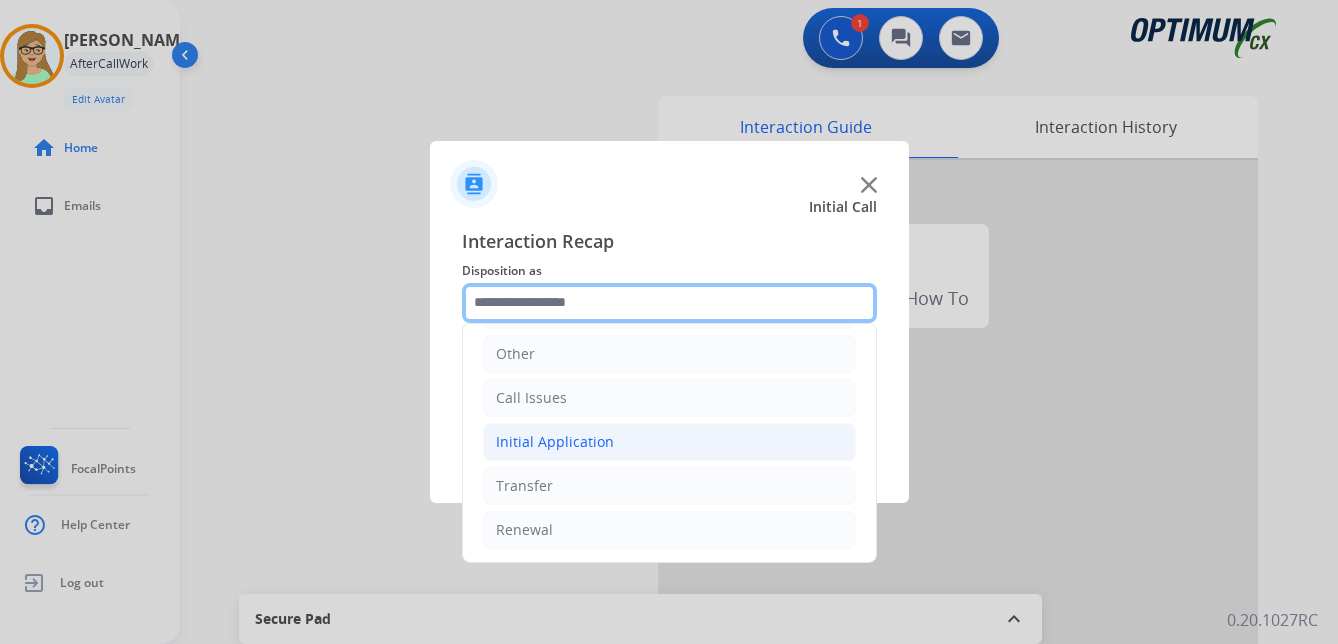scroll, scrollTop: 136, scrollLeft: 0, axis: vertical 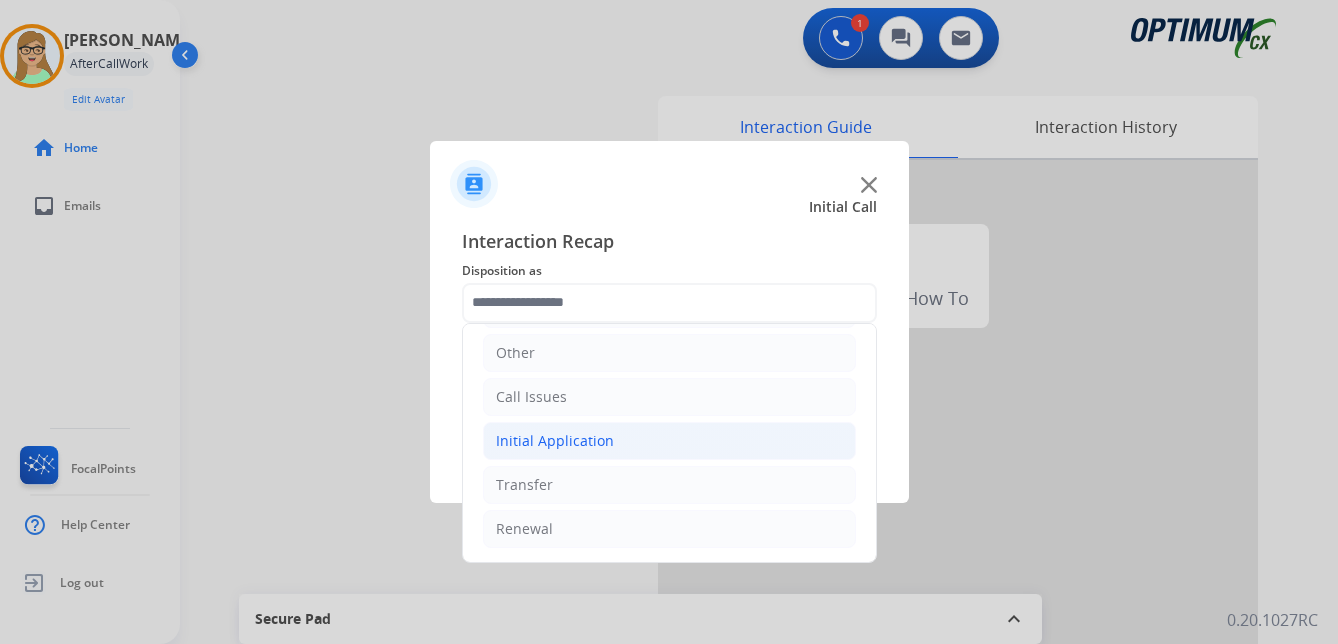 click on "Initial Application" 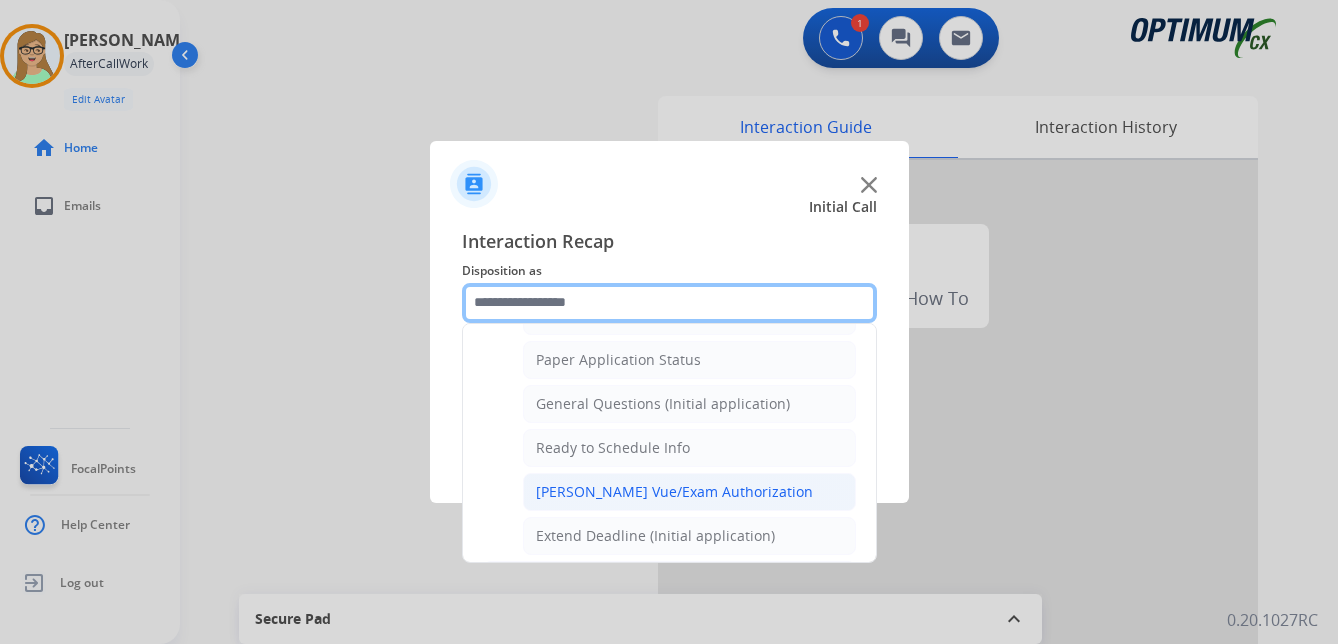 scroll, scrollTop: 1136, scrollLeft: 0, axis: vertical 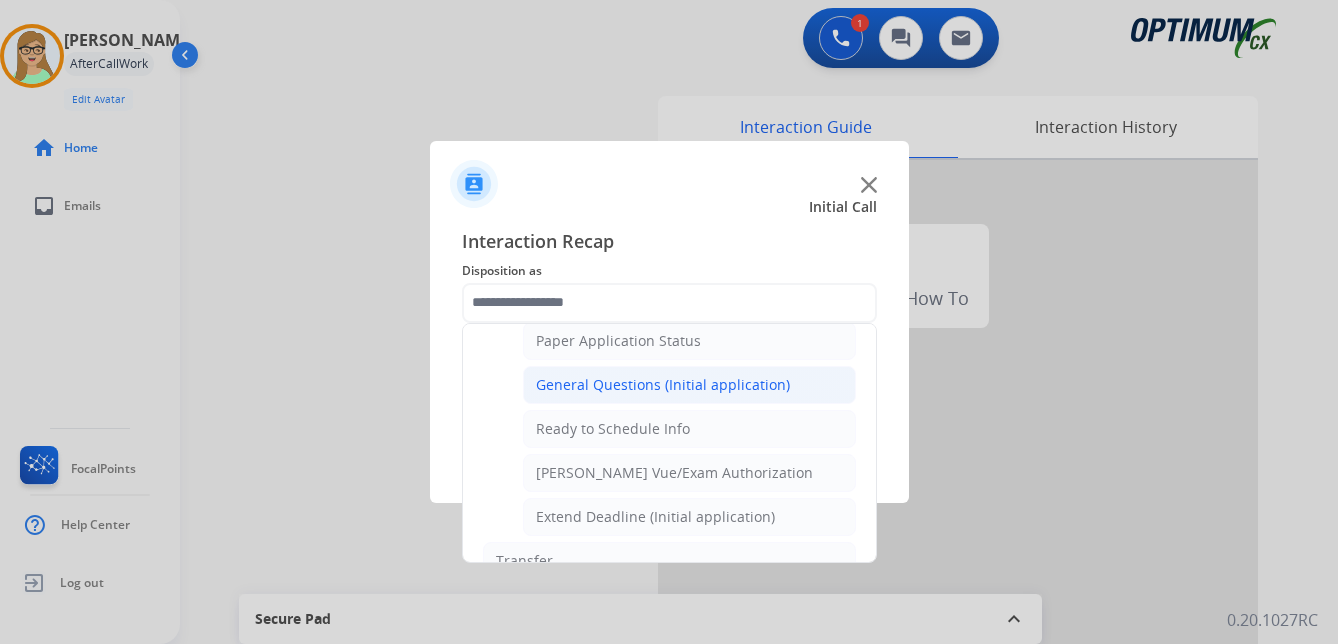 click on "General Questions (Initial application)" 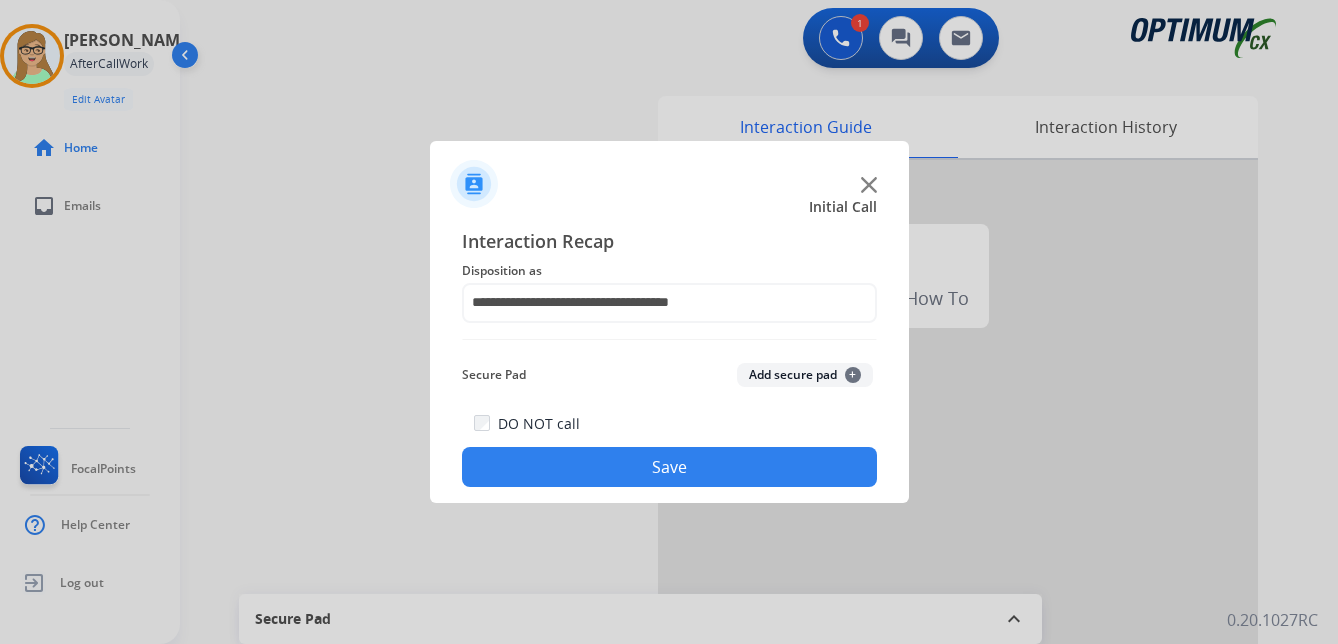 click on "Save" 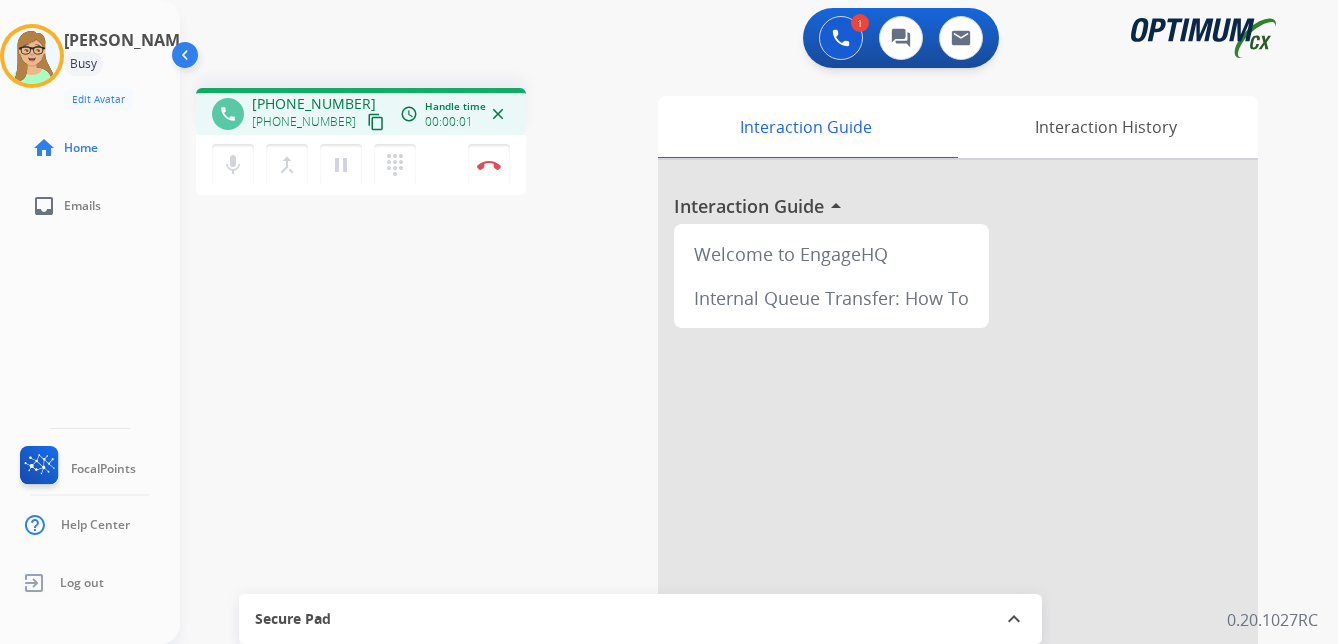 click on "content_copy" at bounding box center (376, 122) 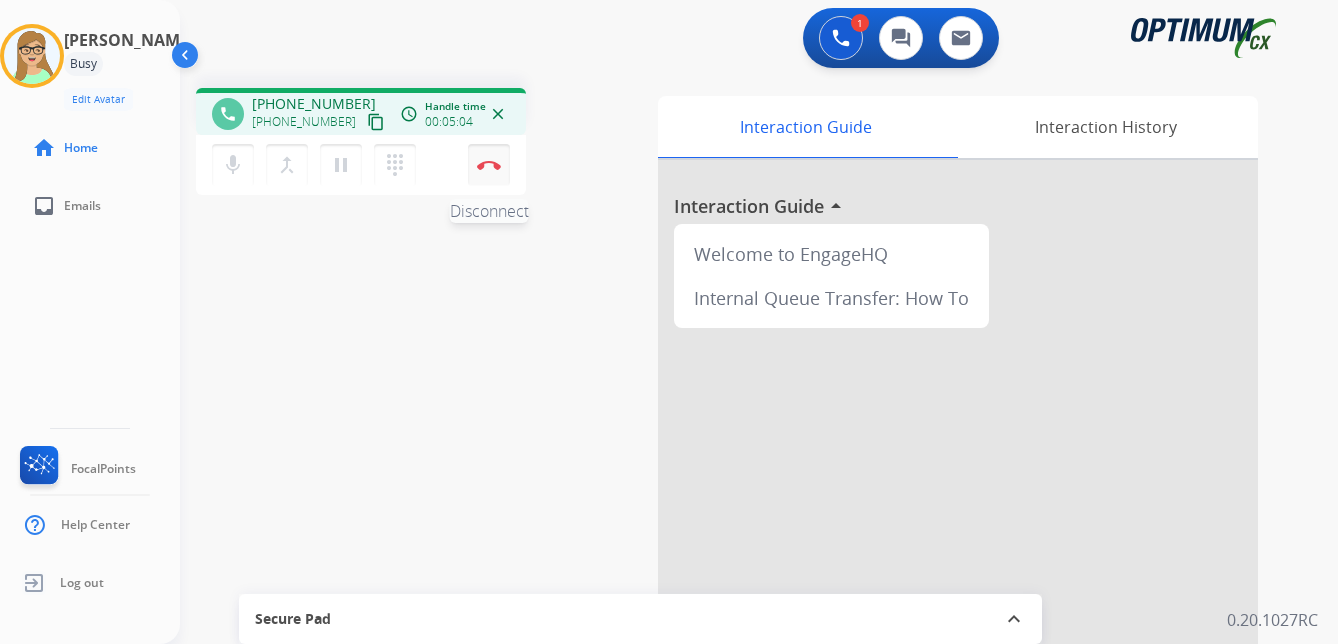 click on "Disconnect" at bounding box center (489, 165) 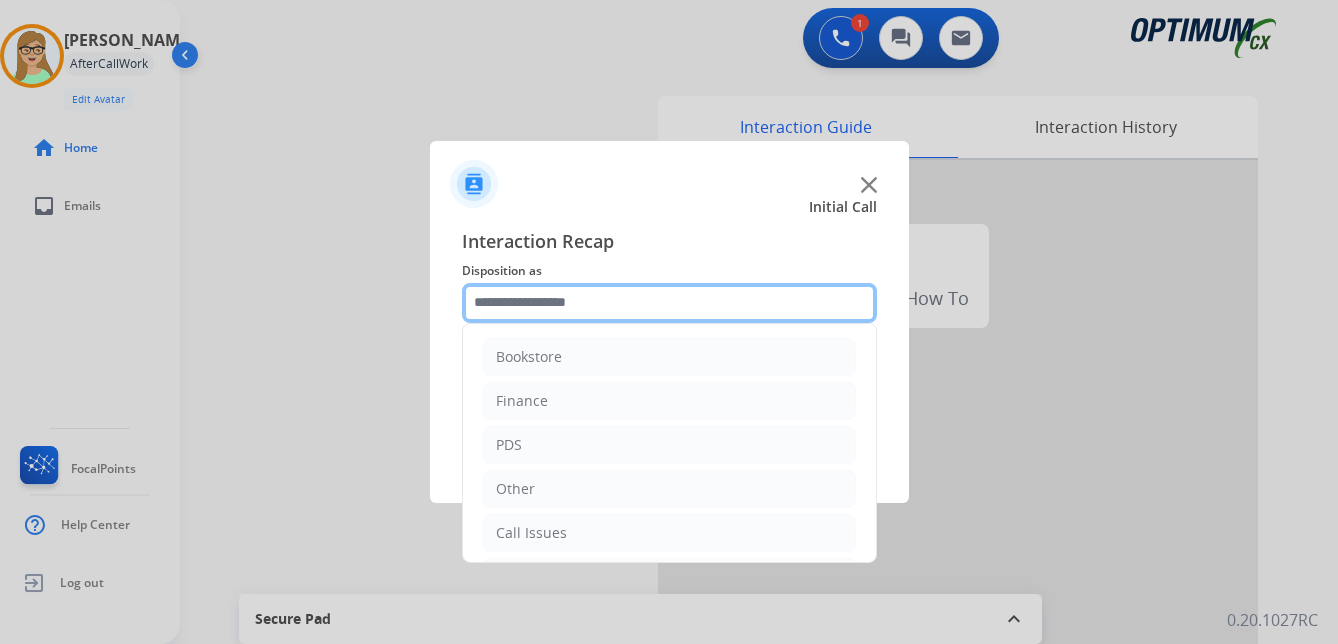 click 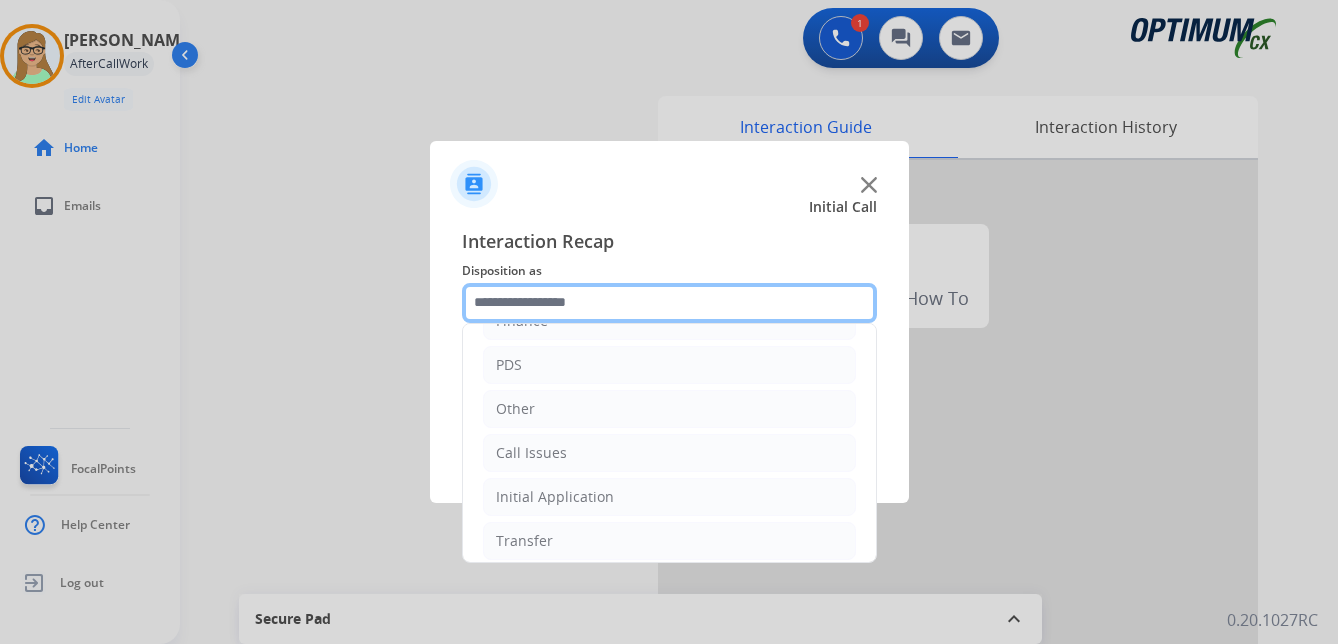 scroll, scrollTop: 136, scrollLeft: 0, axis: vertical 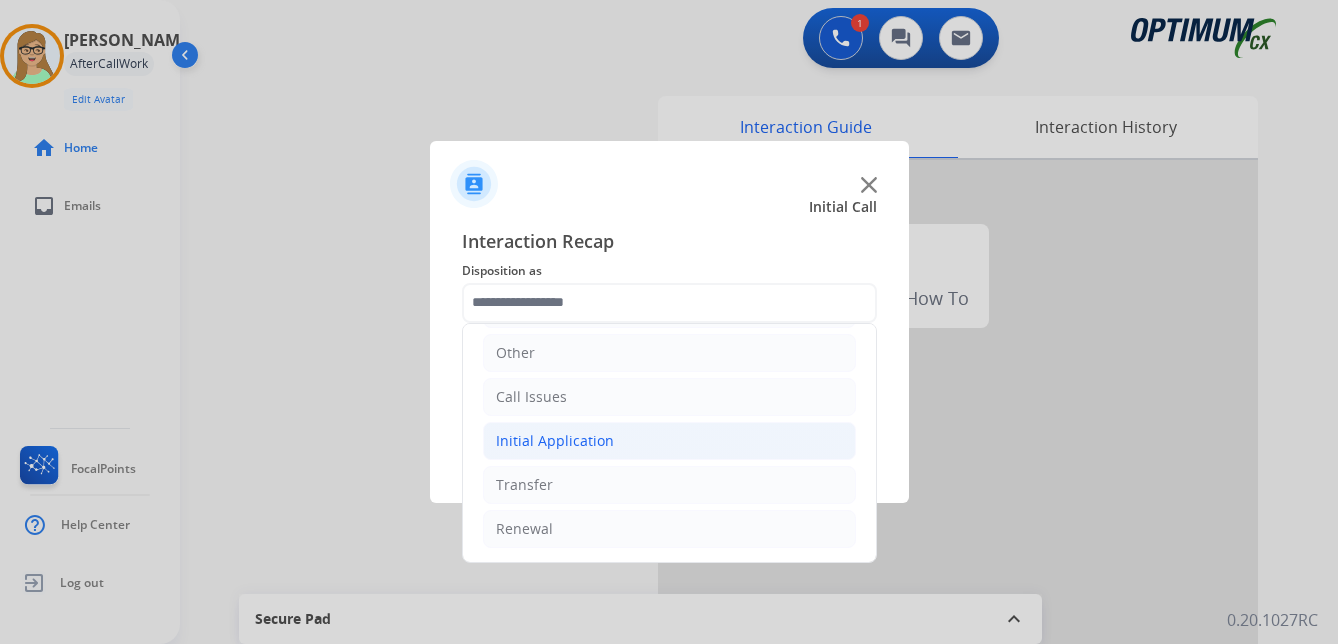 click on "Initial Application" 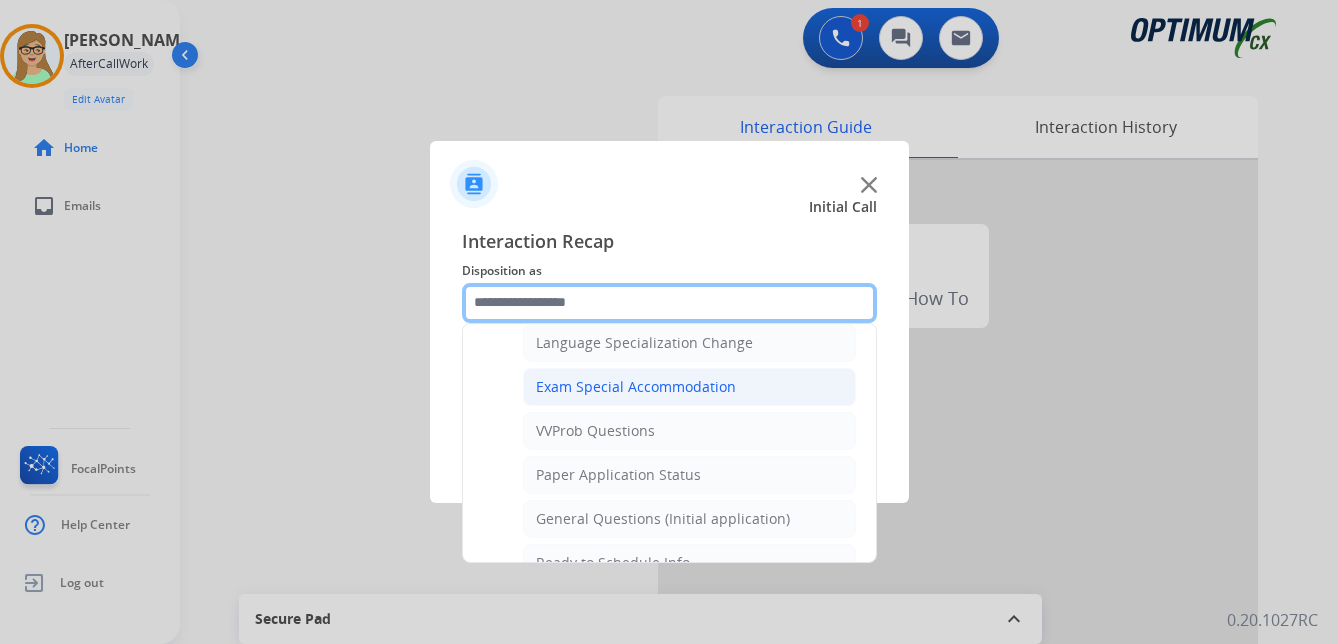 scroll, scrollTop: 1036, scrollLeft: 0, axis: vertical 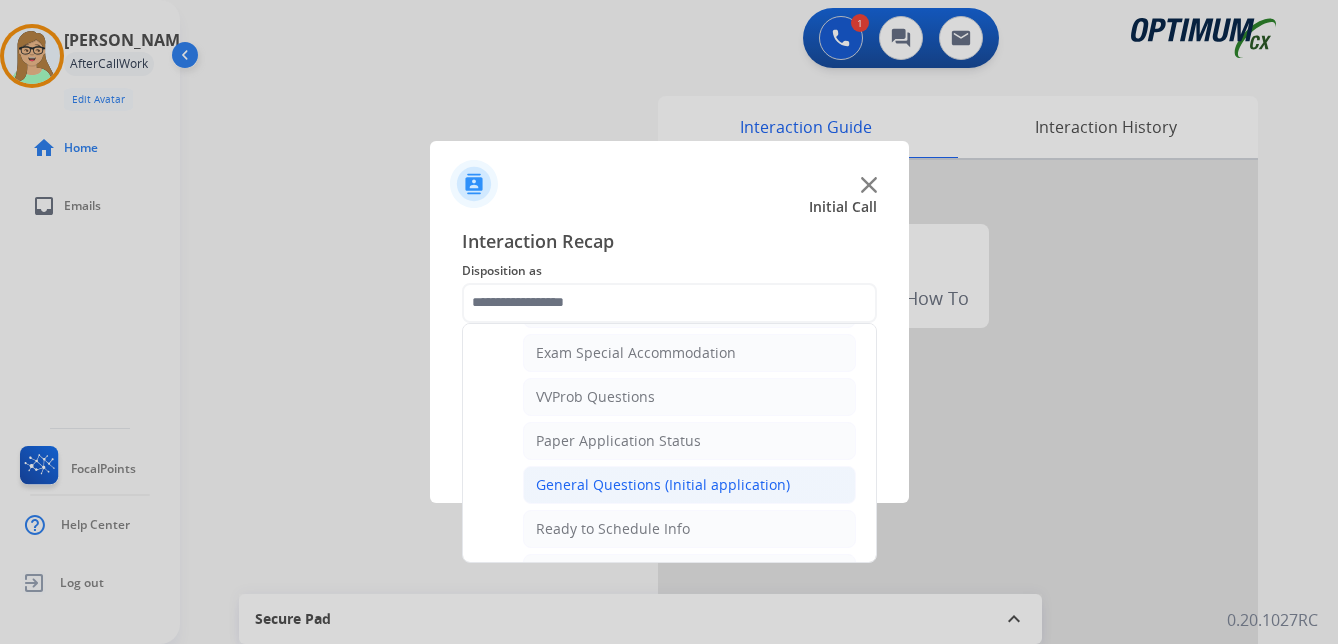 click on "General Questions (Initial application)" 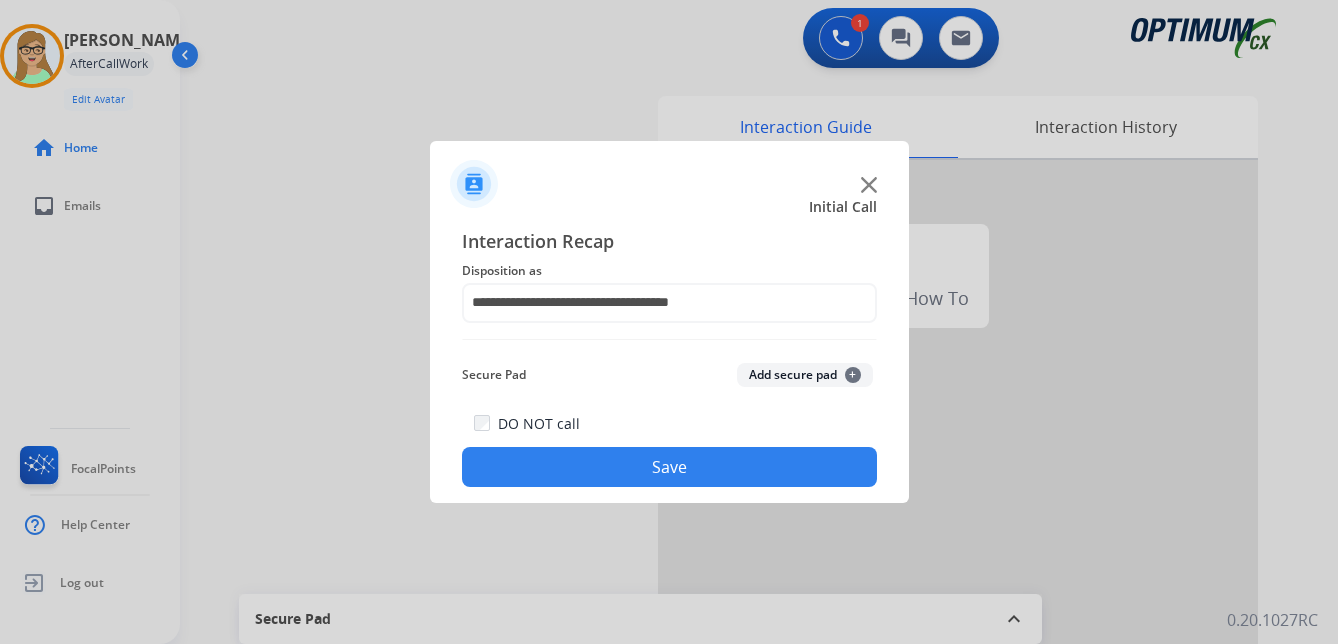click on "Save" 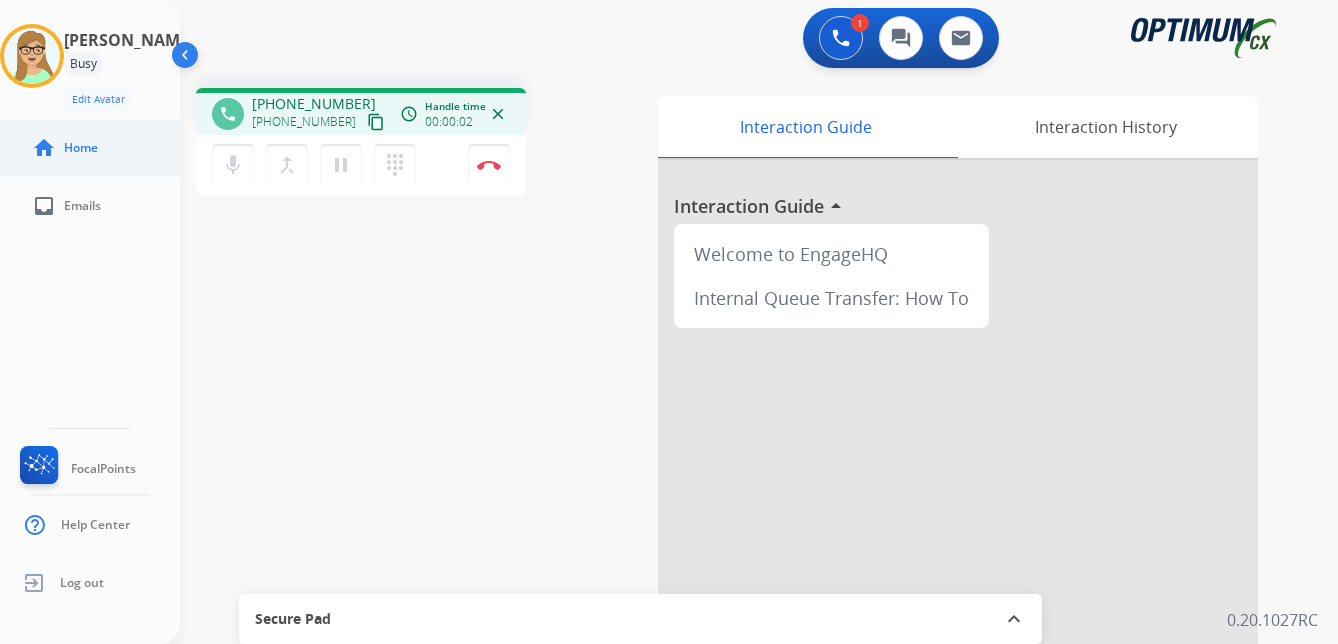 drag, startPoint x: 363, startPoint y: 122, endPoint x: 47, endPoint y: 158, distance: 318.04404 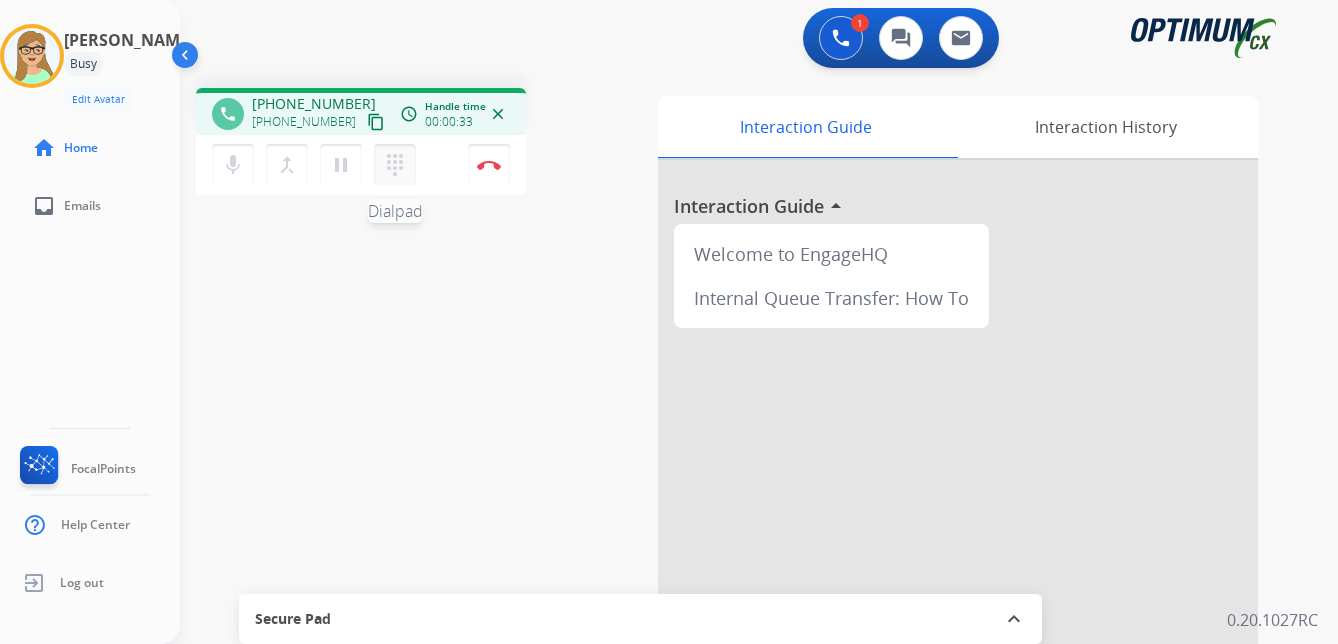 click on "dialpad" at bounding box center (395, 165) 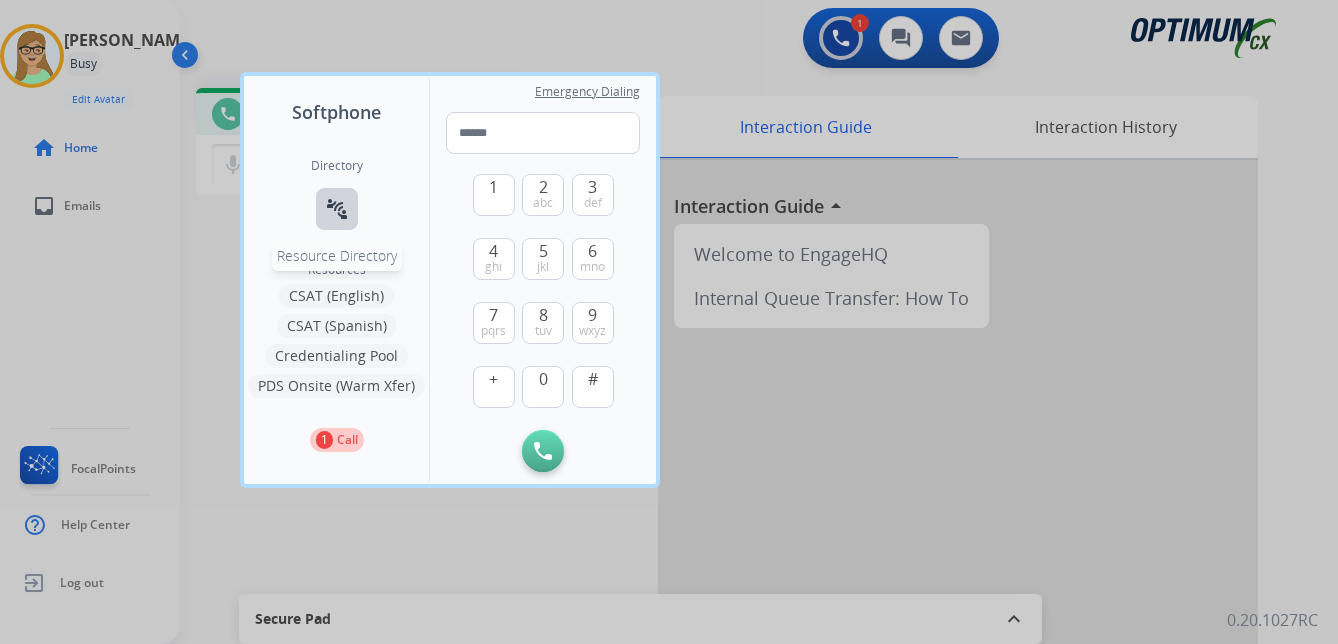 click on "connect_without_contact" at bounding box center [337, 209] 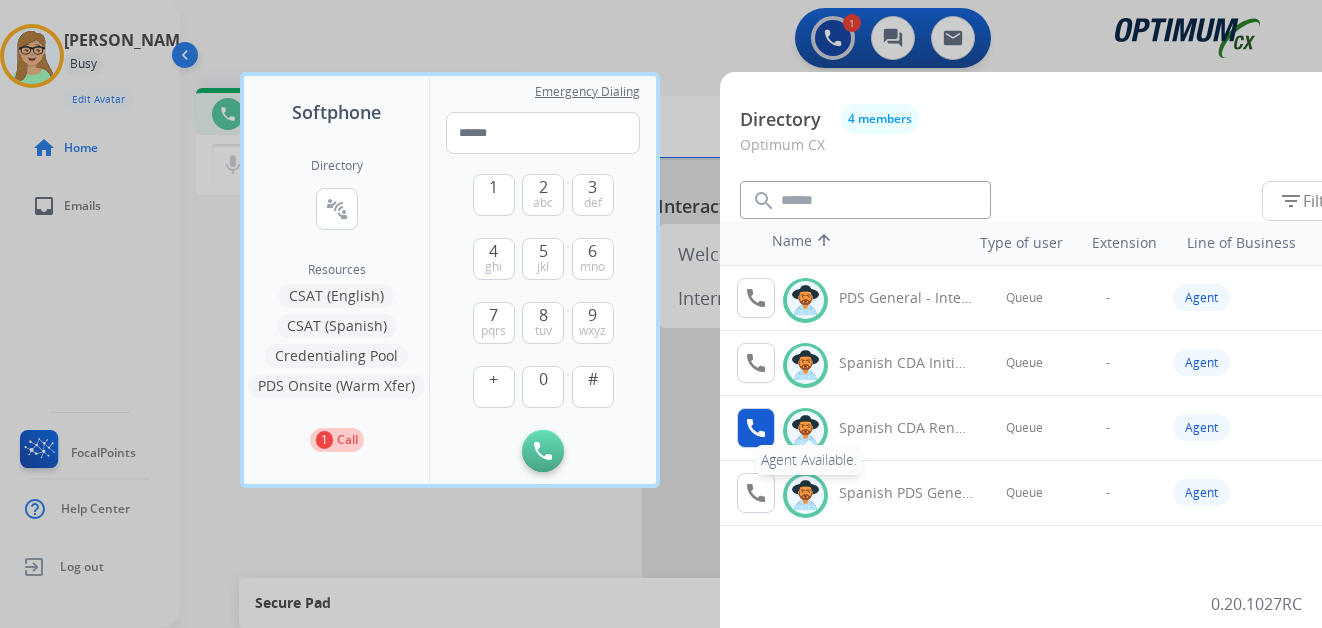 click on "call" at bounding box center [756, 428] 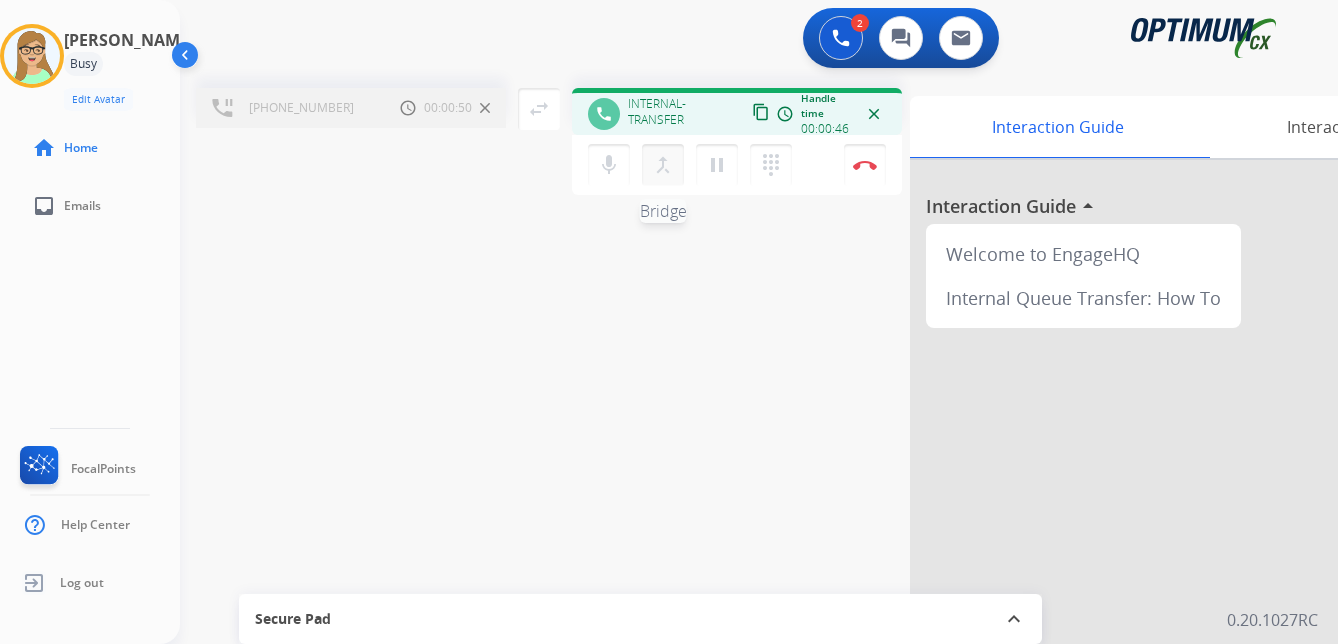 click on "merge_type" at bounding box center [663, 165] 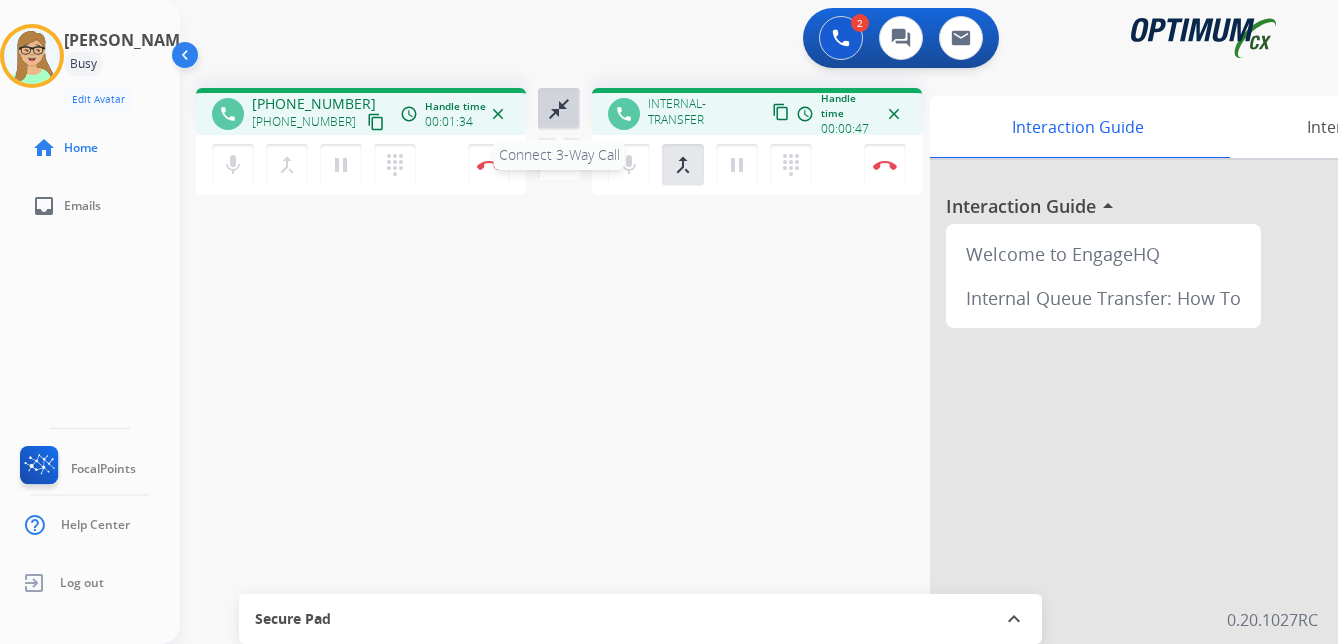 click on "close_fullscreen" at bounding box center [559, 109] 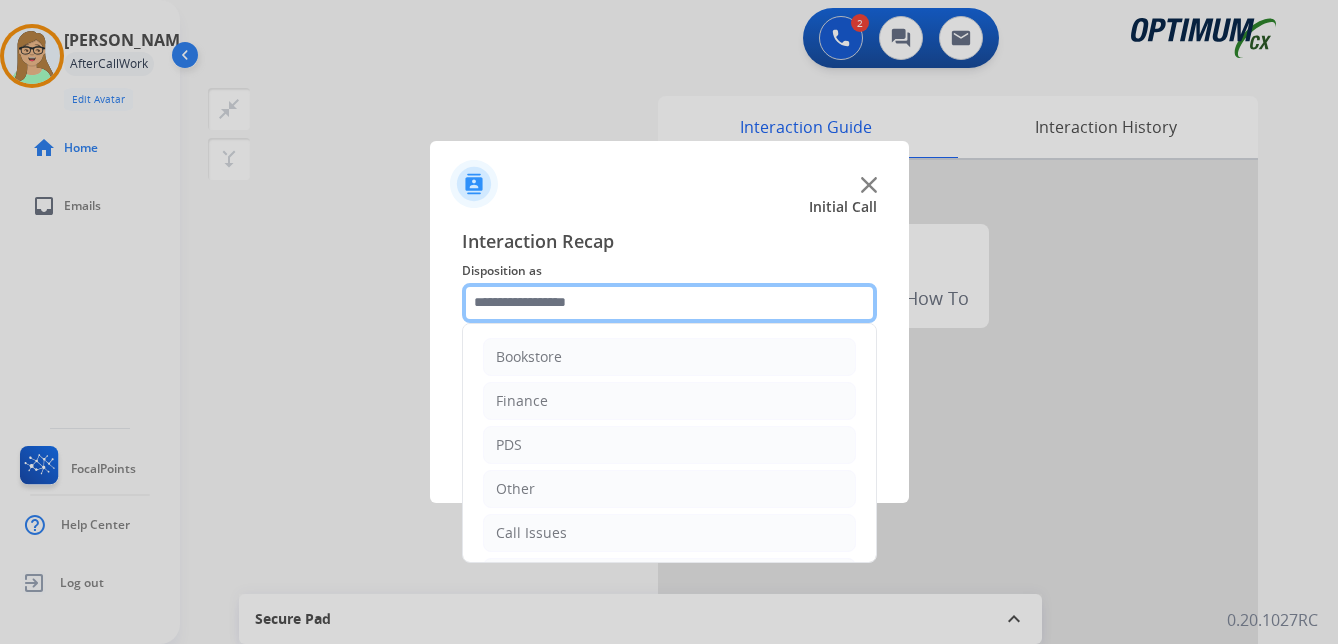 click 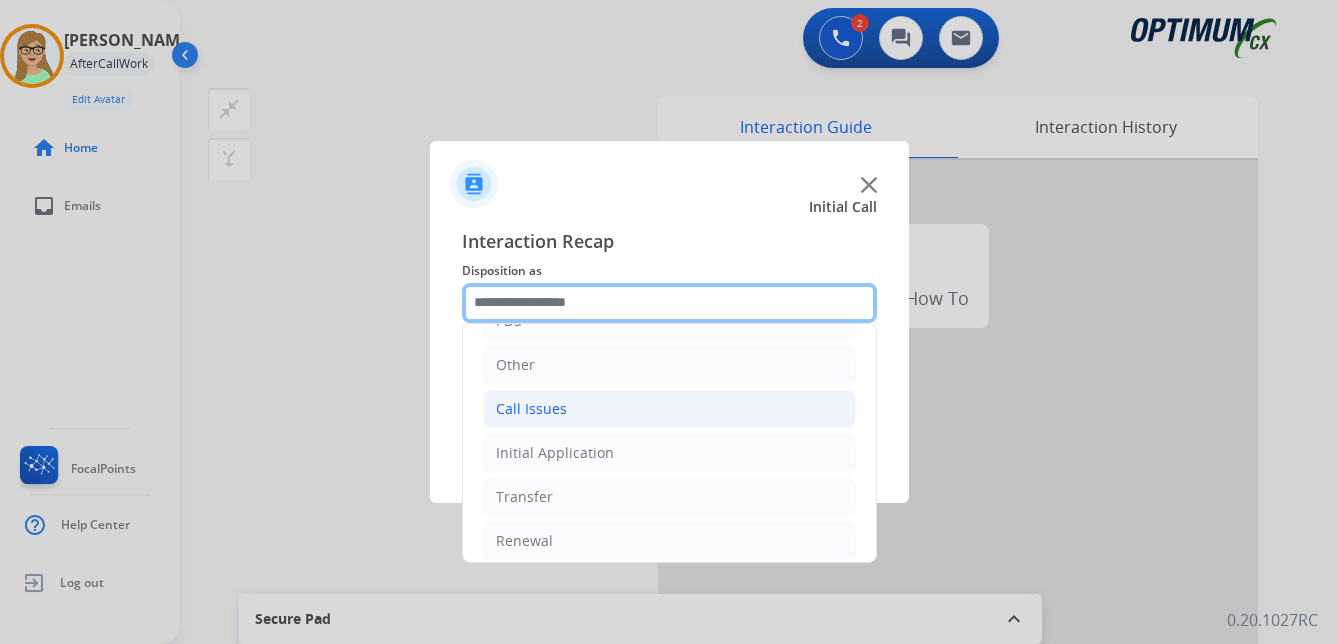 scroll, scrollTop: 136, scrollLeft: 0, axis: vertical 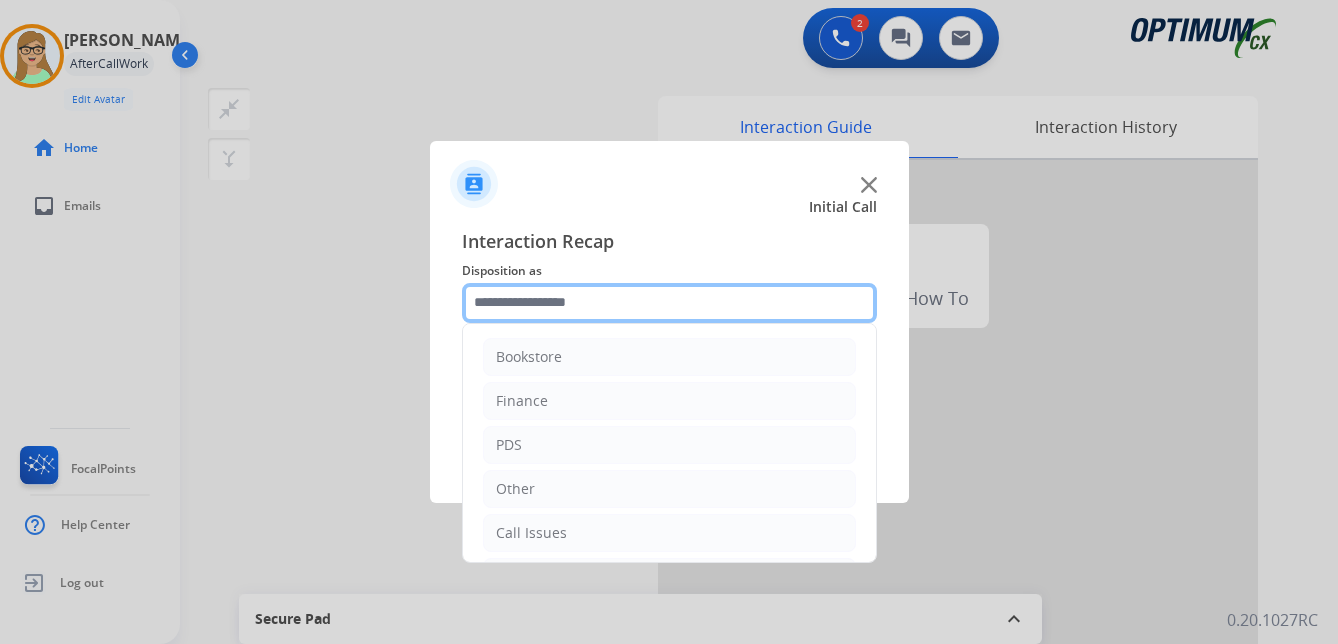 click 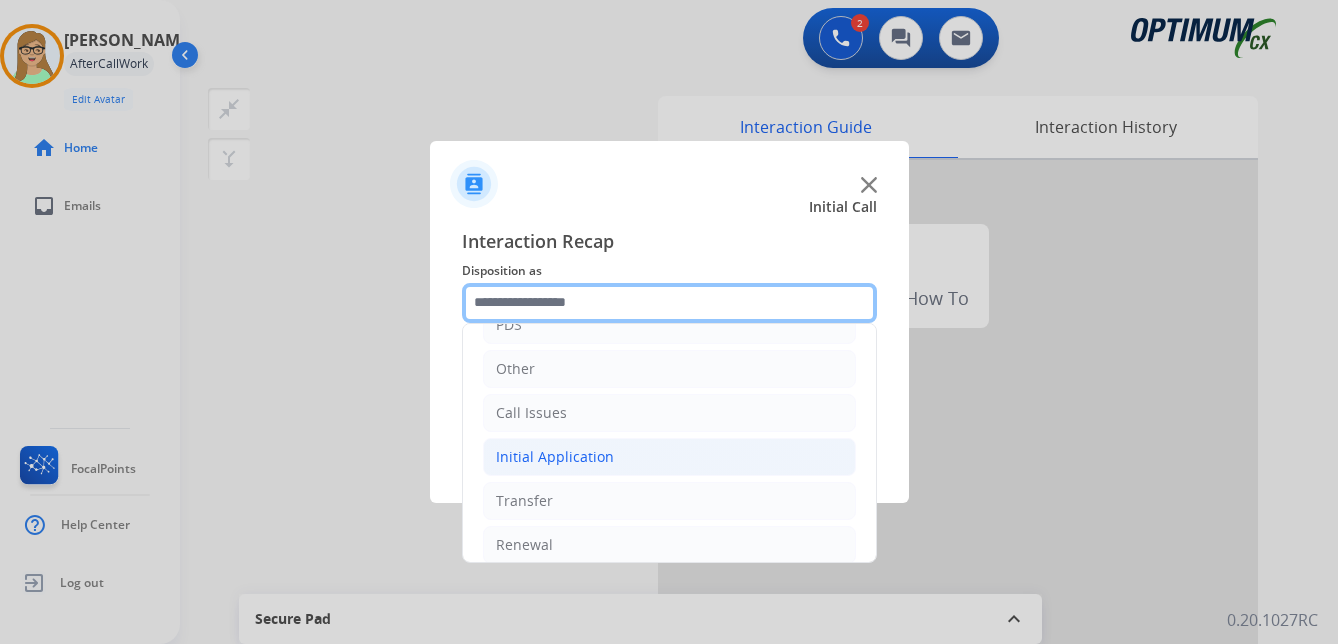 scroll, scrollTop: 136, scrollLeft: 0, axis: vertical 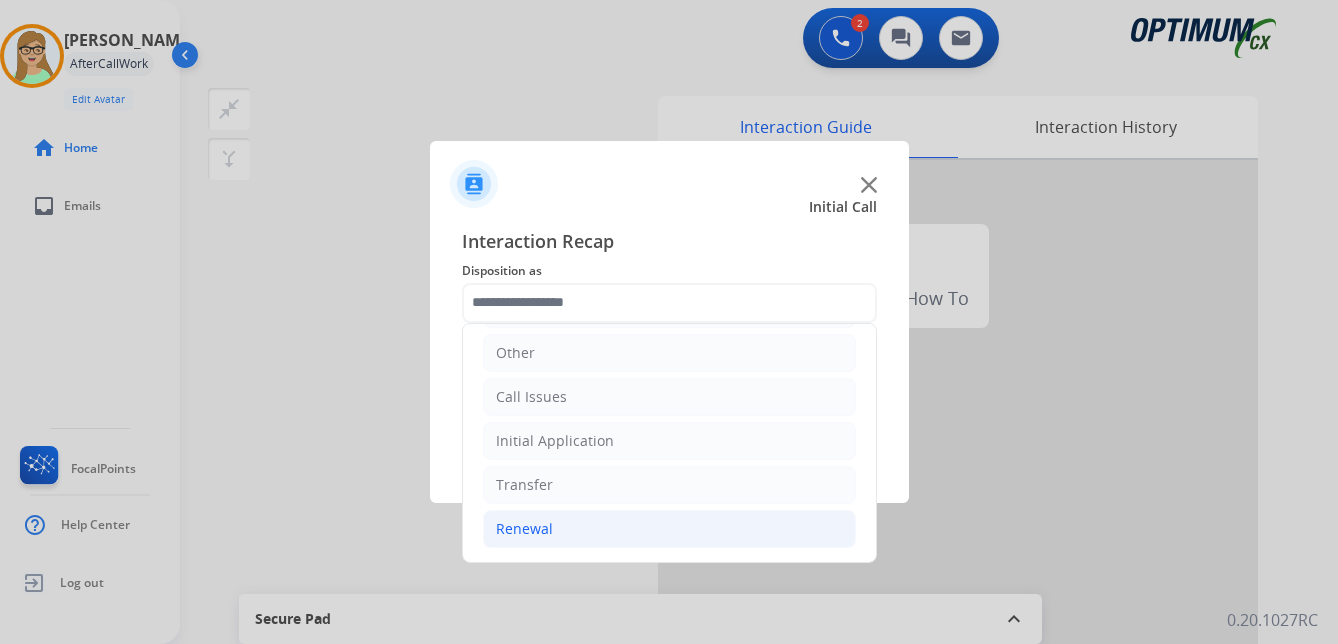 click on "Renewal" 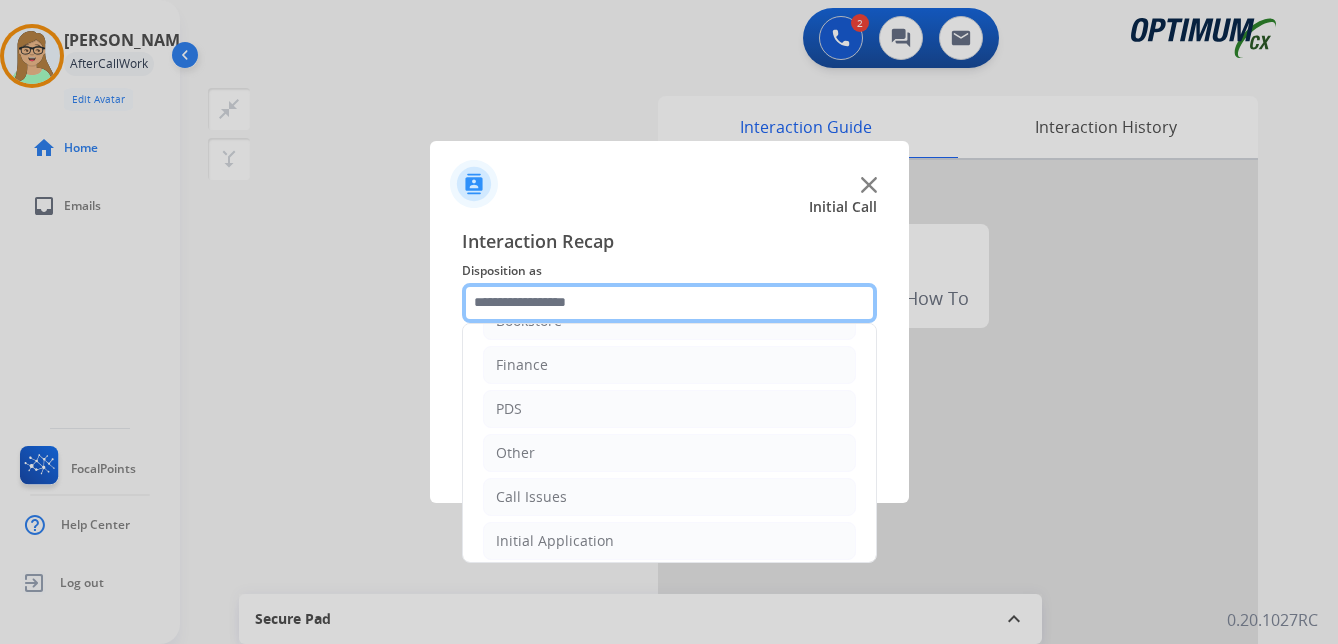 scroll, scrollTop: 0, scrollLeft: 0, axis: both 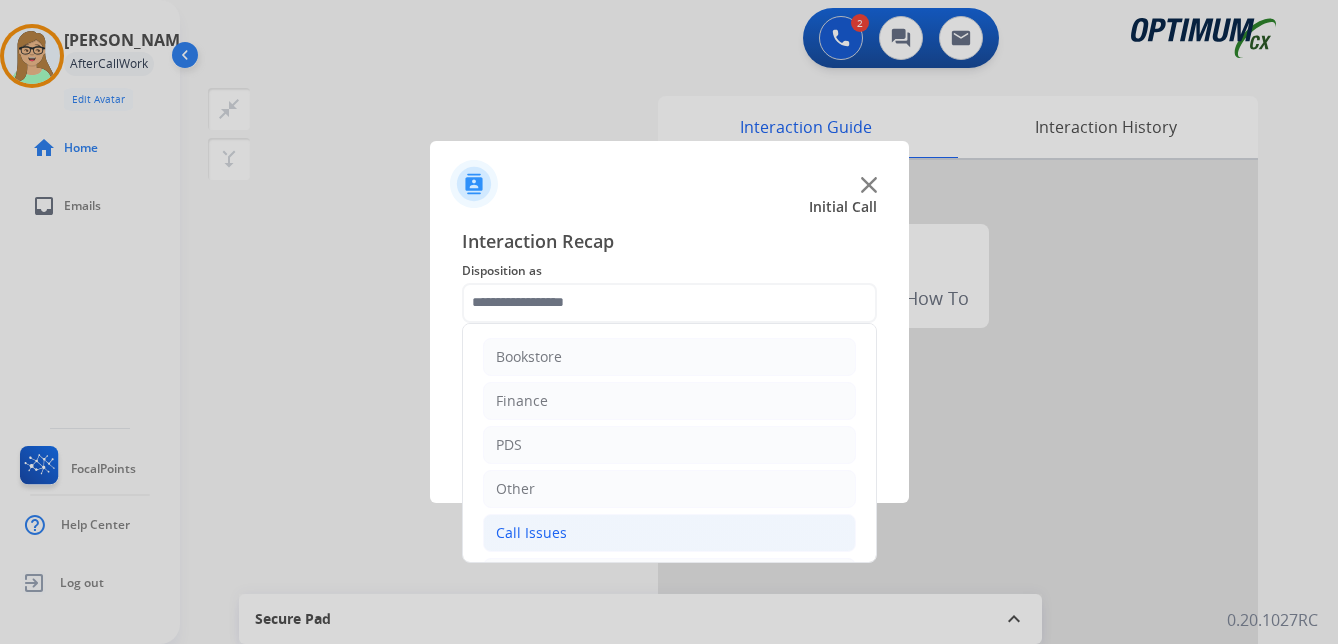 click on "Call Issues" 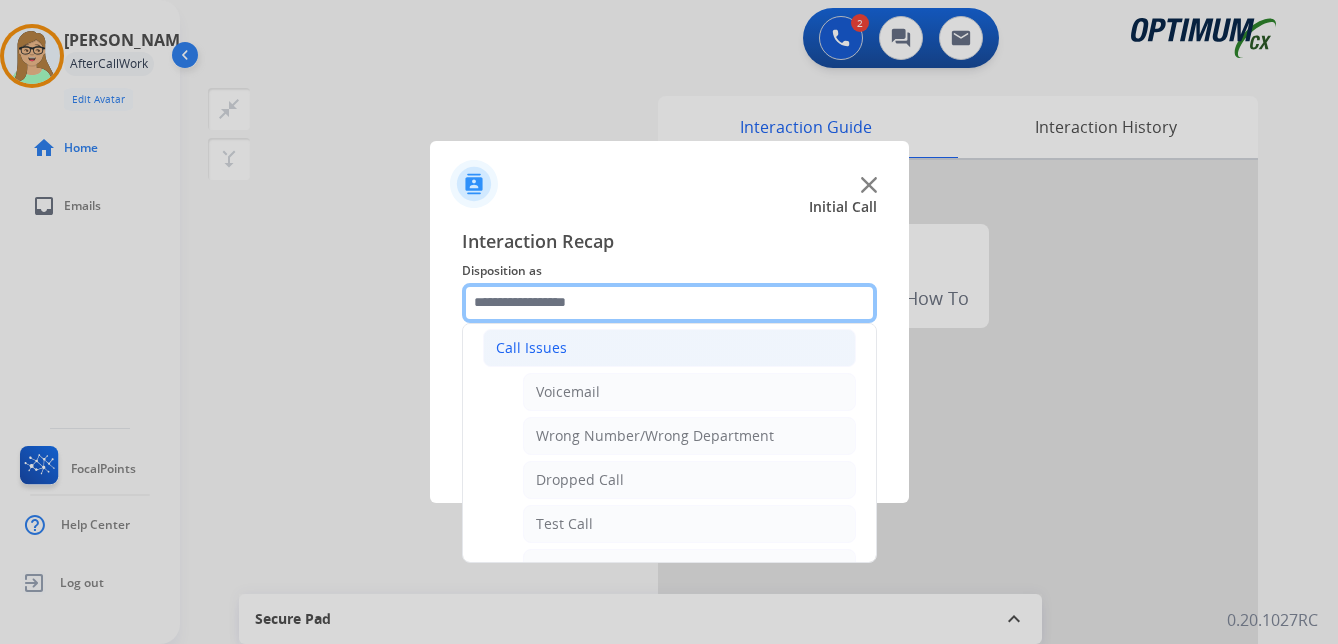 scroll, scrollTop: 200, scrollLeft: 0, axis: vertical 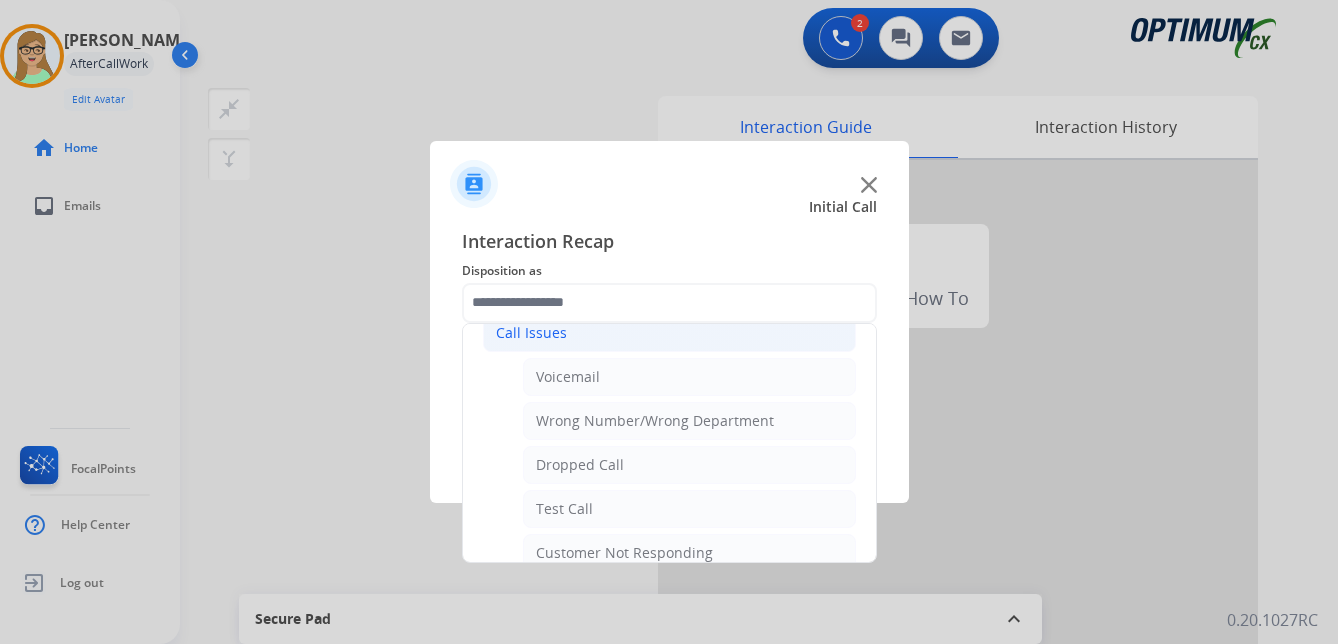 click on "Wrong Number/Wrong Department" 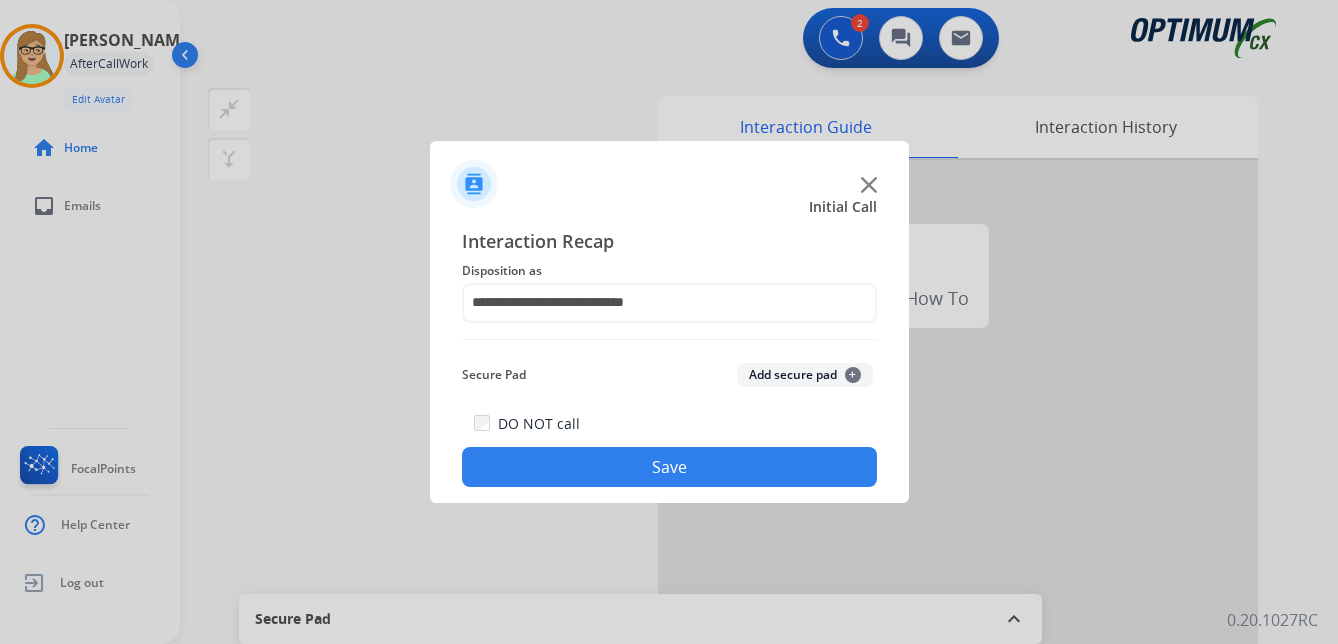 click on "Save" 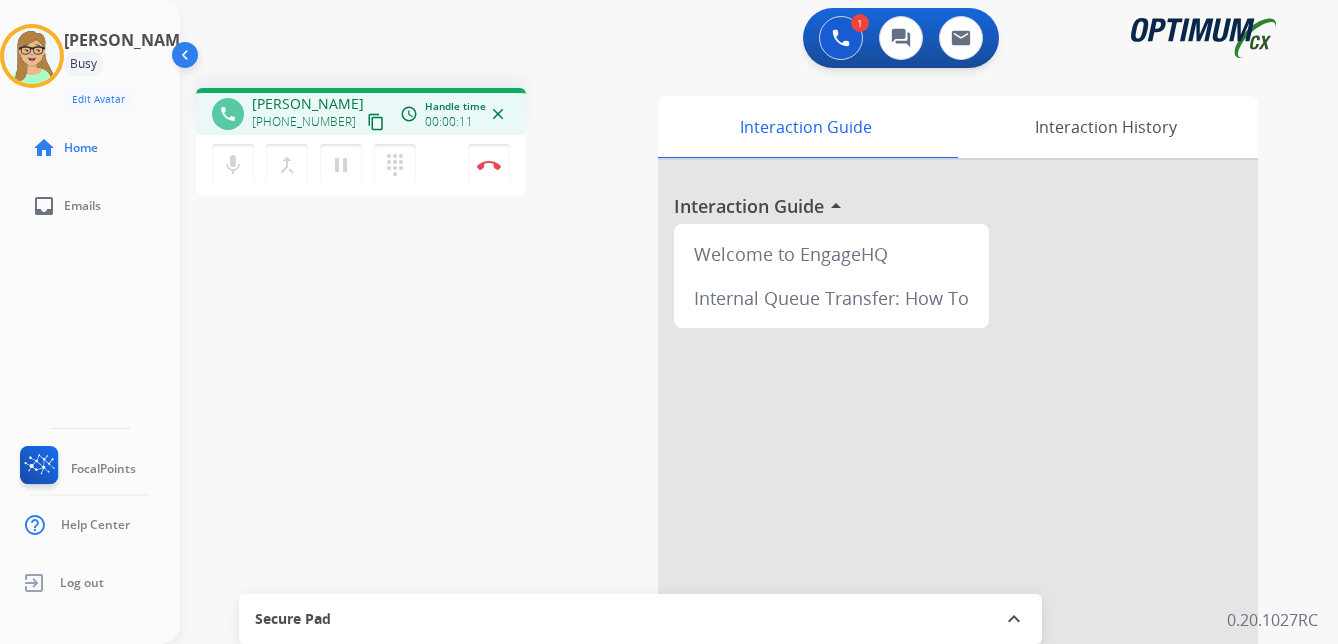 click on "content_copy" at bounding box center (376, 122) 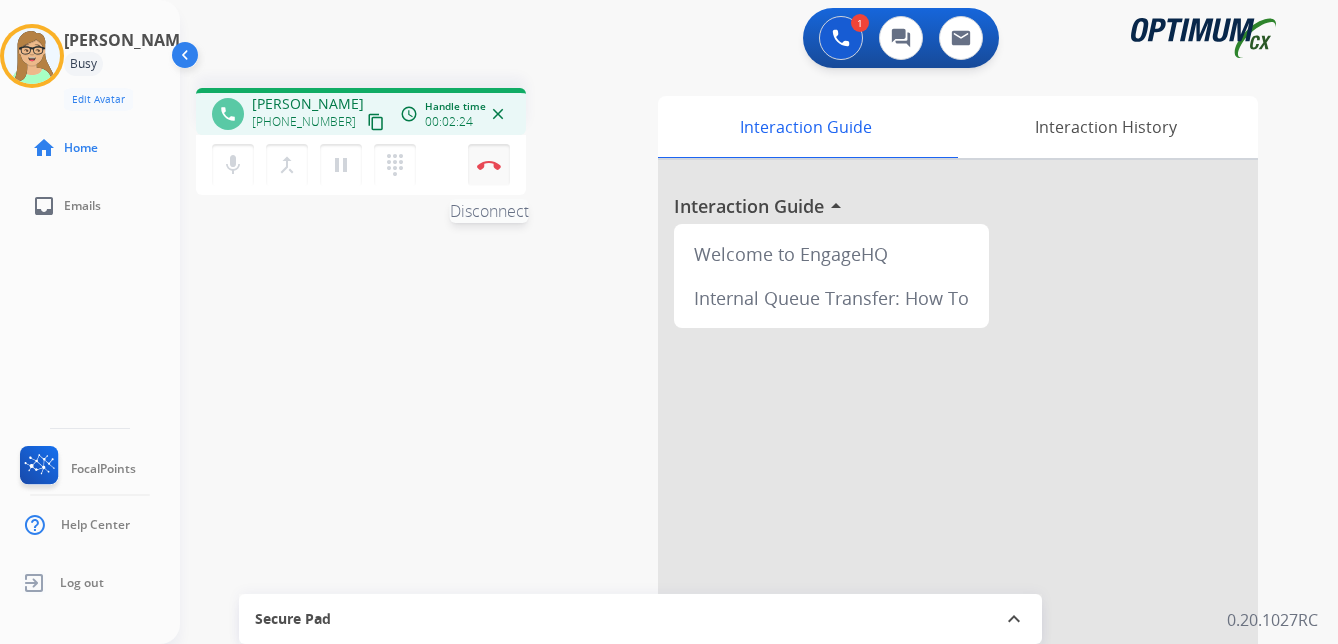 click at bounding box center [489, 165] 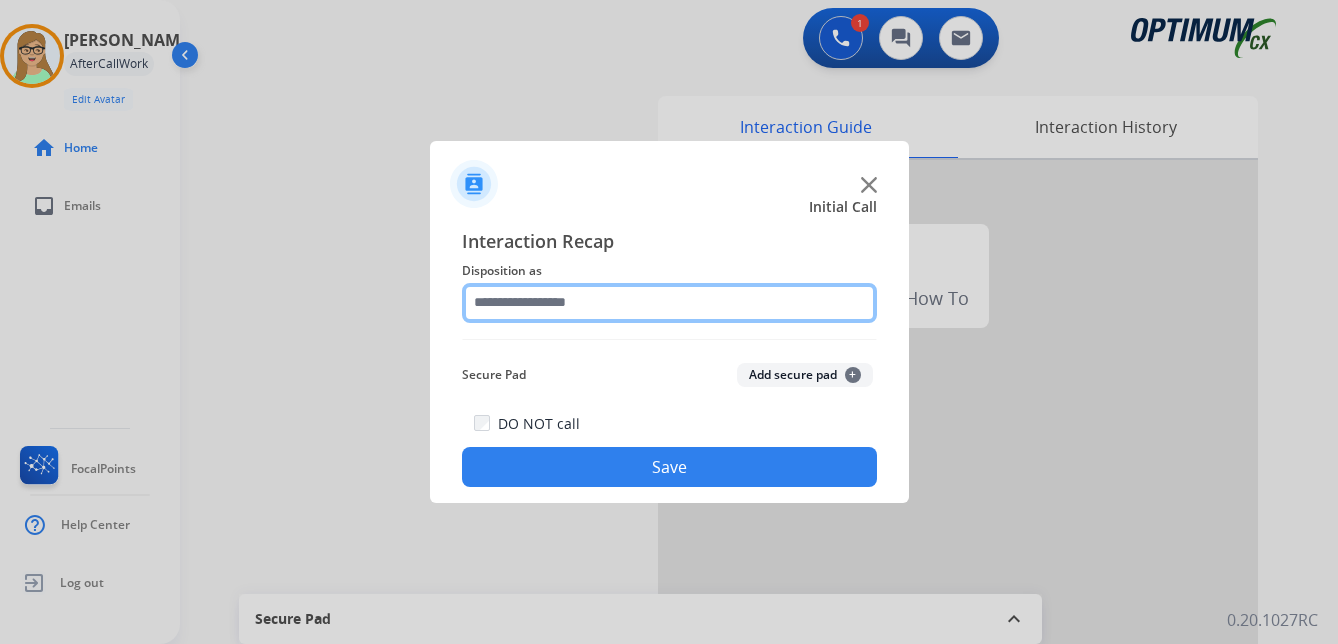 click 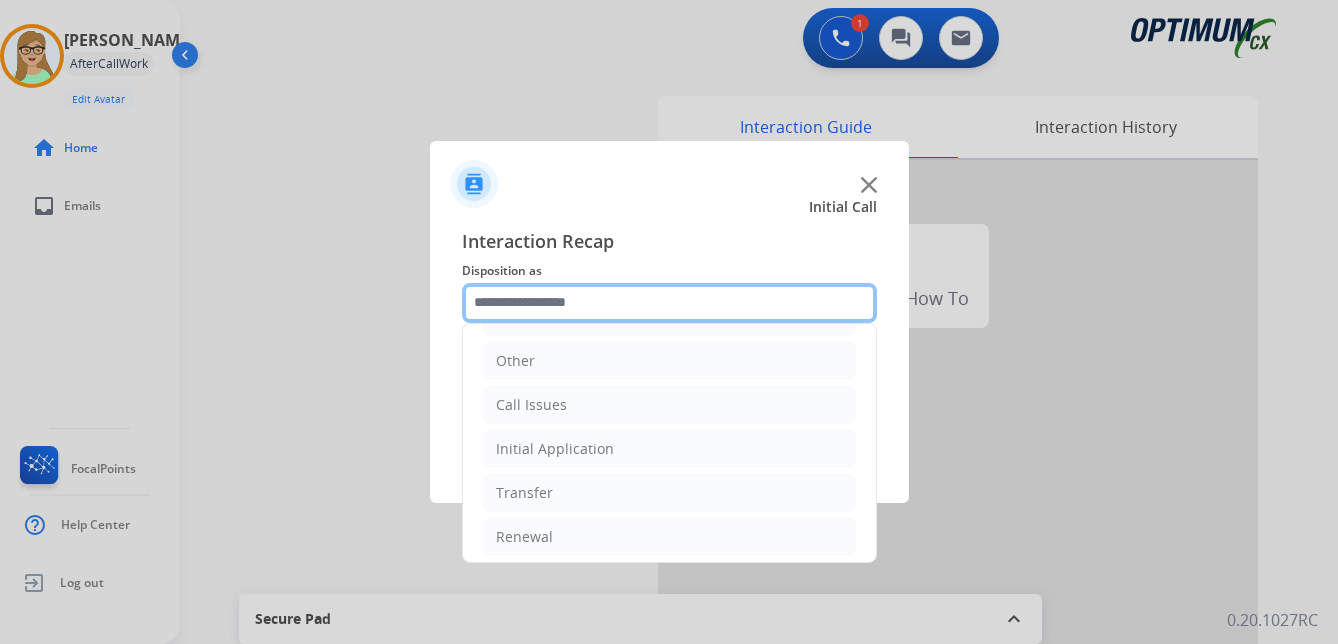scroll, scrollTop: 136, scrollLeft: 0, axis: vertical 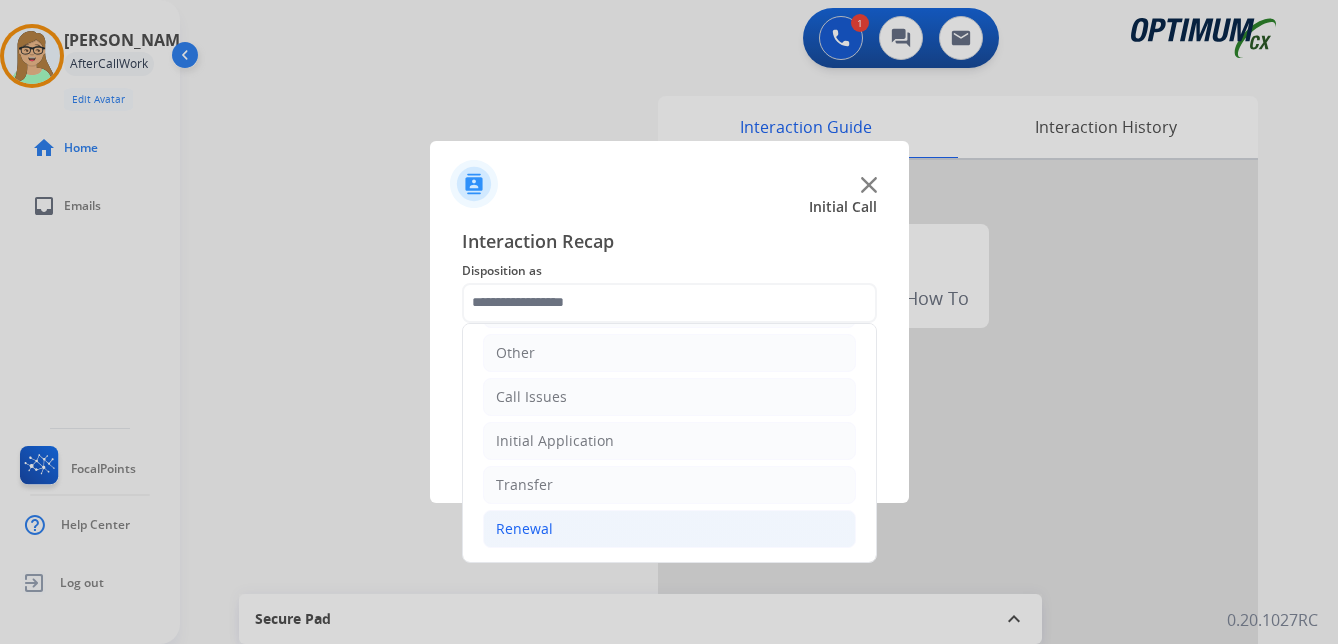 click on "Renewal" 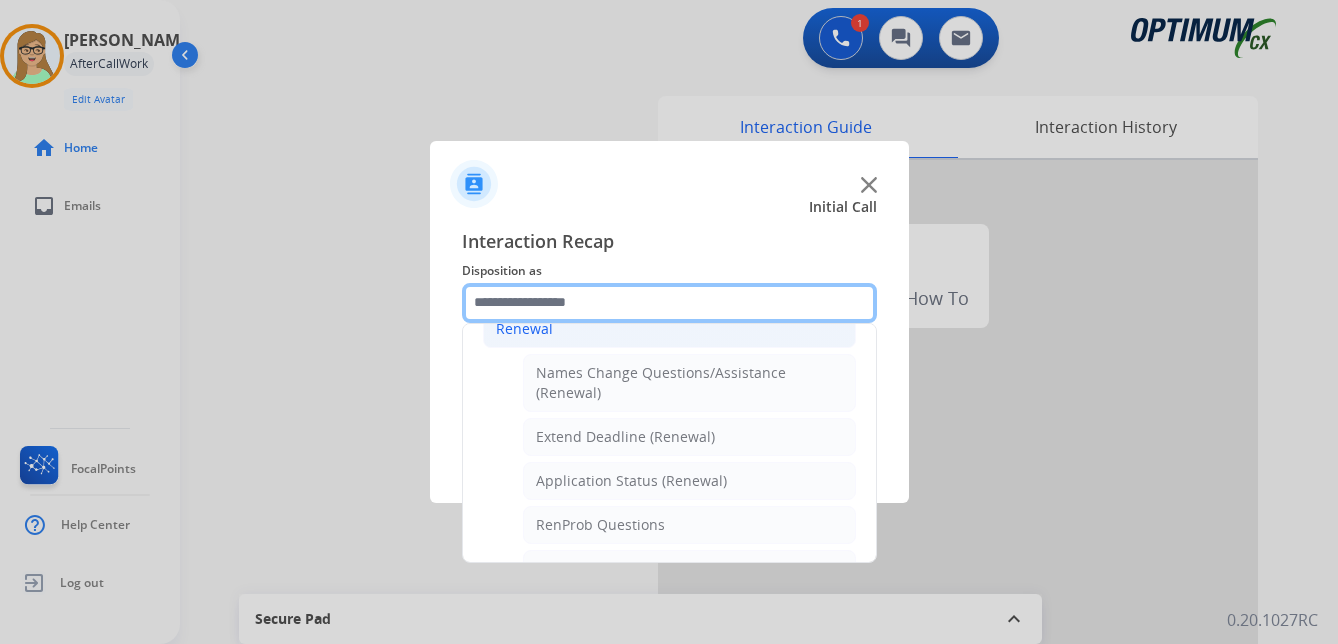 scroll, scrollTop: 436, scrollLeft: 0, axis: vertical 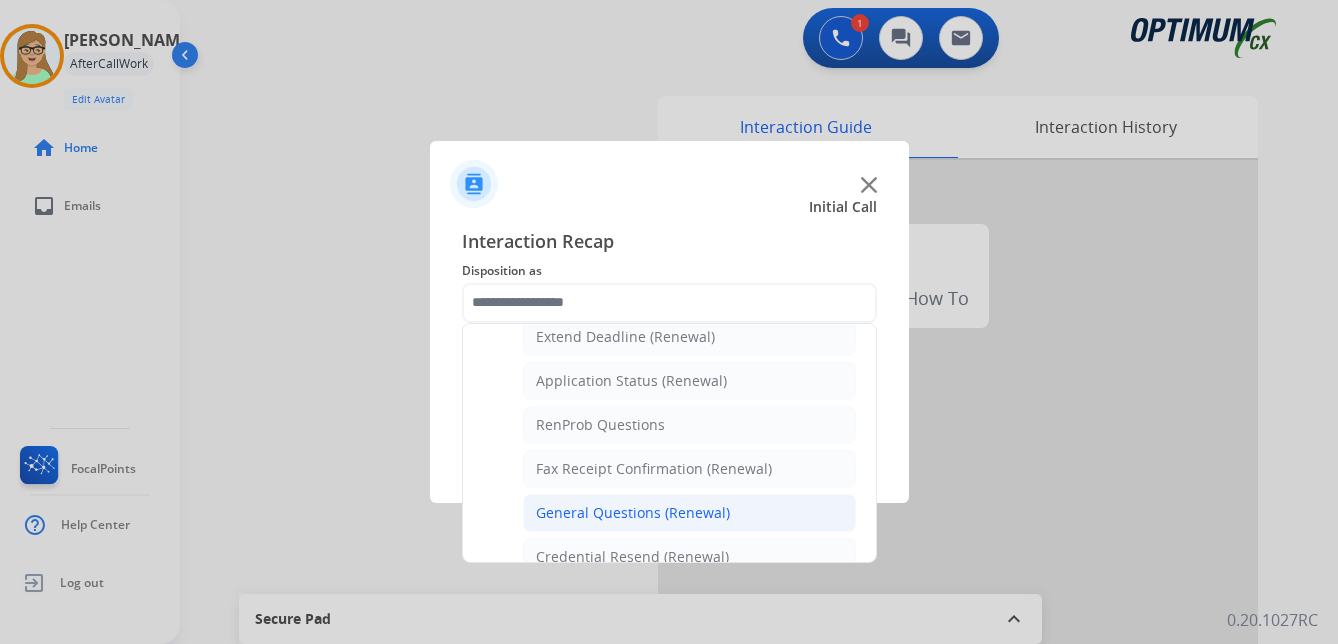click on "General Questions (Renewal)" 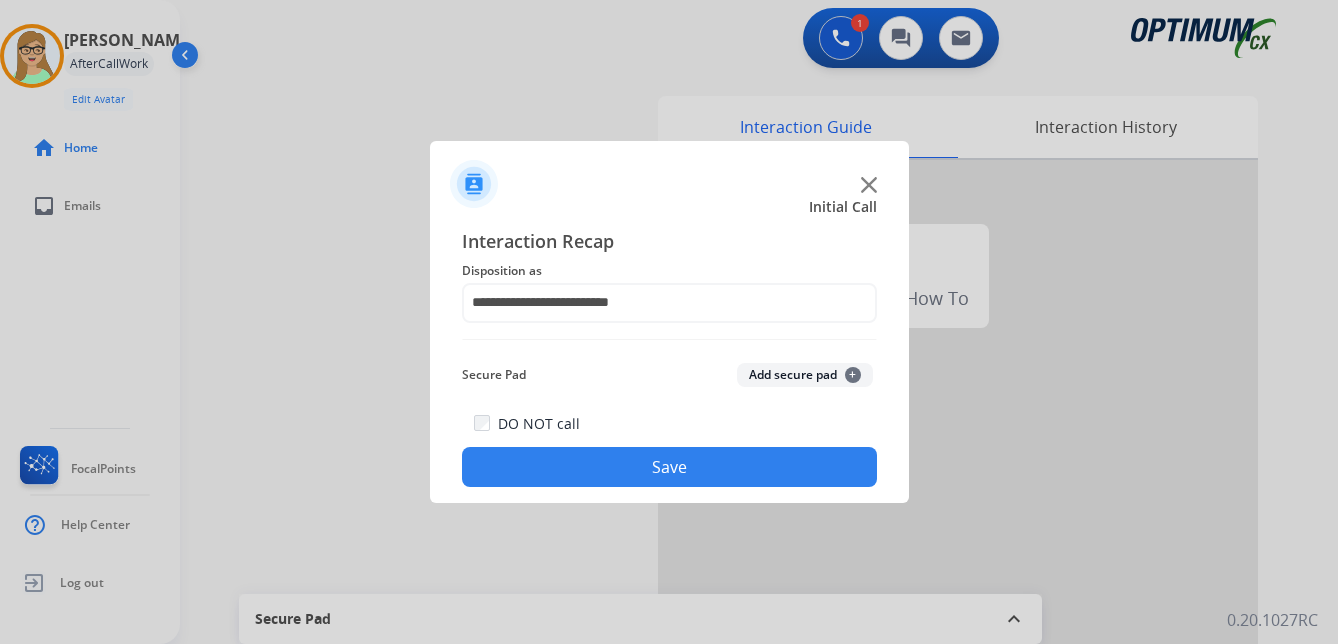 click on "Save" 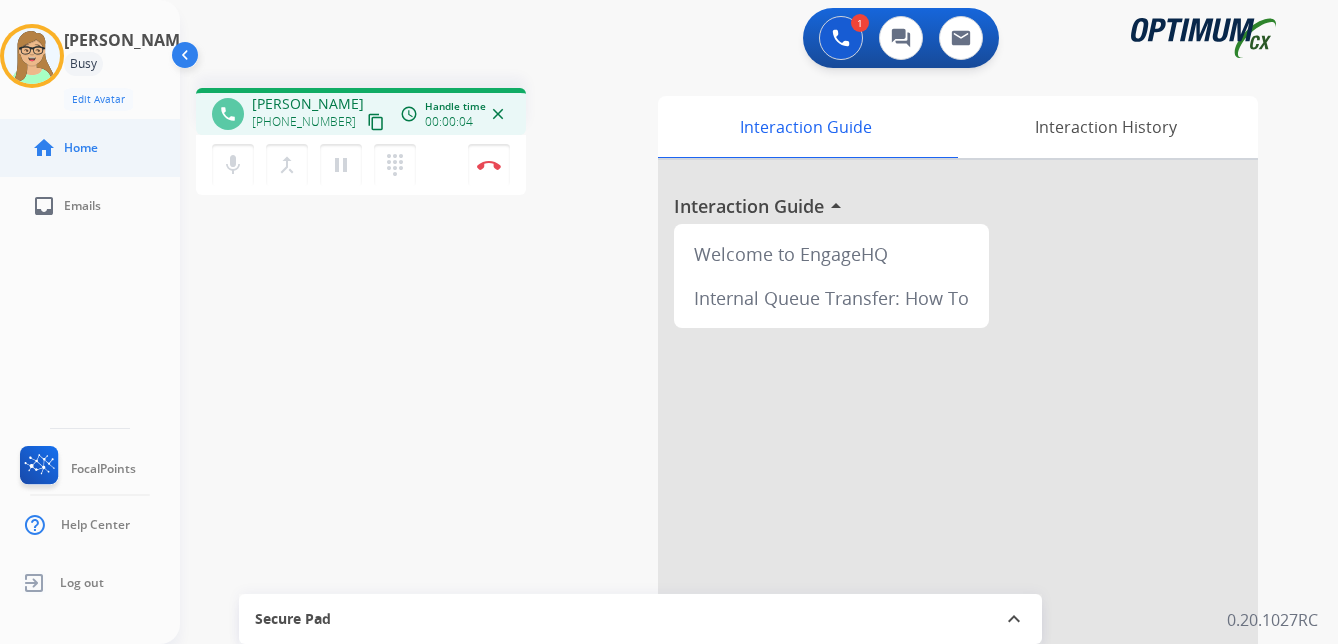 drag, startPoint x: 355, startPoint y: 124, endPoint x: 5, endPoint y: 149, distance: 350.89172 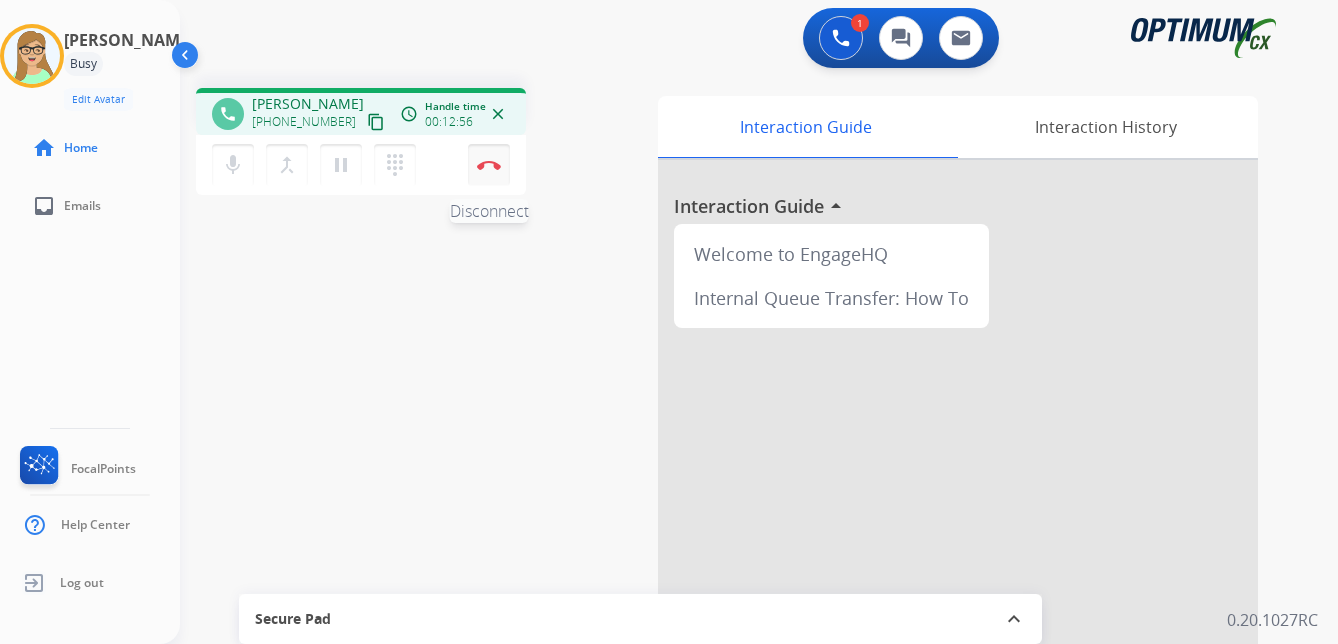 click at bounding box center (489, 165) 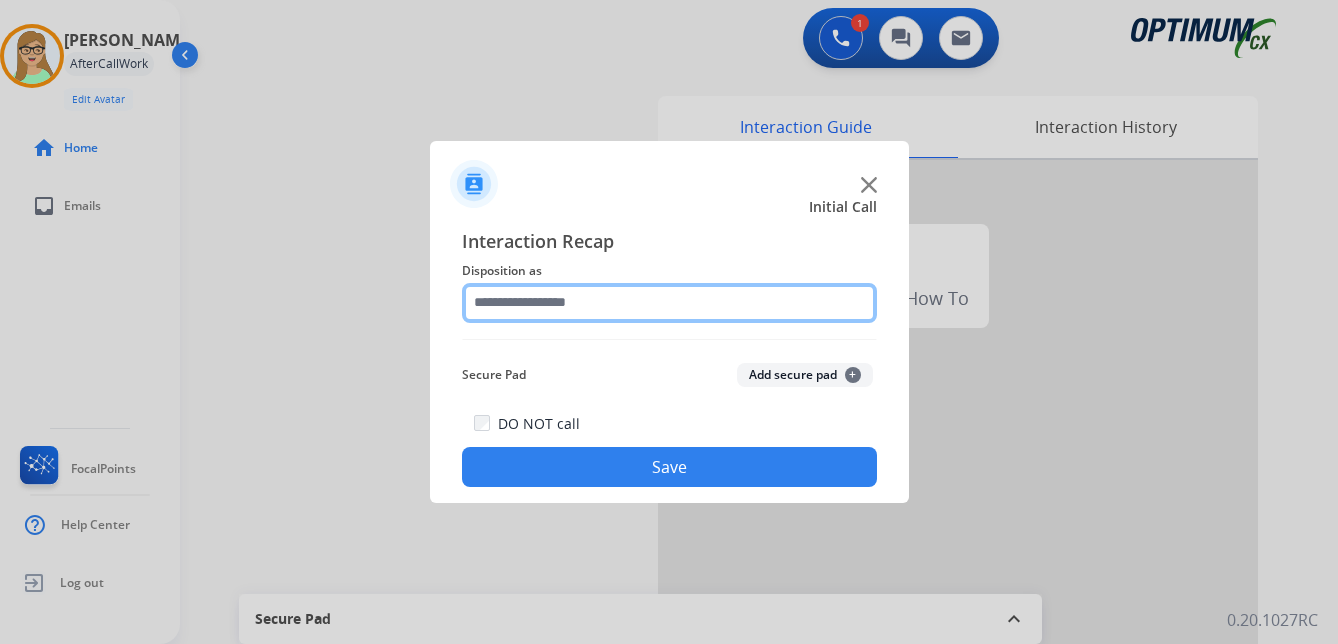 click 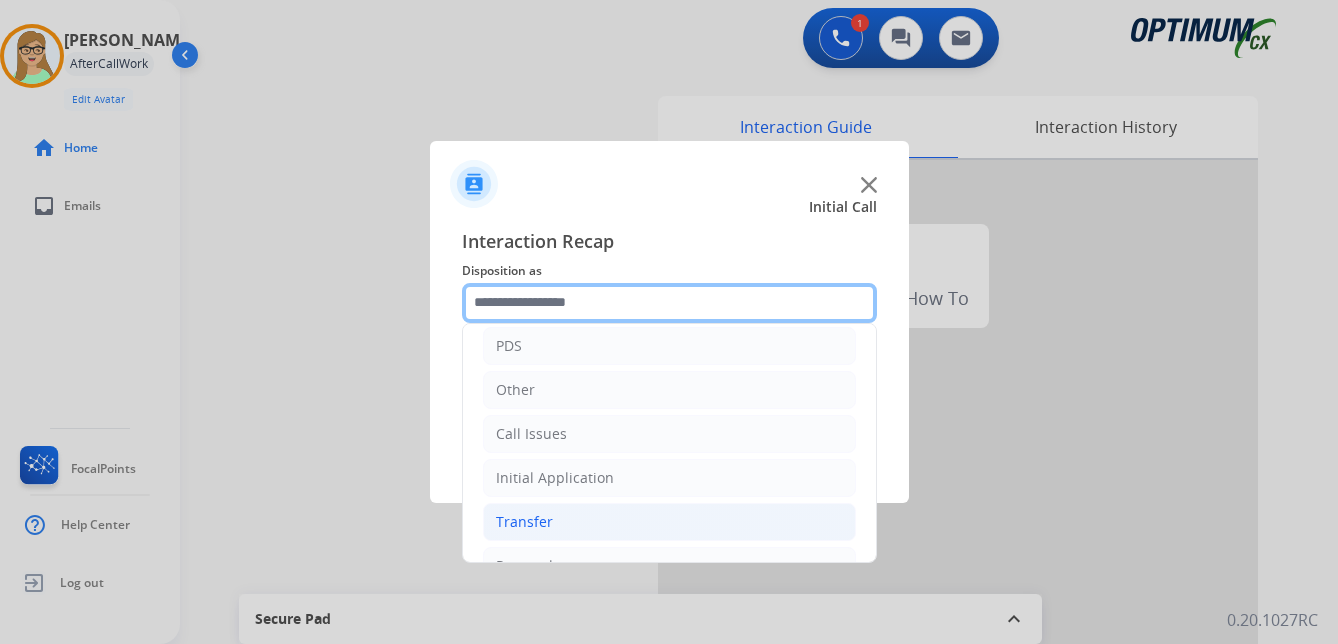 scroll, scrollTop: 100, scrollLeft: 0, axis: vertical 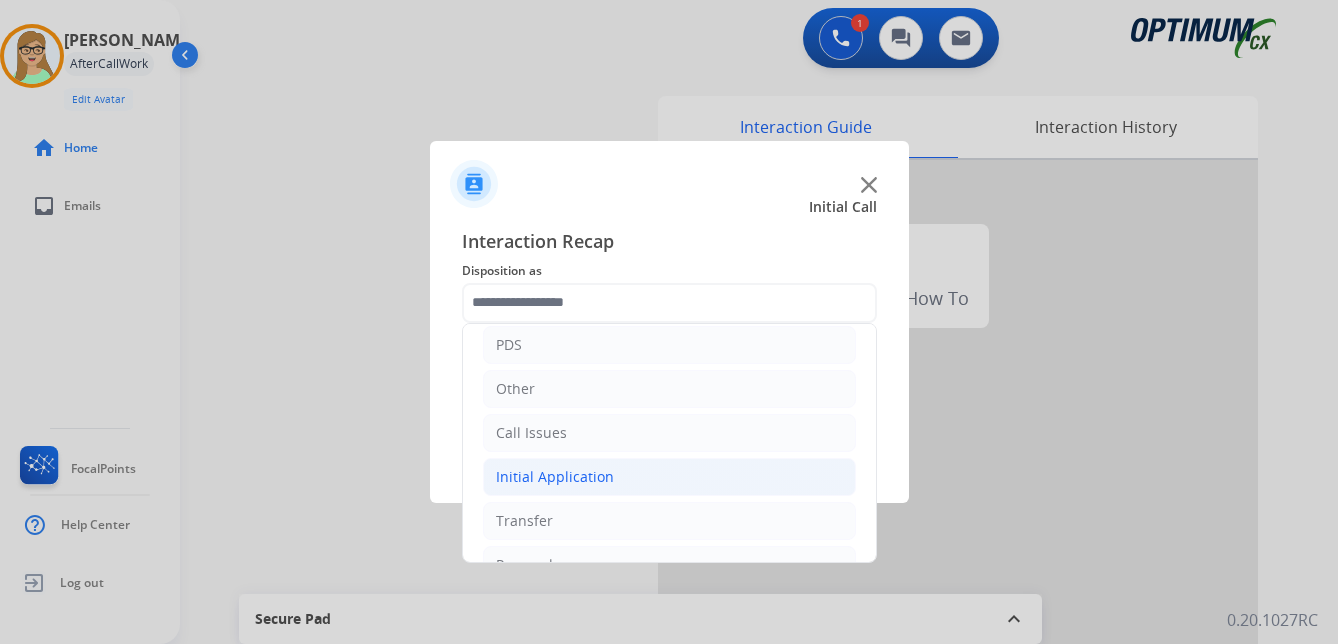 click on "Initial Application" 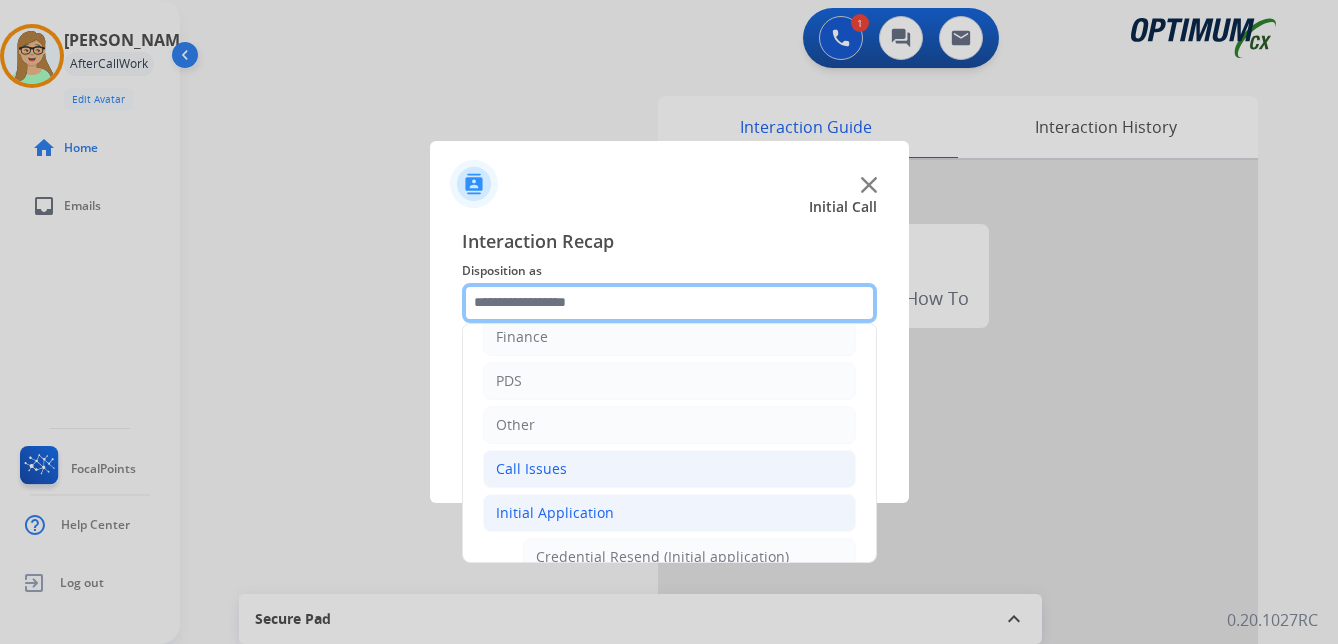 scroll, scrollTop: 100, scrollLeft: 0, axis: vertical 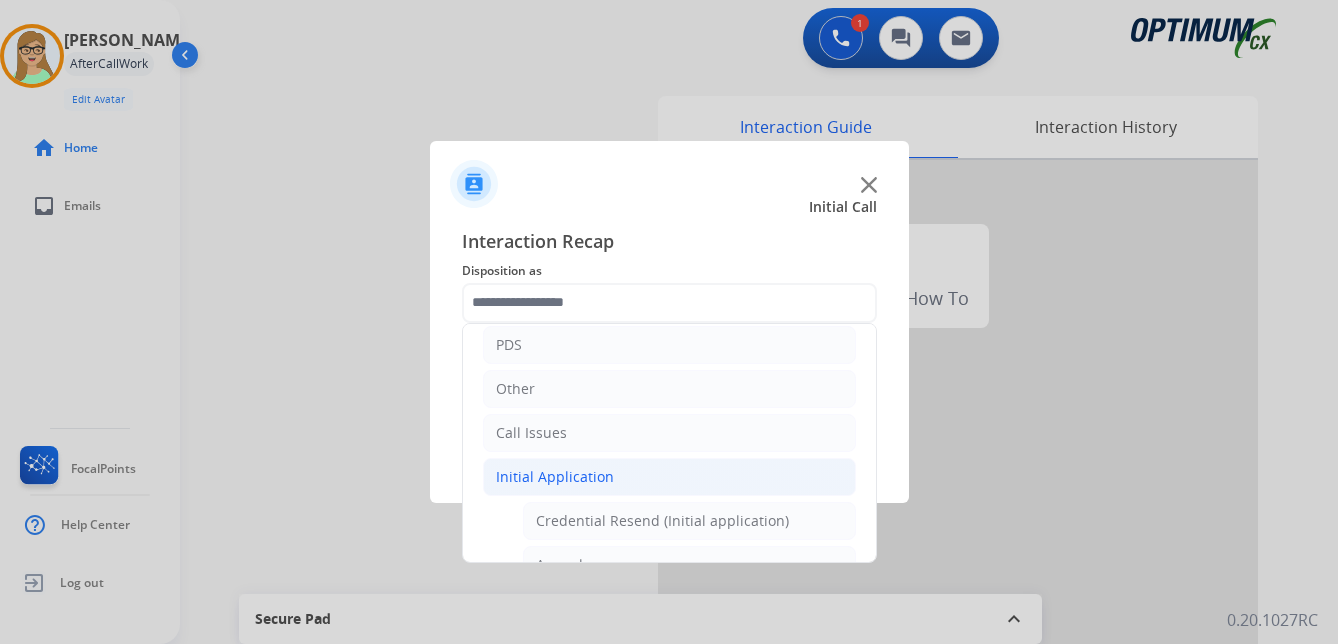 click on "Initial Application" 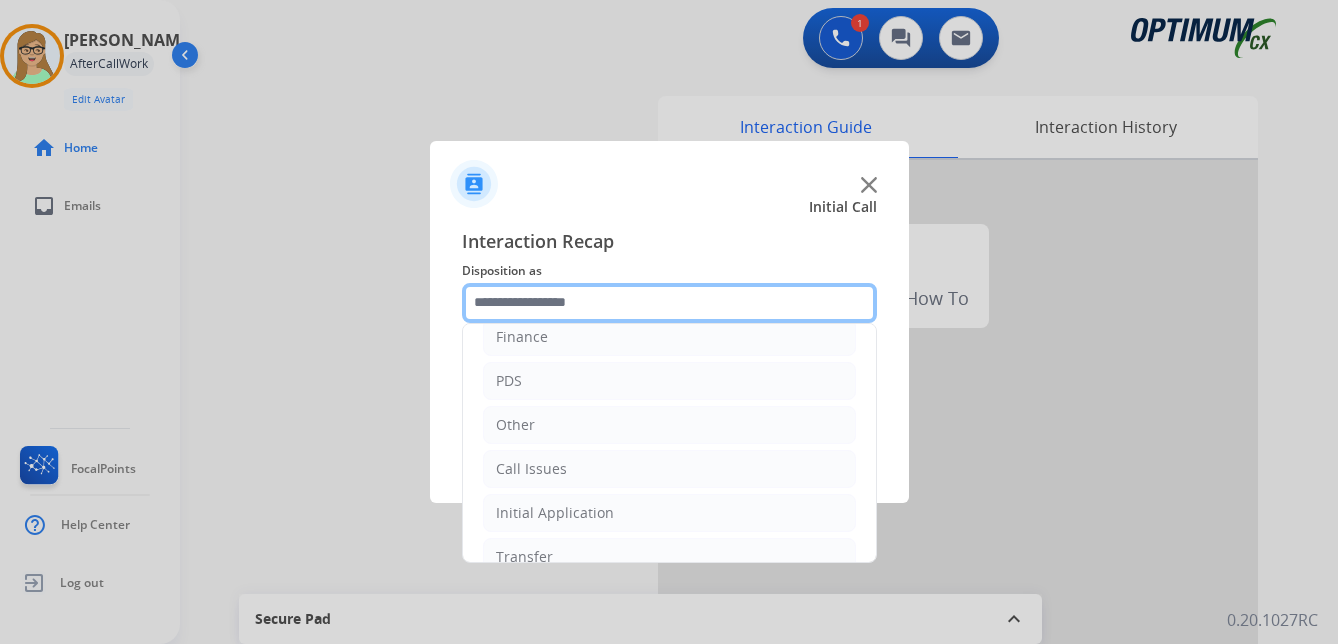scroll, scrollTop: 136, scrollLeft: 0, axis: vertical 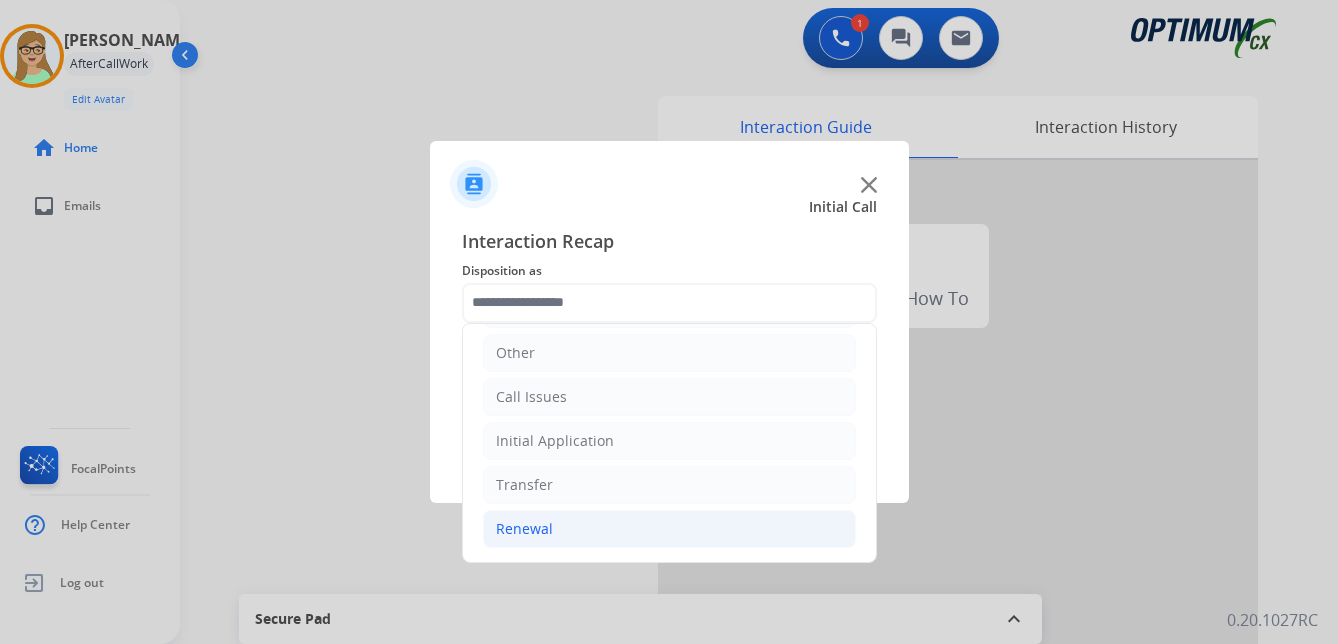 click on "Renewal" 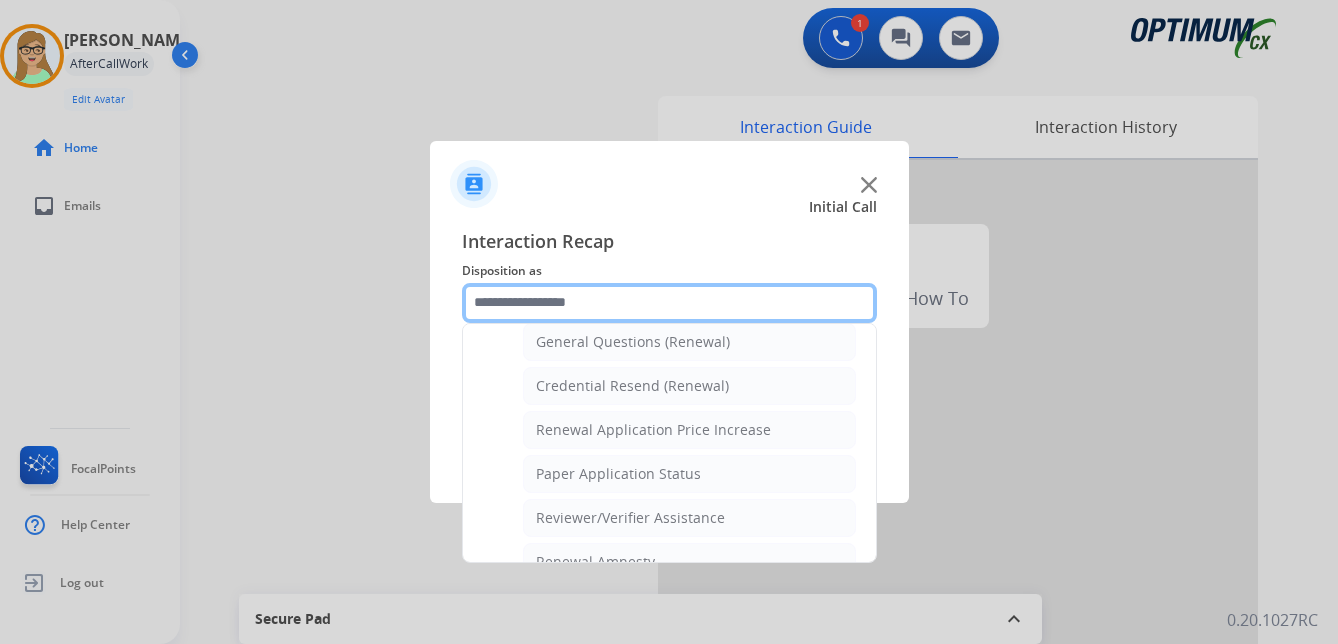 scroll, scrollTop: 572, scrollLeft: 0, axis: vertical 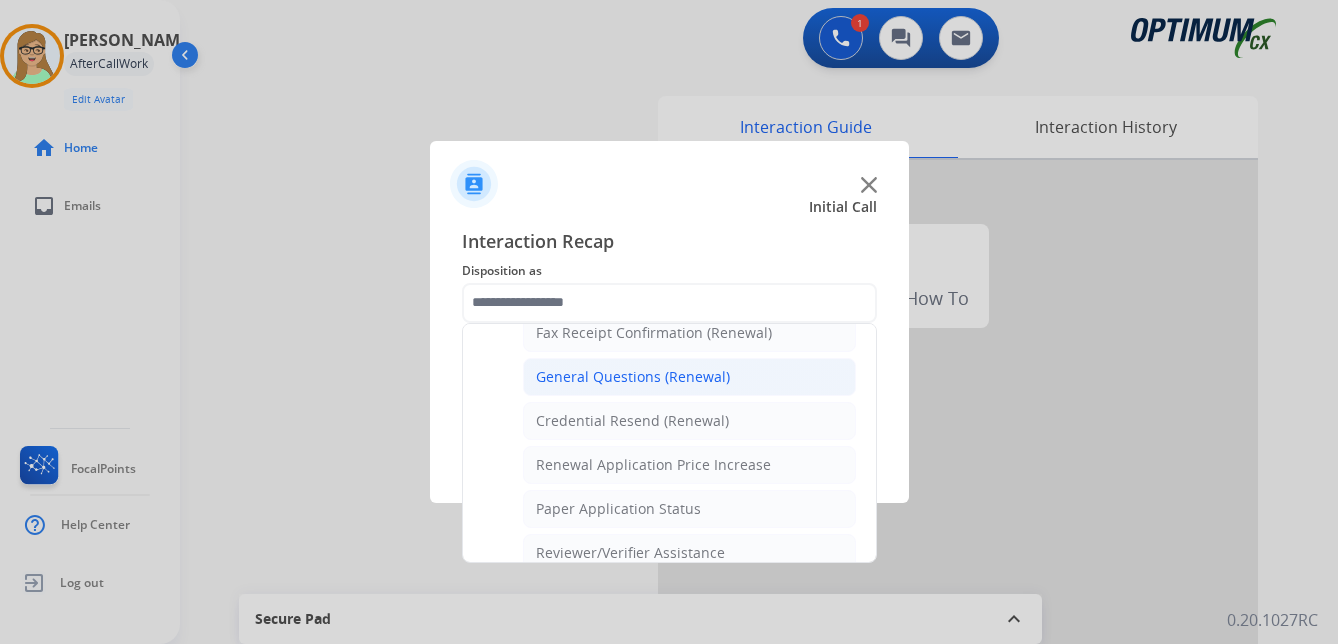 click on "General Questions (Renewal)" 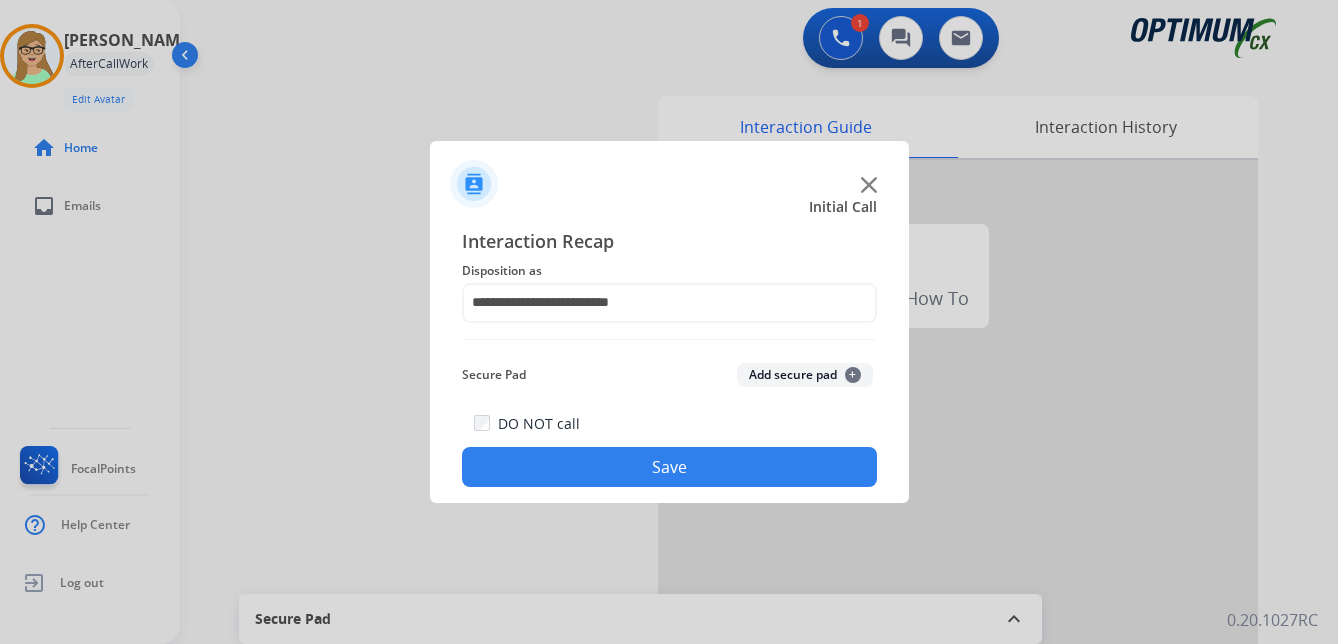 drag, startPoint x: 602, startPoint y: 467, endPoint x: 374, endPoint y: 447, distance: 228.87552 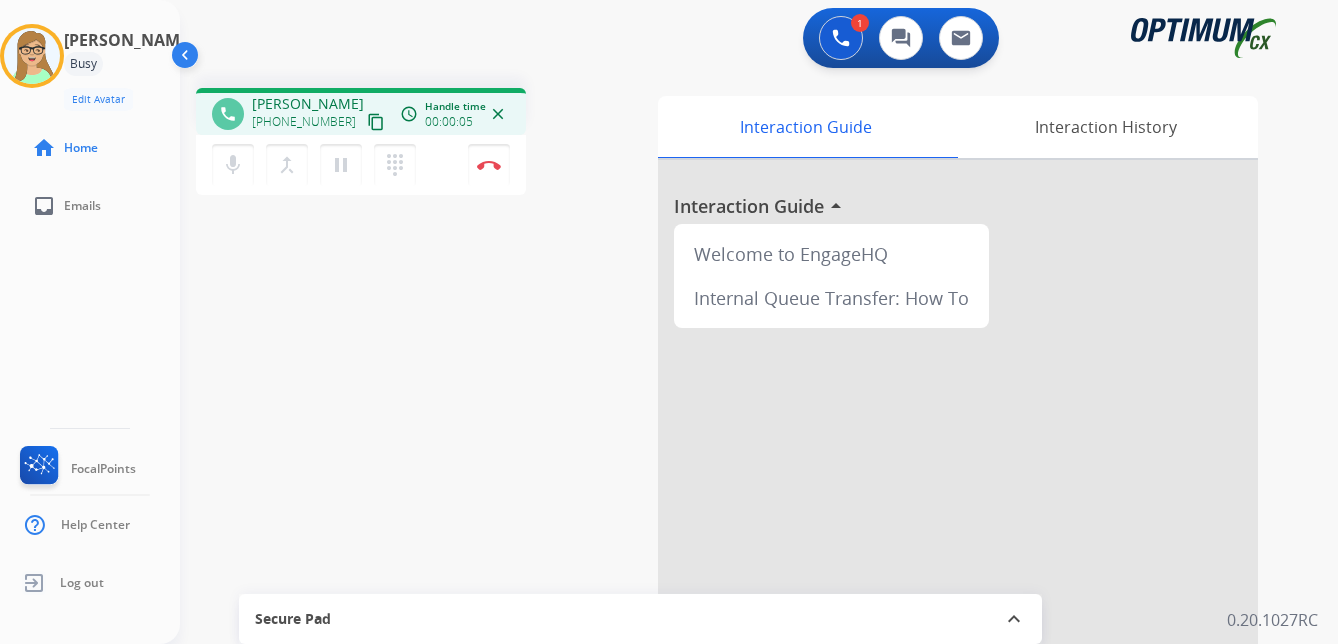 click on "content_copy" at bounding box center (376, 122) 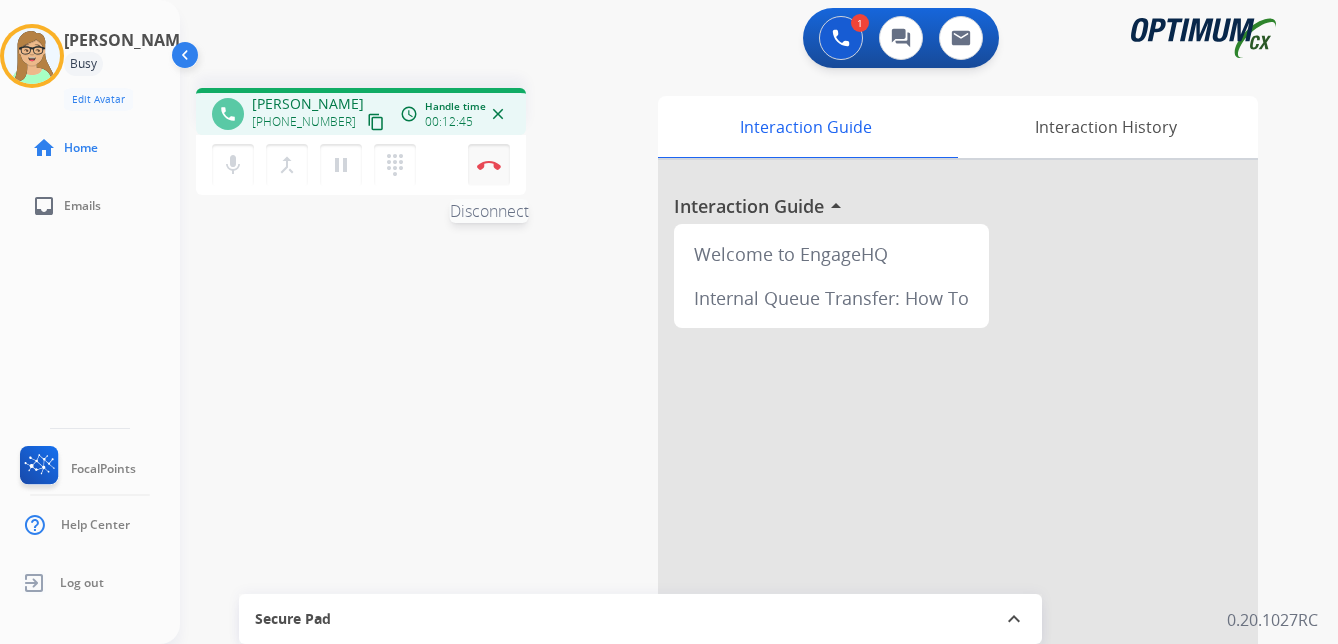 click at bounding box center (489, 165) 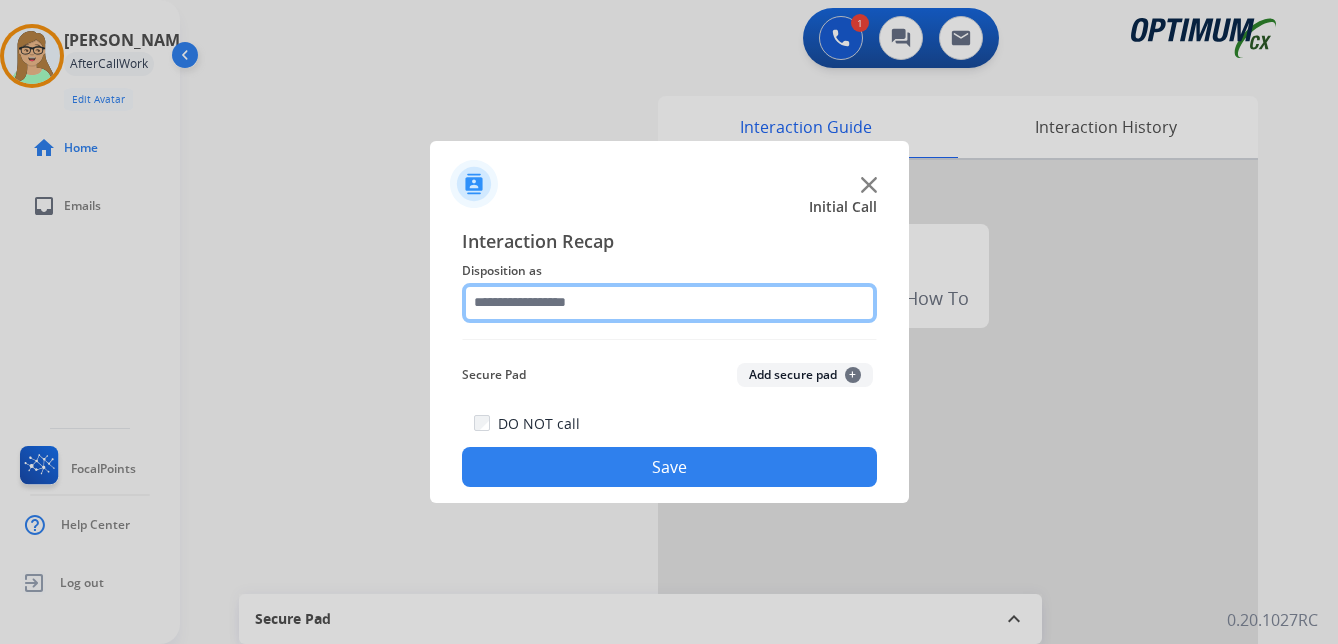 click 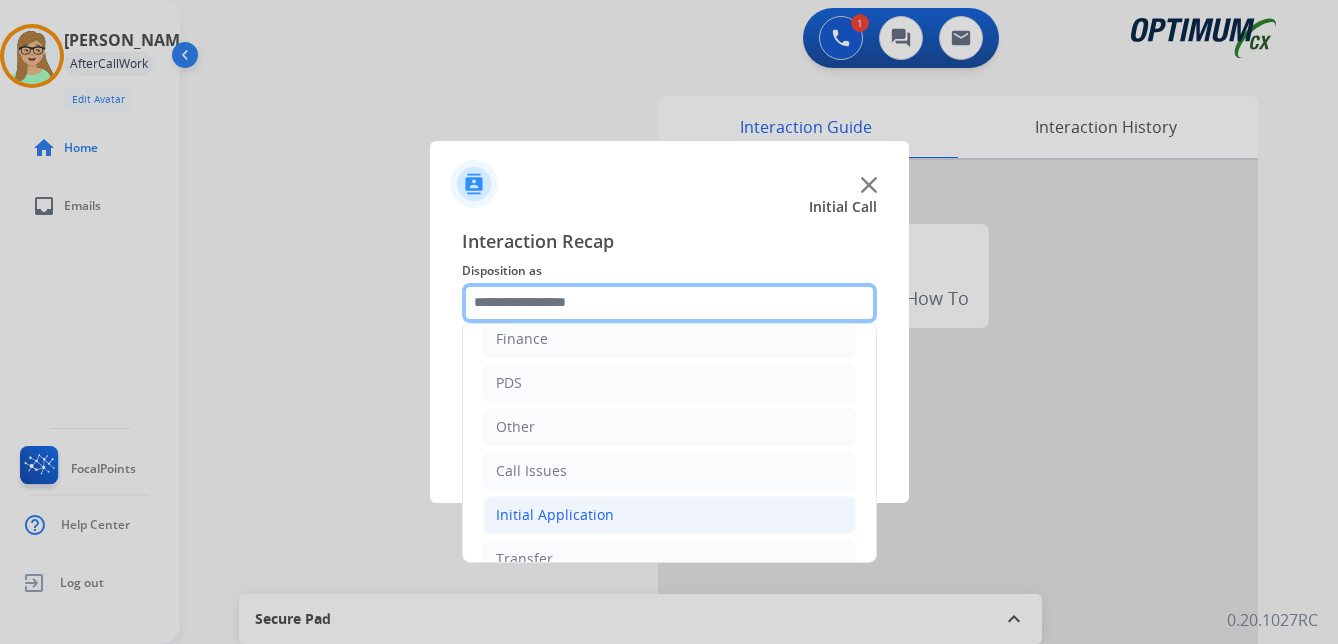 scroll, scrollTop: 136, scrollLeft: 0, axis: vertical 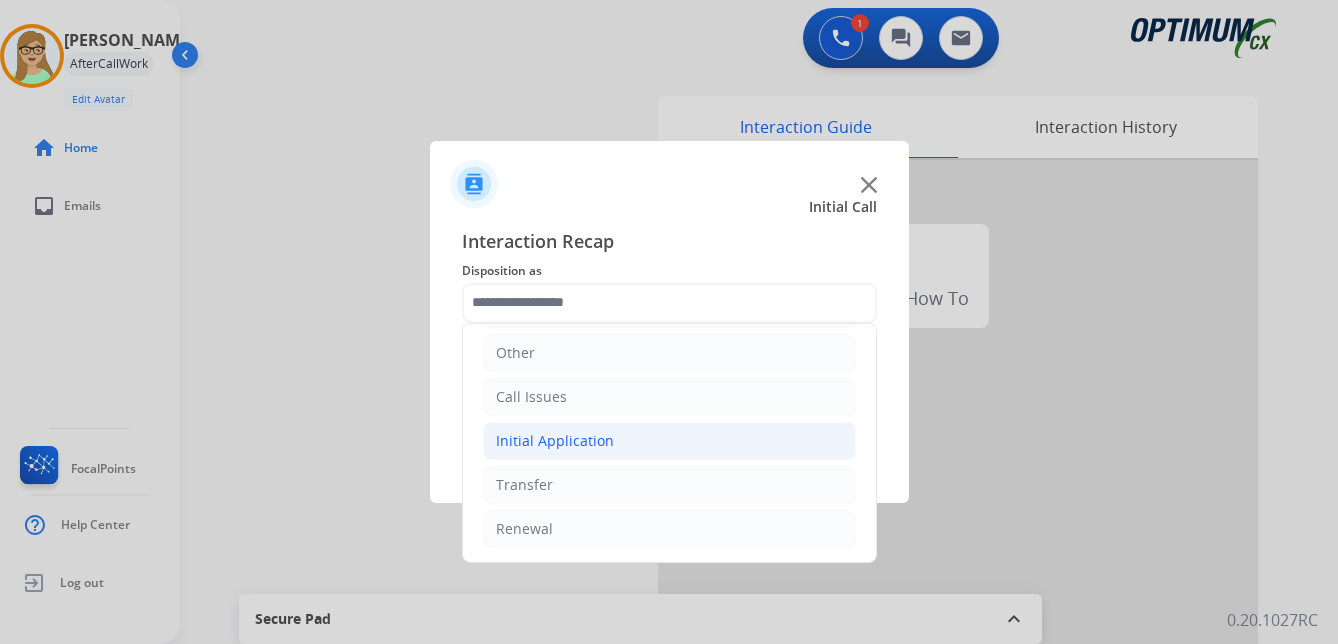 click on "Initial Application" 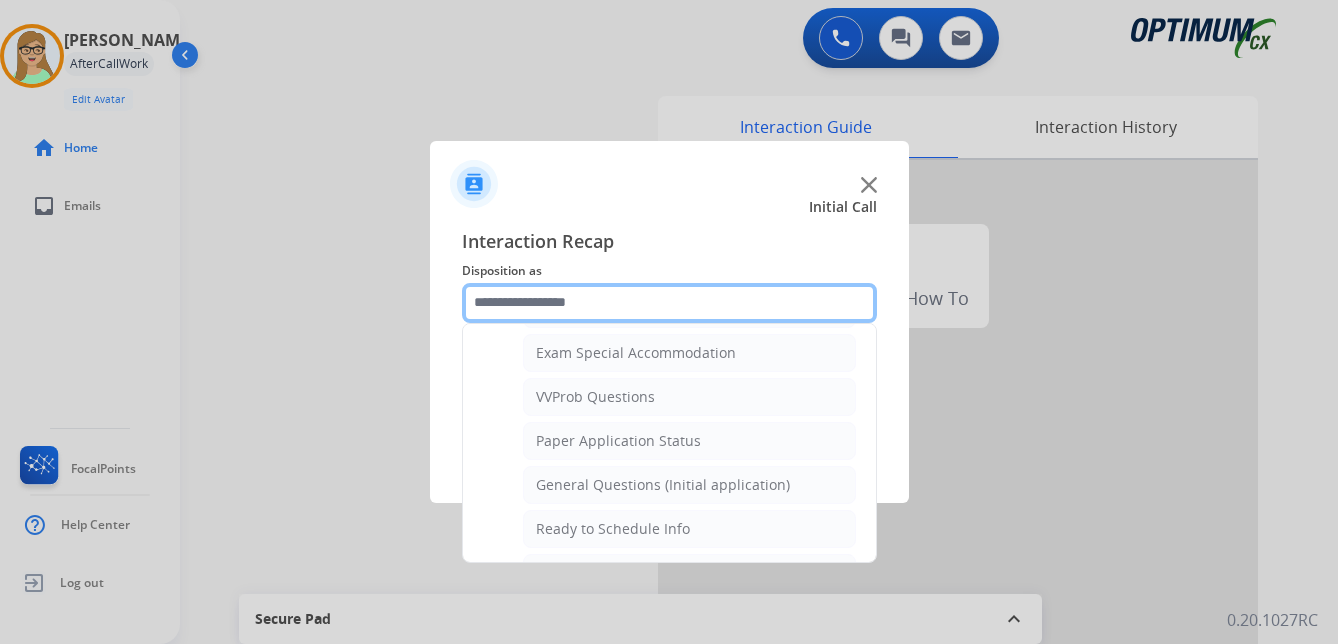 scroll, scrollTop: 1136, scrollLeft: 0, axis: vertical 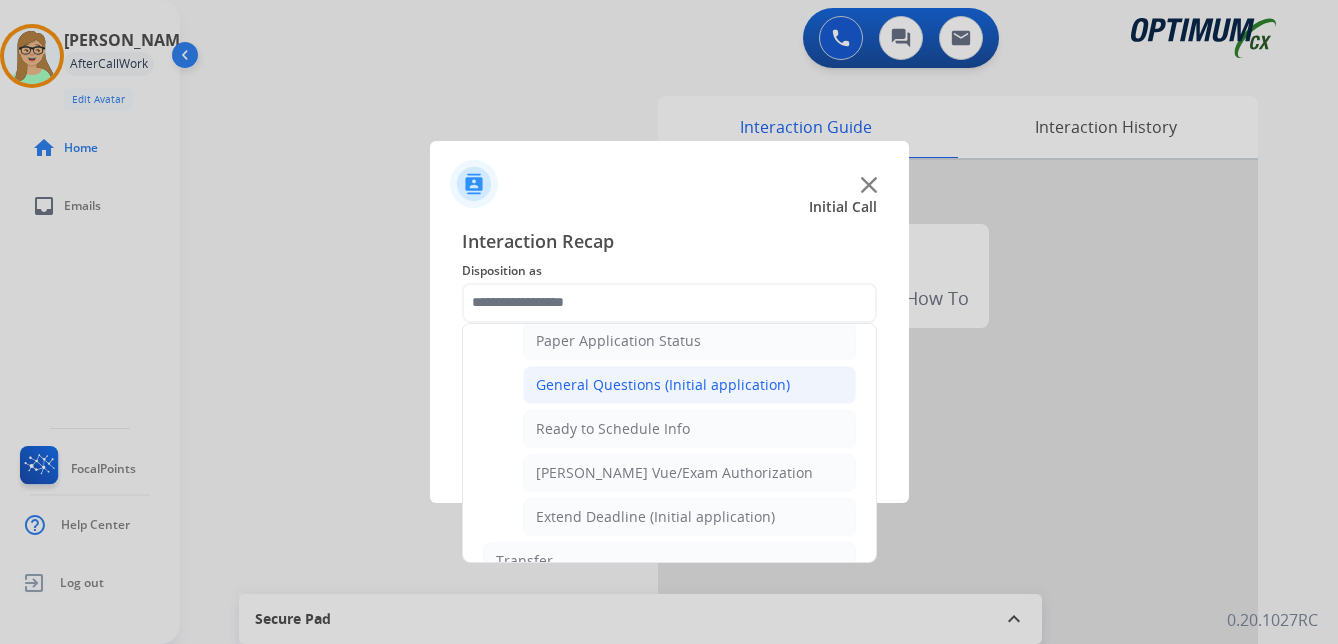 click on "General Questions (Initial application)" 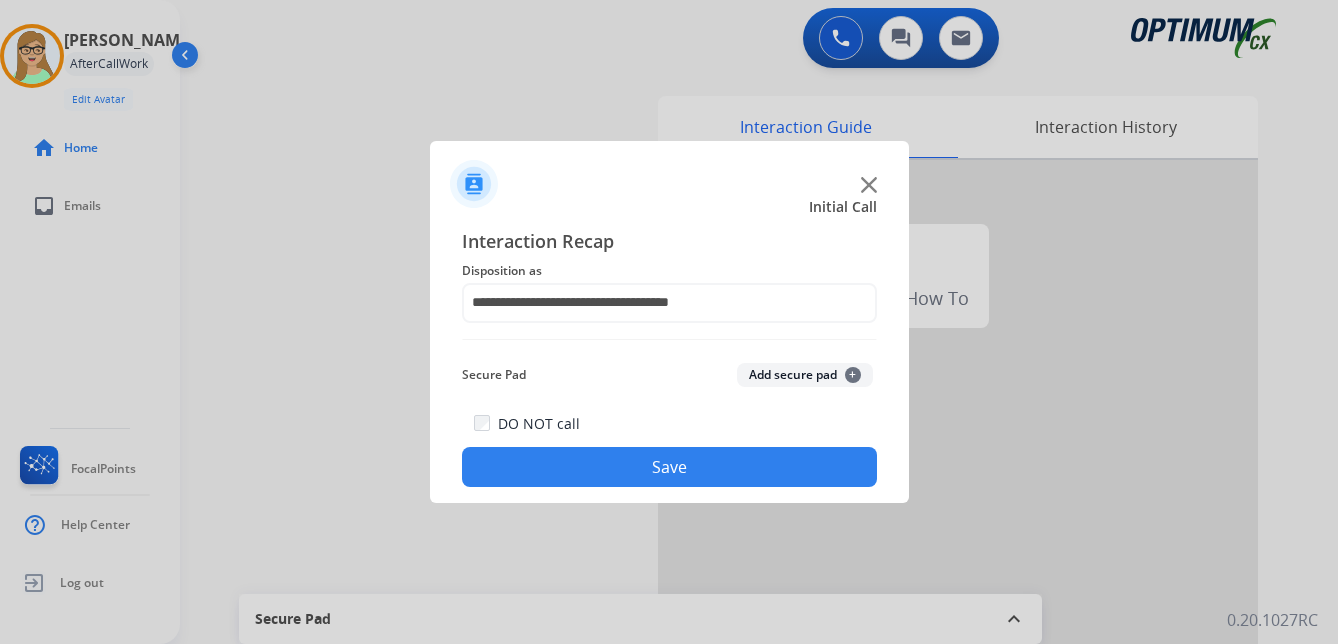 click on "Save" 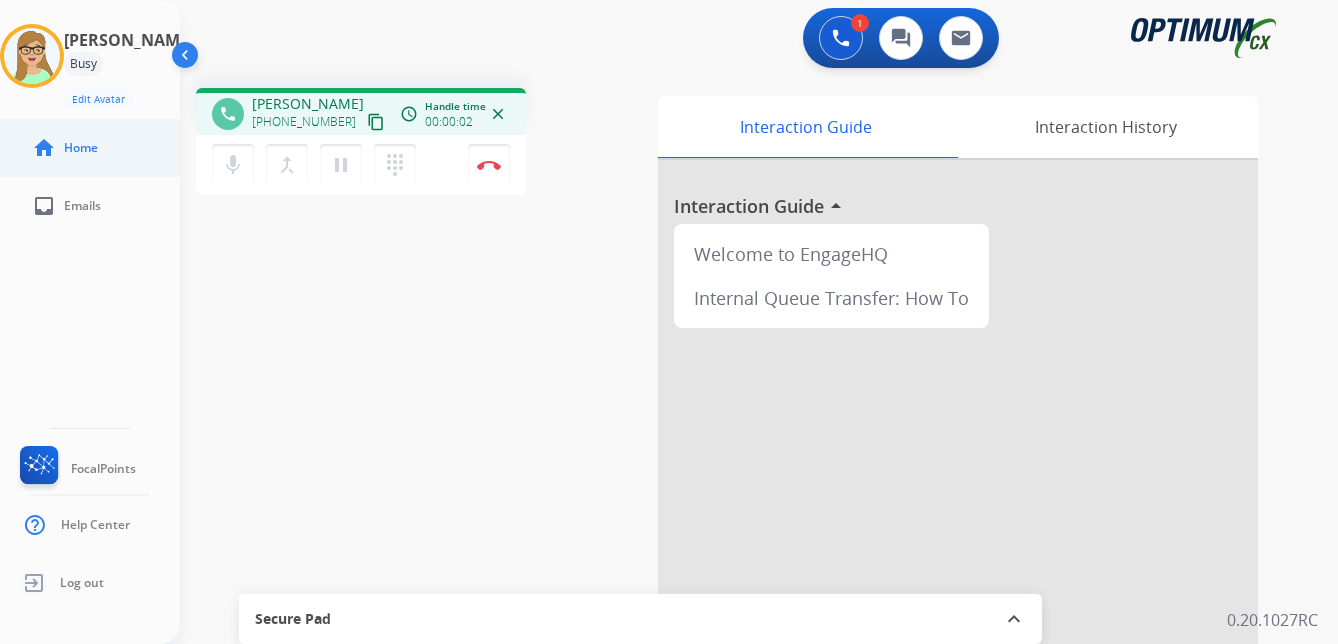 drag, startPoint x: 354, startPoint y: 118, endPoint x: 7, endPoint y: 152, distance: 348.6617 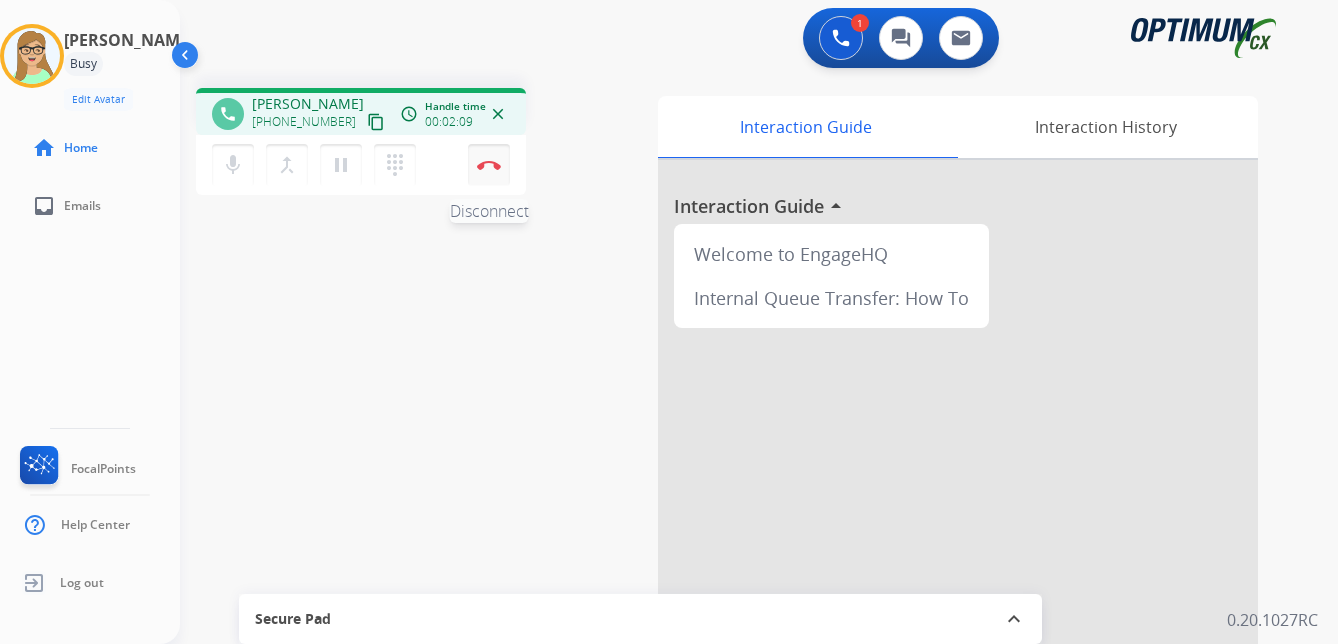 click at bounding box center [489, 165] 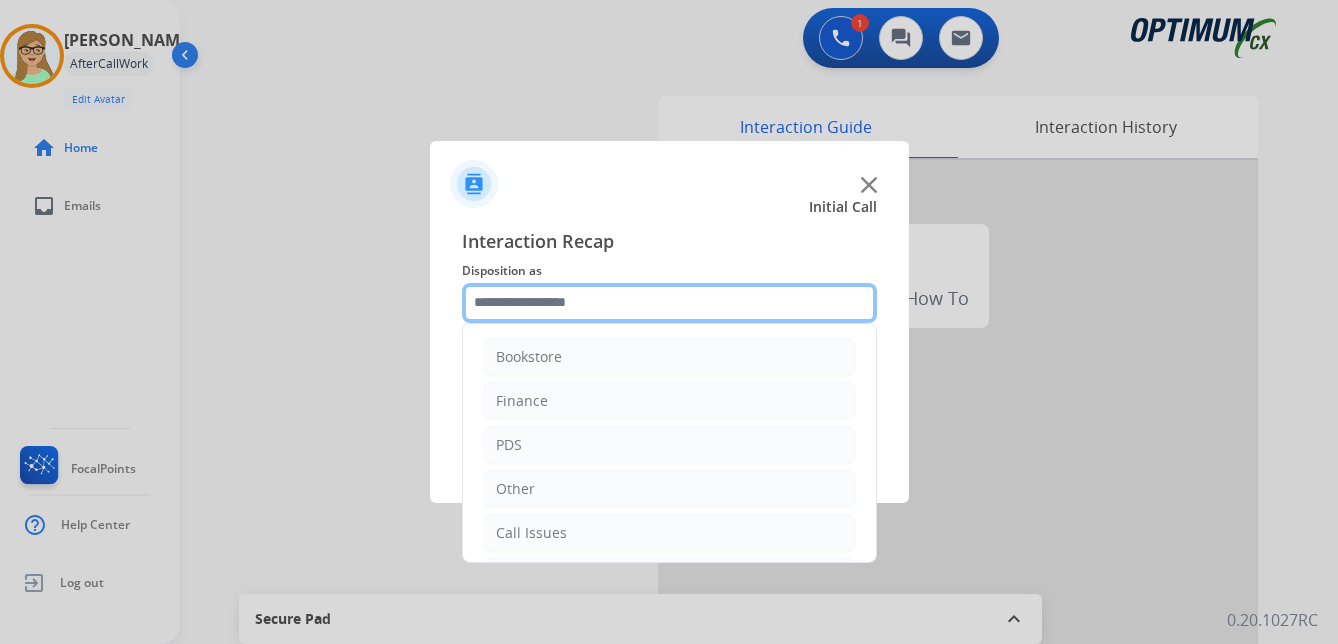 click 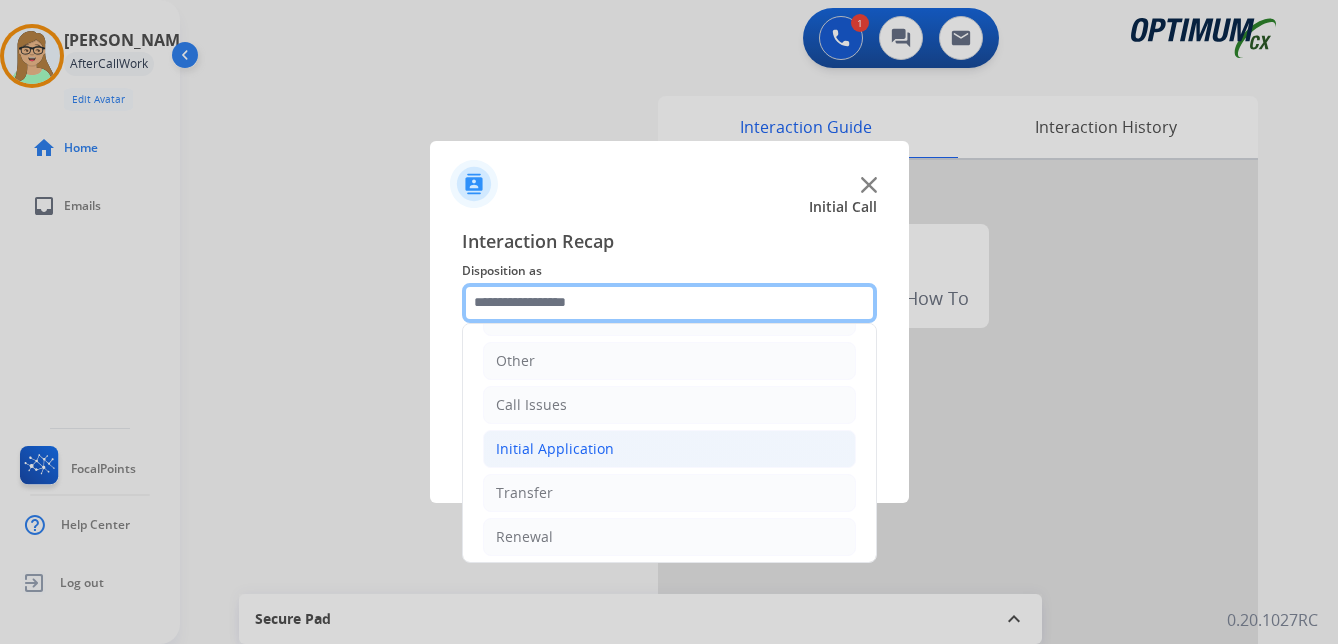 scroll, scrollTop: 136, scrollLeft: 0, axis: vertical 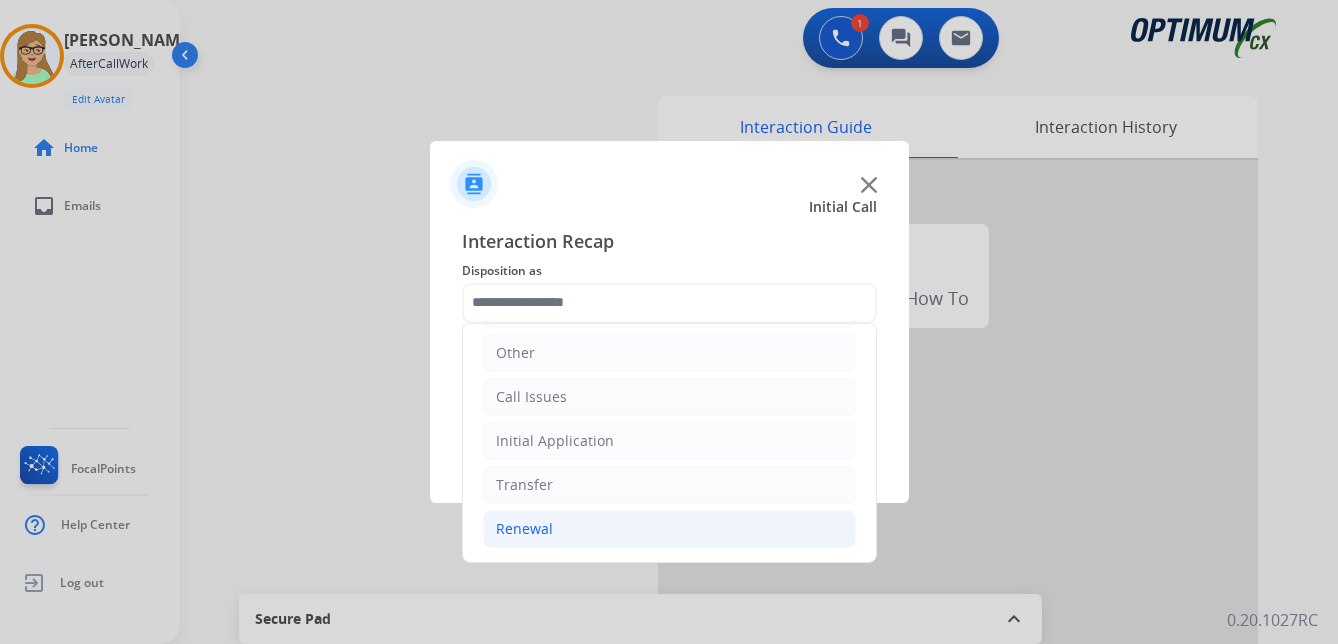 click on "Renewal" 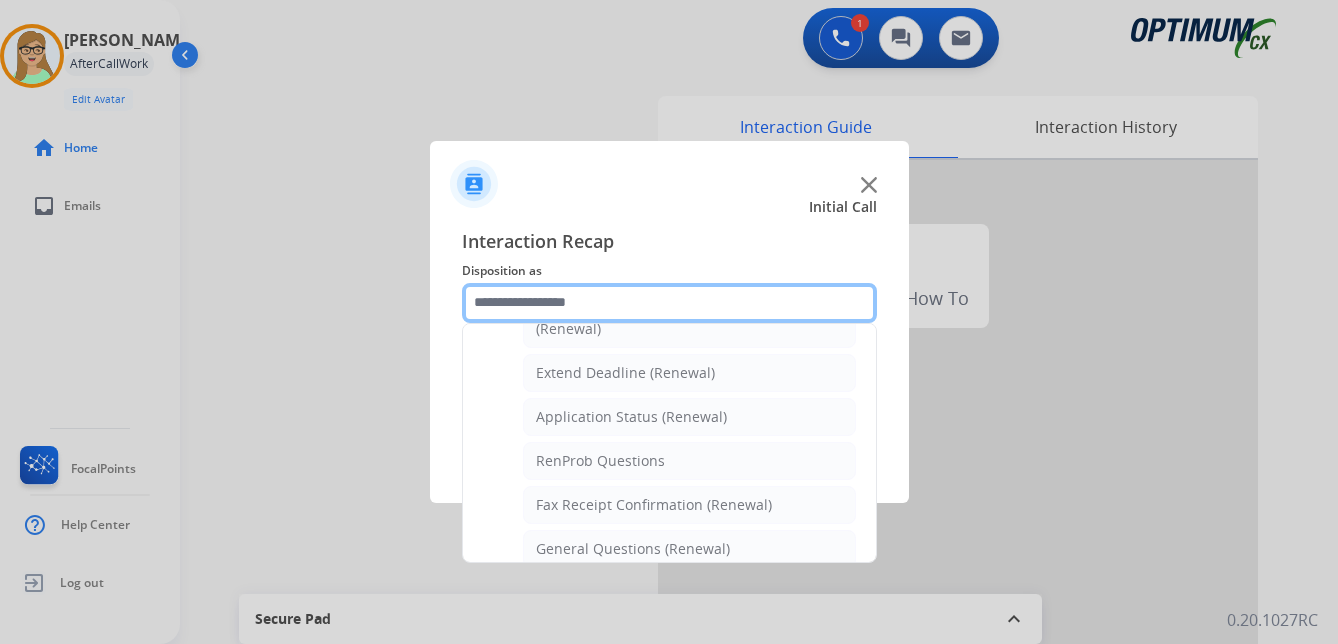 scroll, scrollTop: 436, scrollLeft: 0, axis: vertical 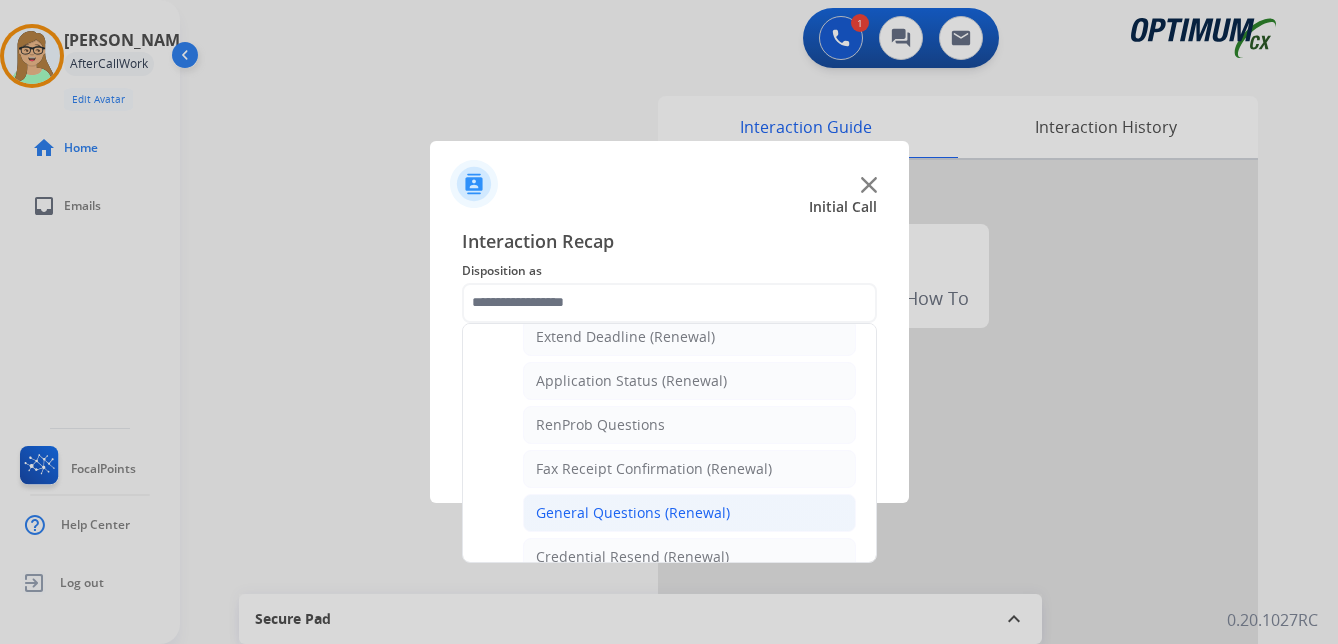 click on "General Questions (Renewal)" 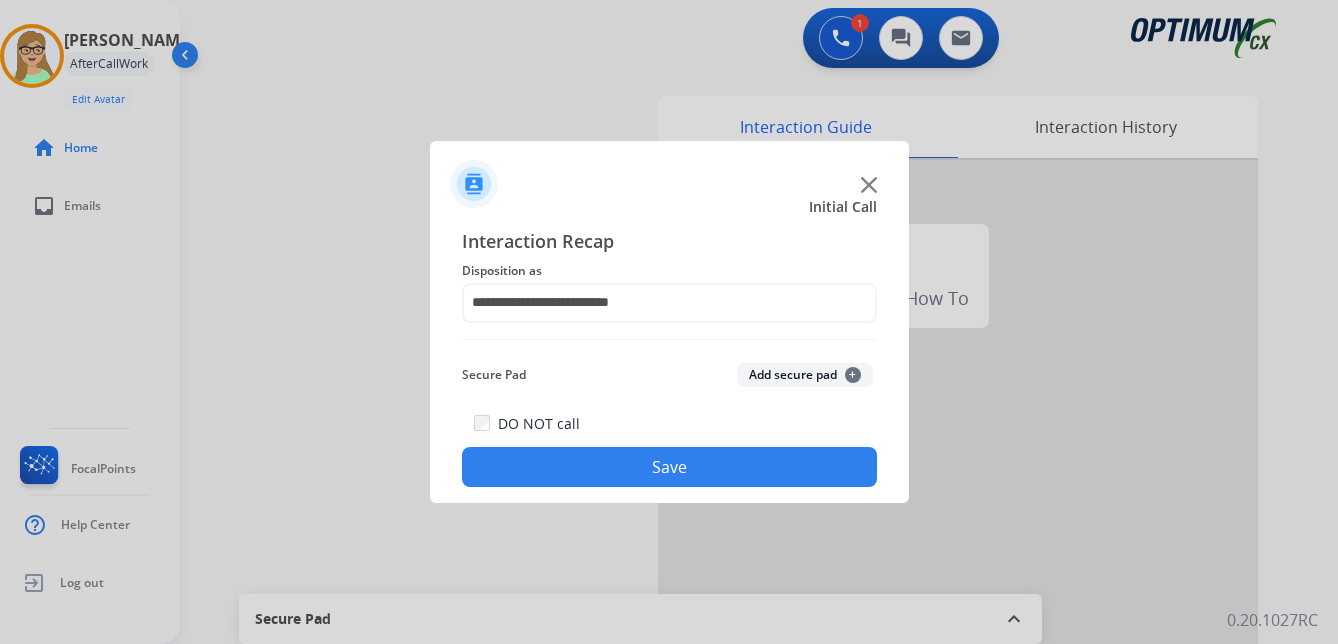 click on "Save" 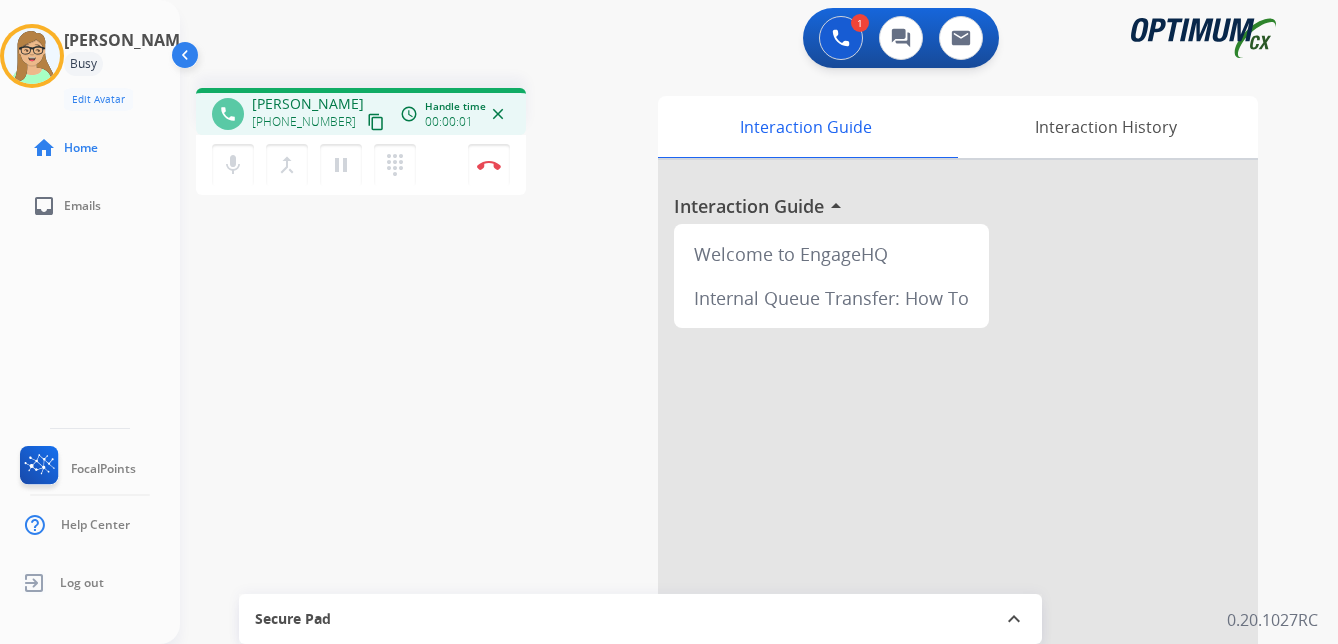 click on "content_copy" at bounding box center [376, 122] 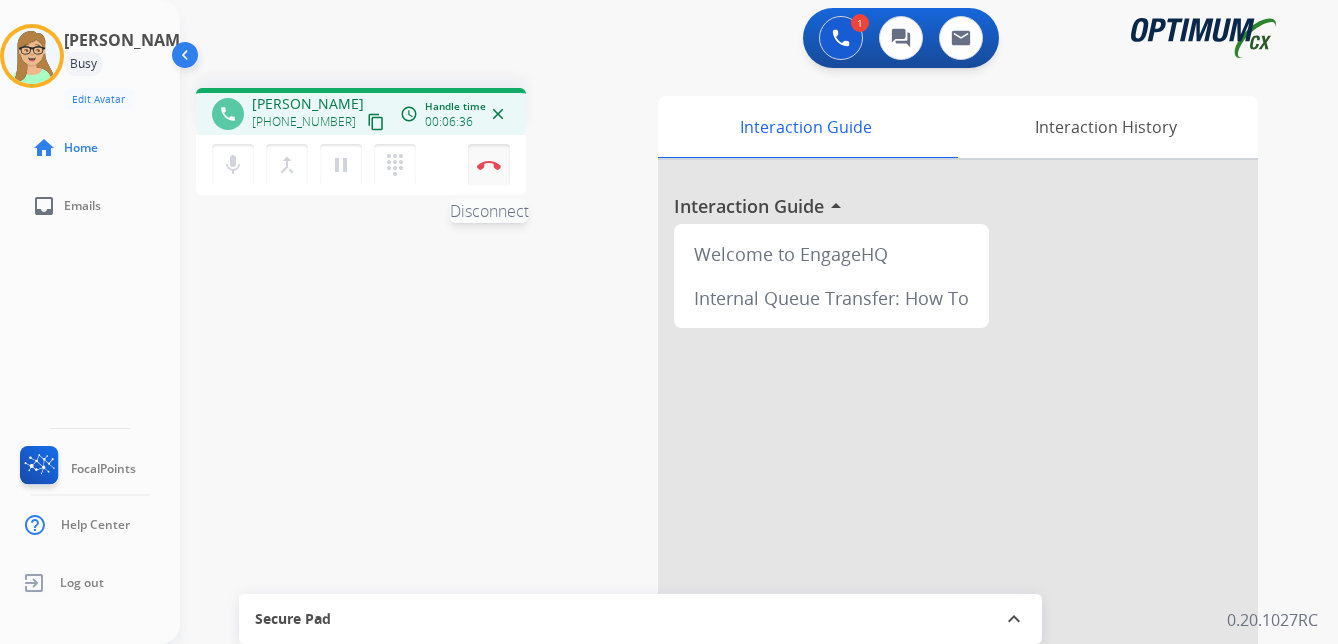 click at bounding box center (489, 165) 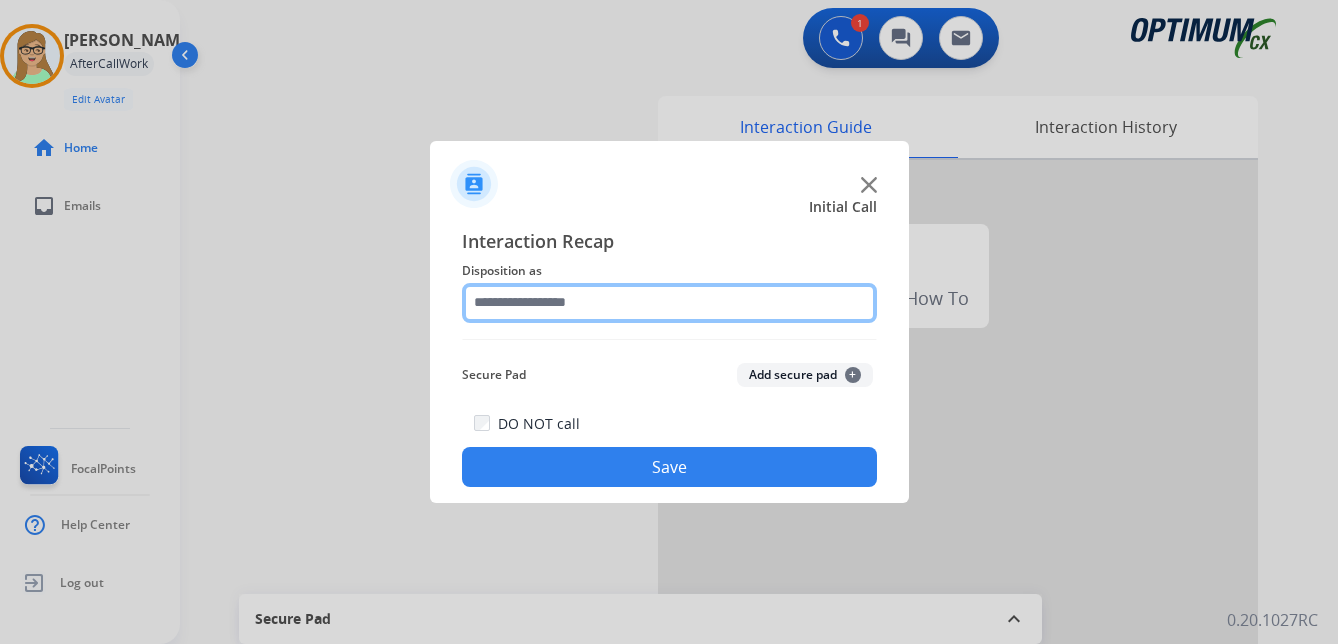 click 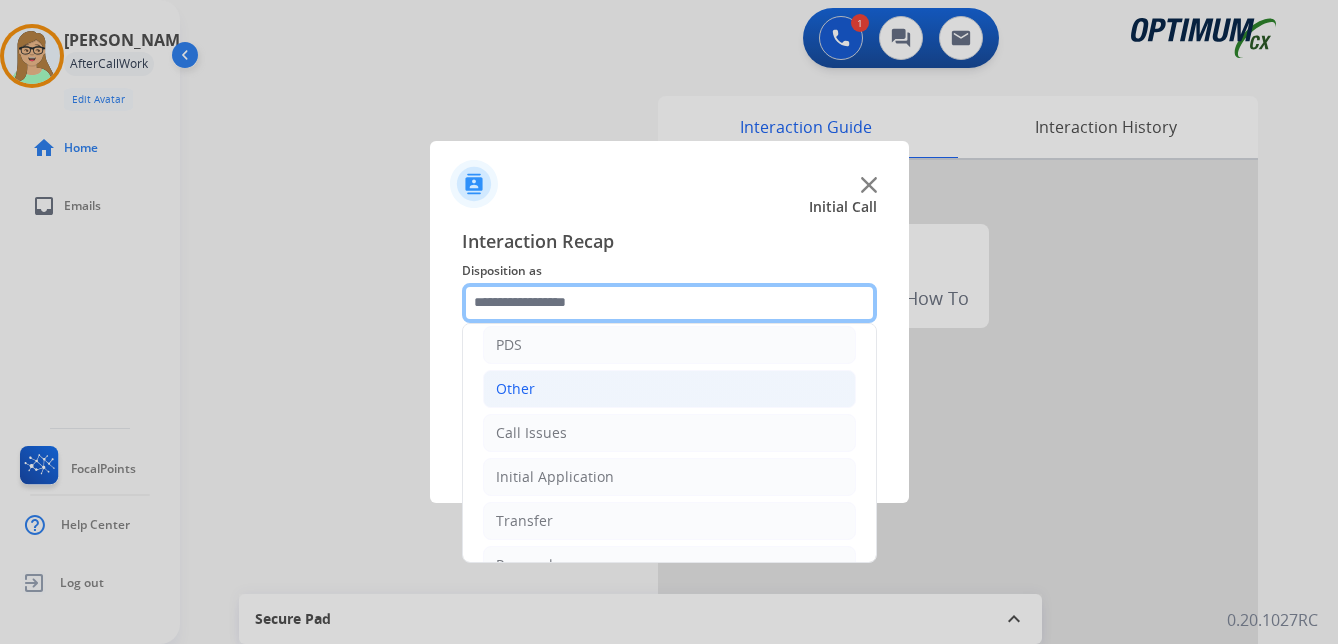 scroll, scrollTop: 136, scrollLeft: 0, axis: vertical 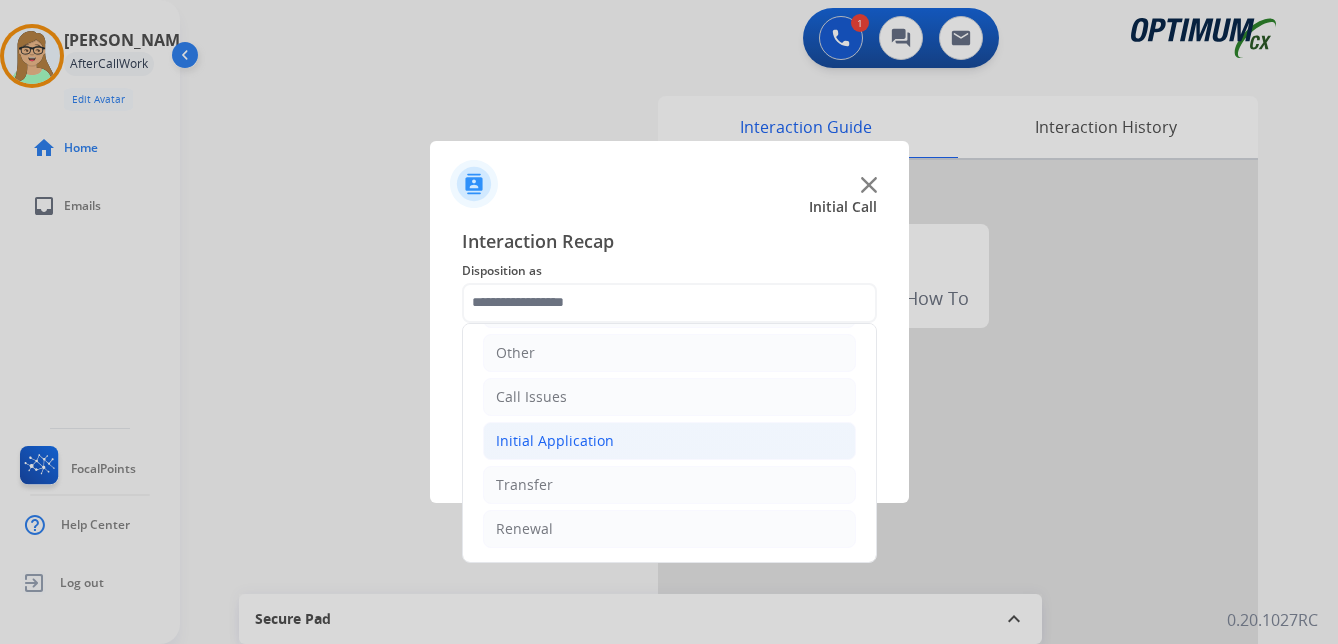 click on "Initial Application" 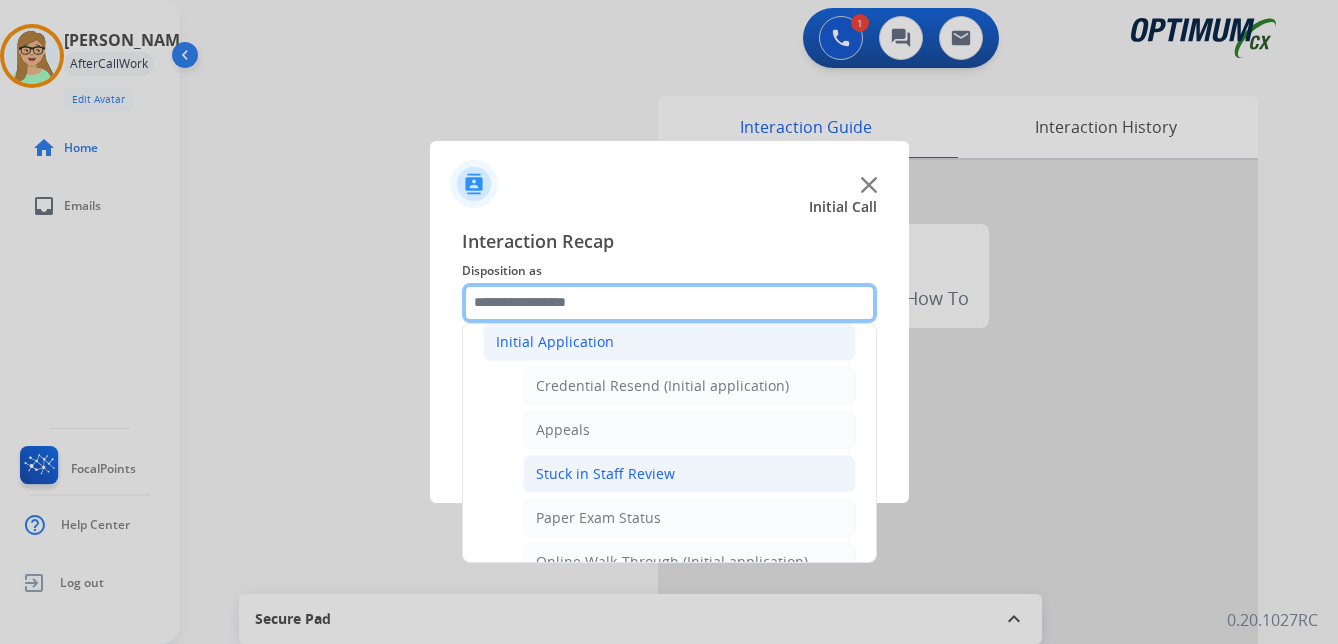 scroll, scrollTop: 236, scrollLeft: 0, axis: vertical 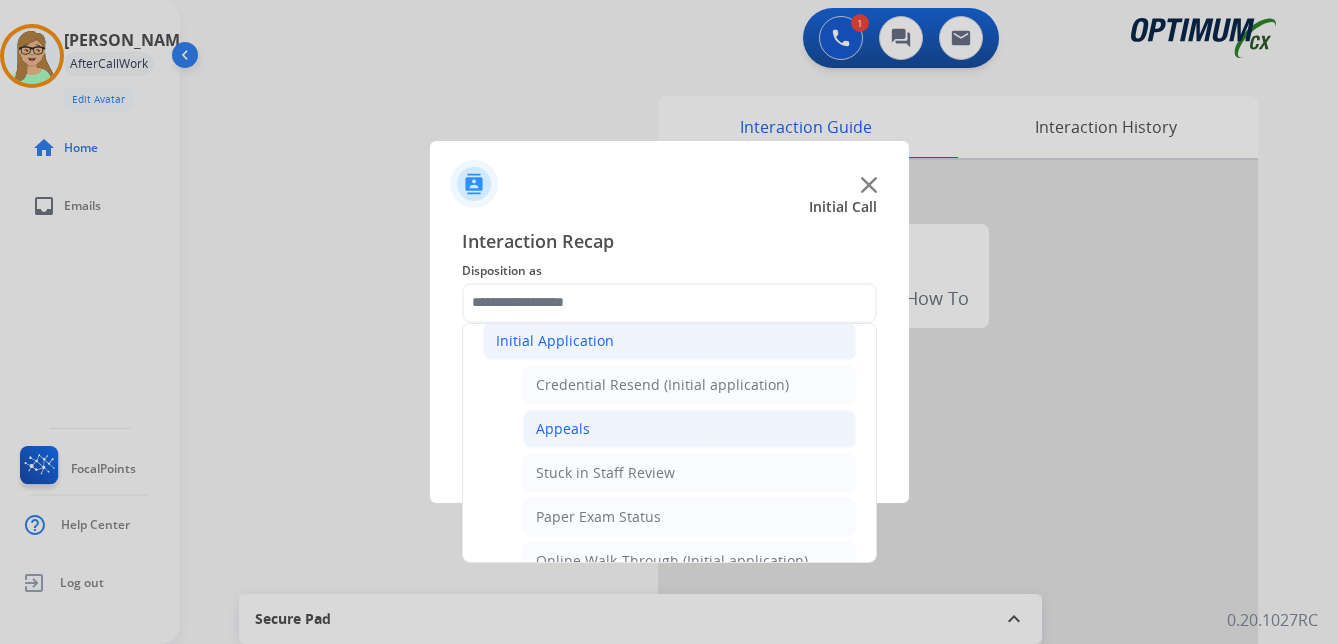 click on "Appeals" 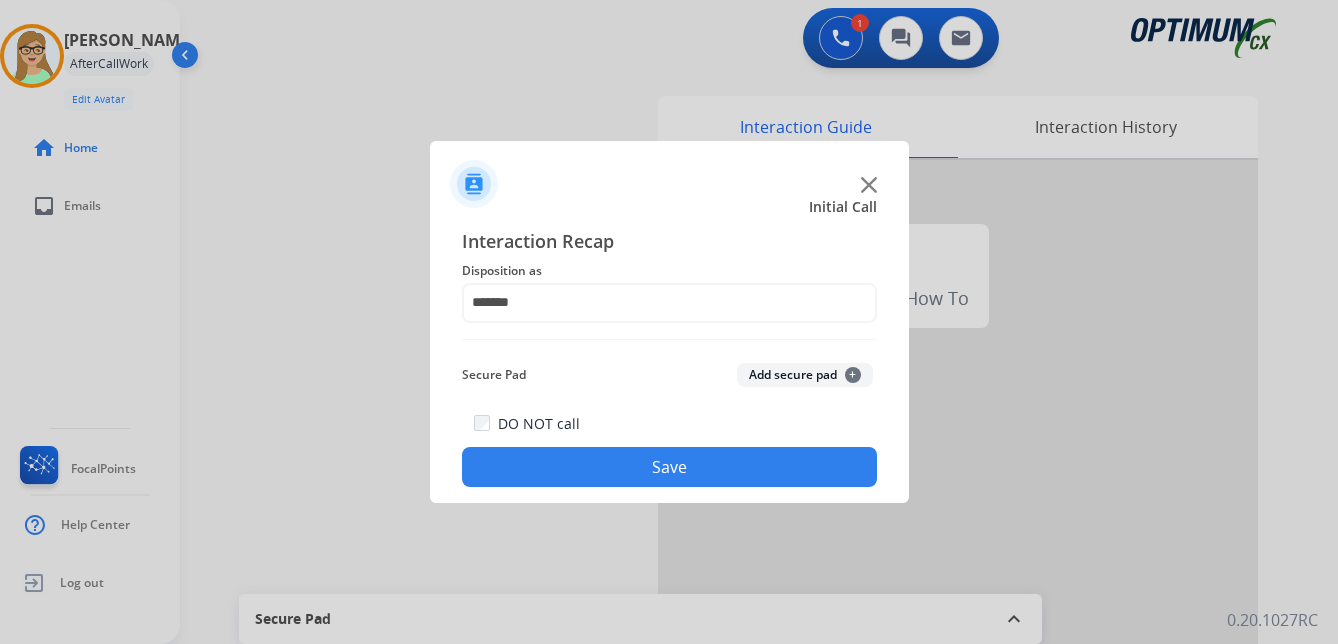click on "Save" 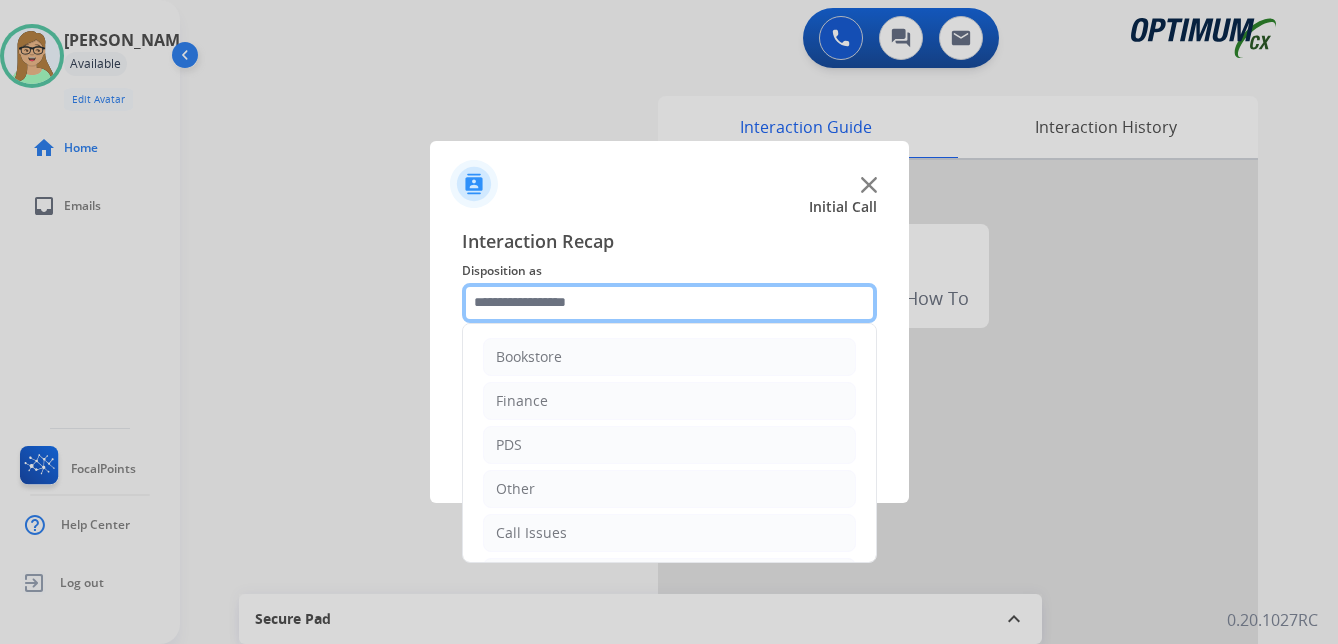 click 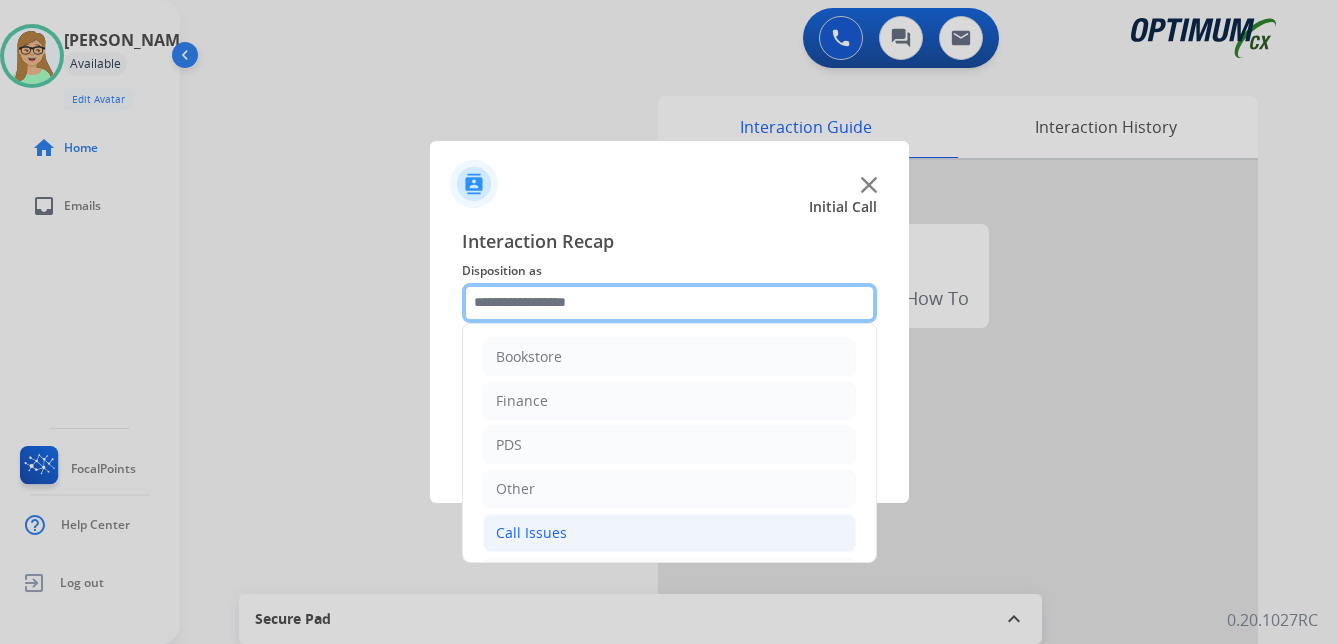 scroll, scrollTop: 100, scrollLeft: 0, axis: vertical 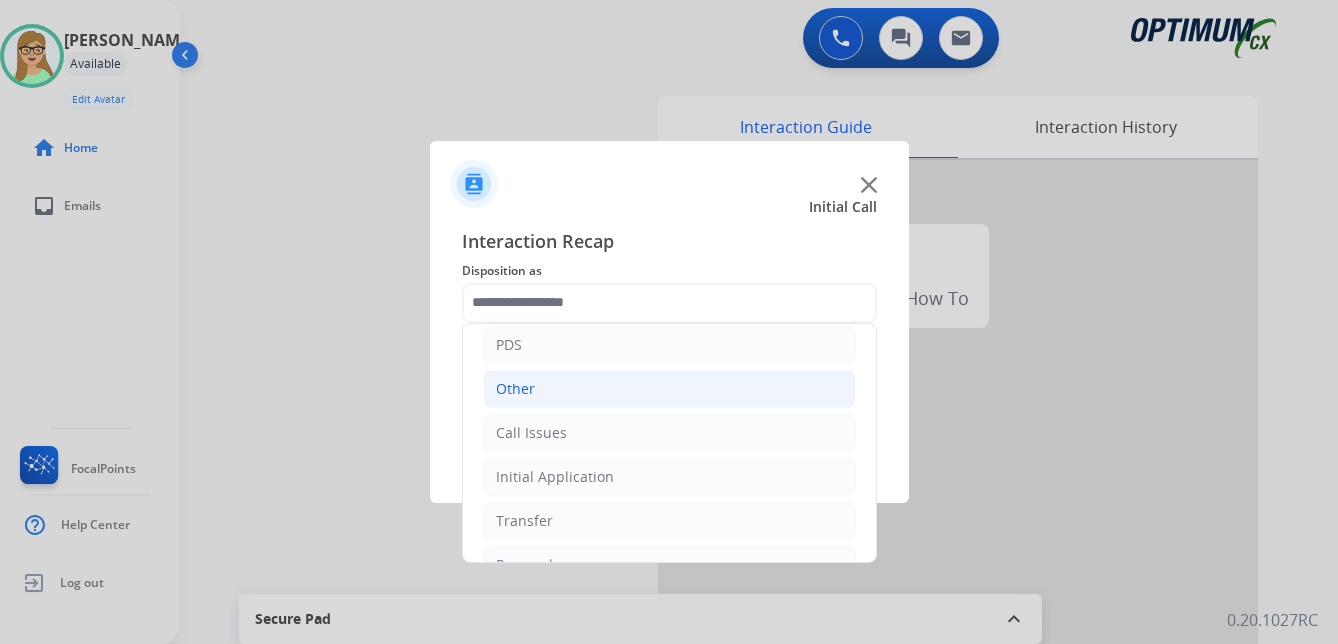 click on "Other" 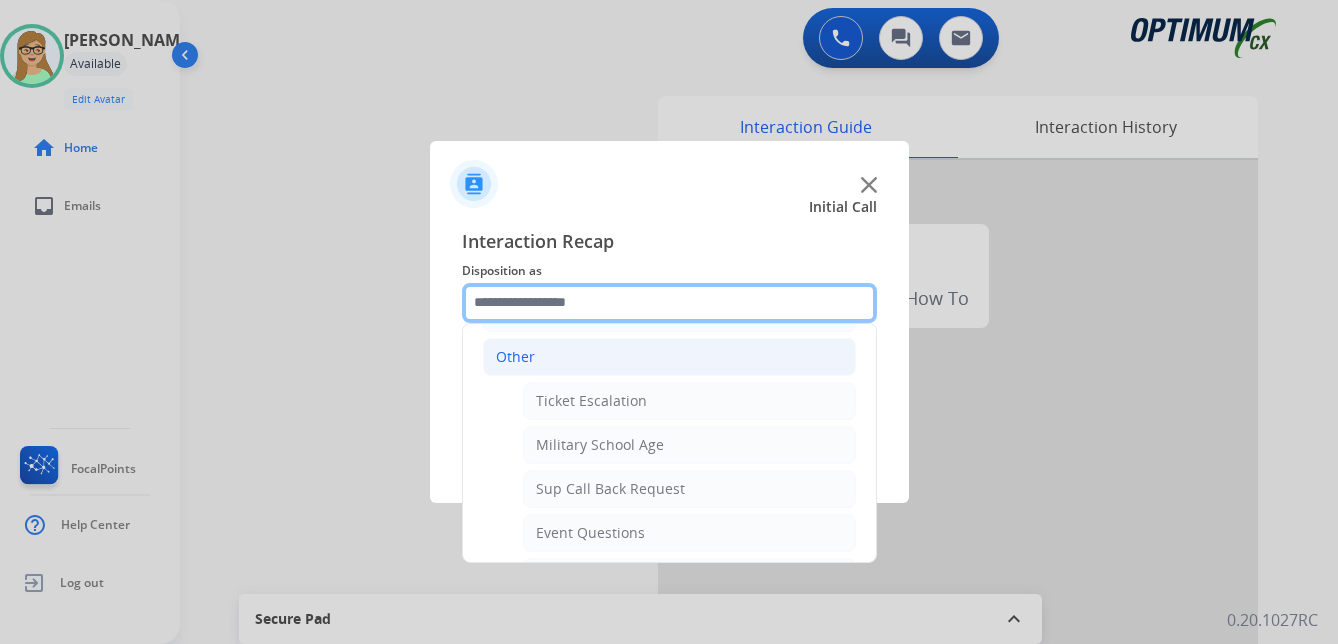 scroll, scrollTop: 100, scrollLeft: 0, axis: vertical 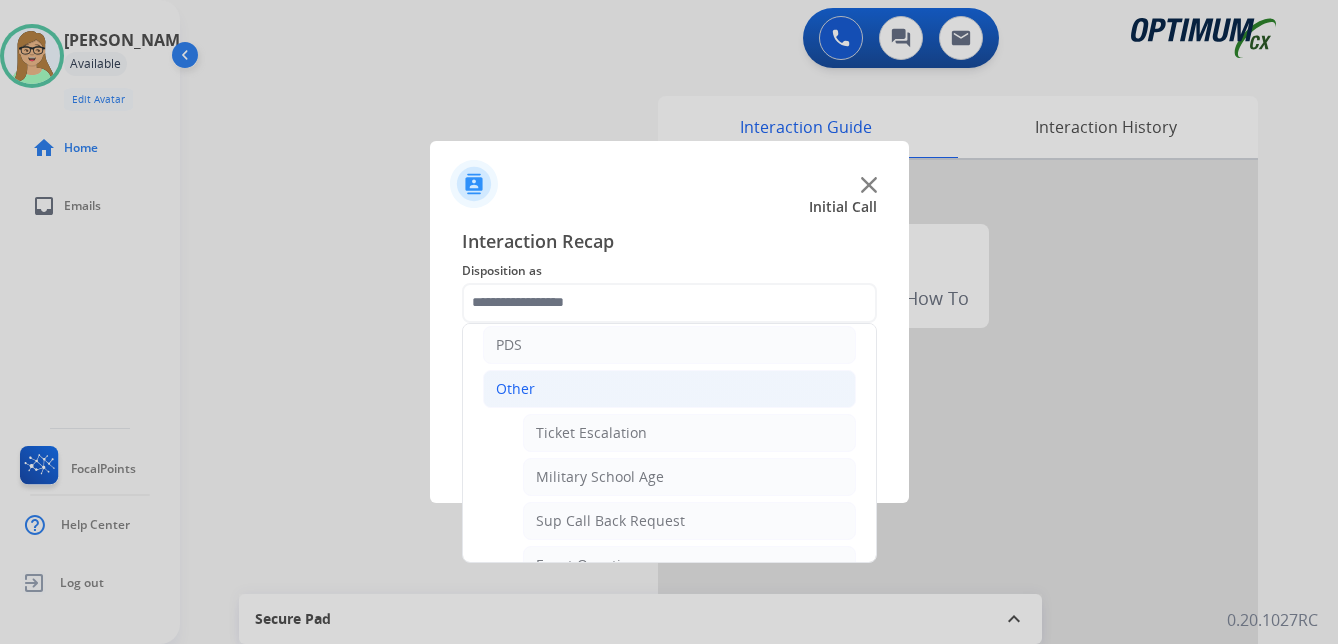 click on "Other" 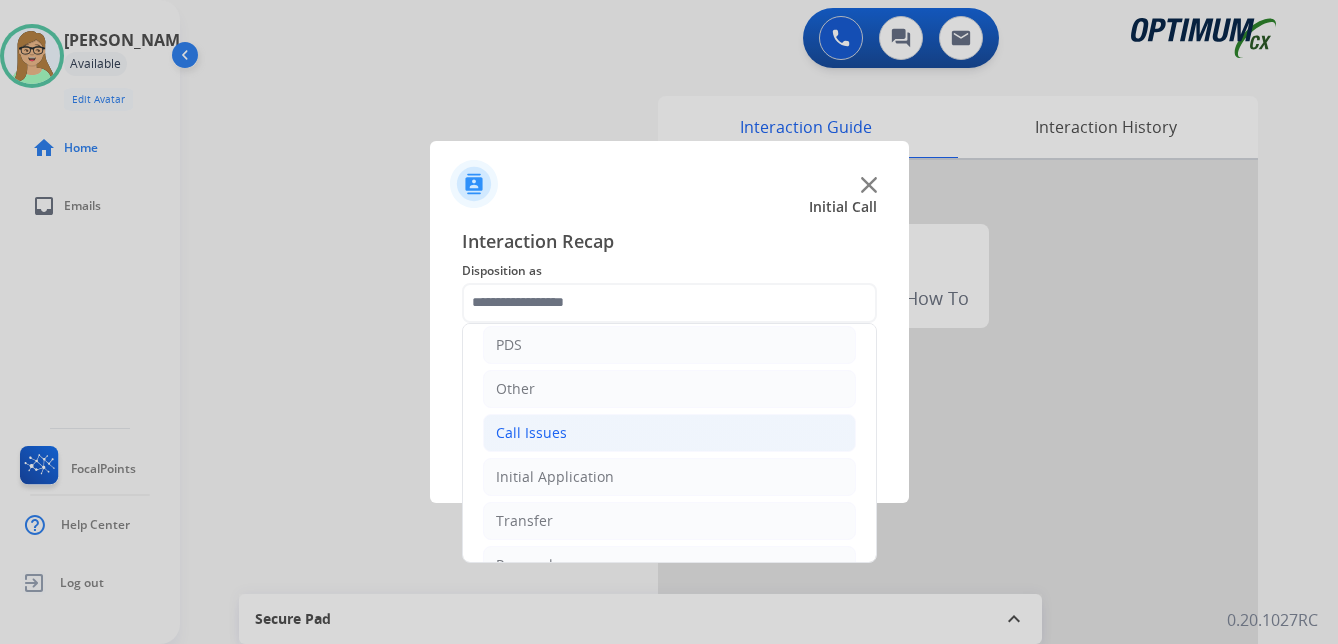 click on "Call Issues" 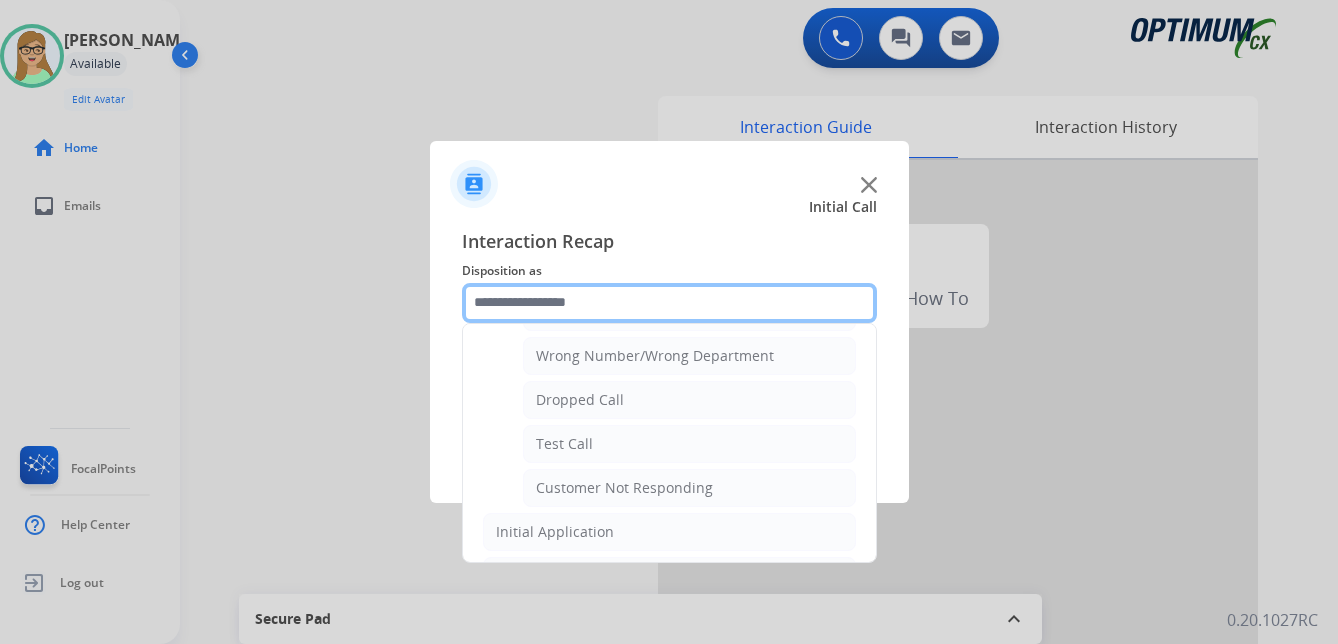 scroll, scrollTop: 300, scrollLeft: 0, axis: vertical 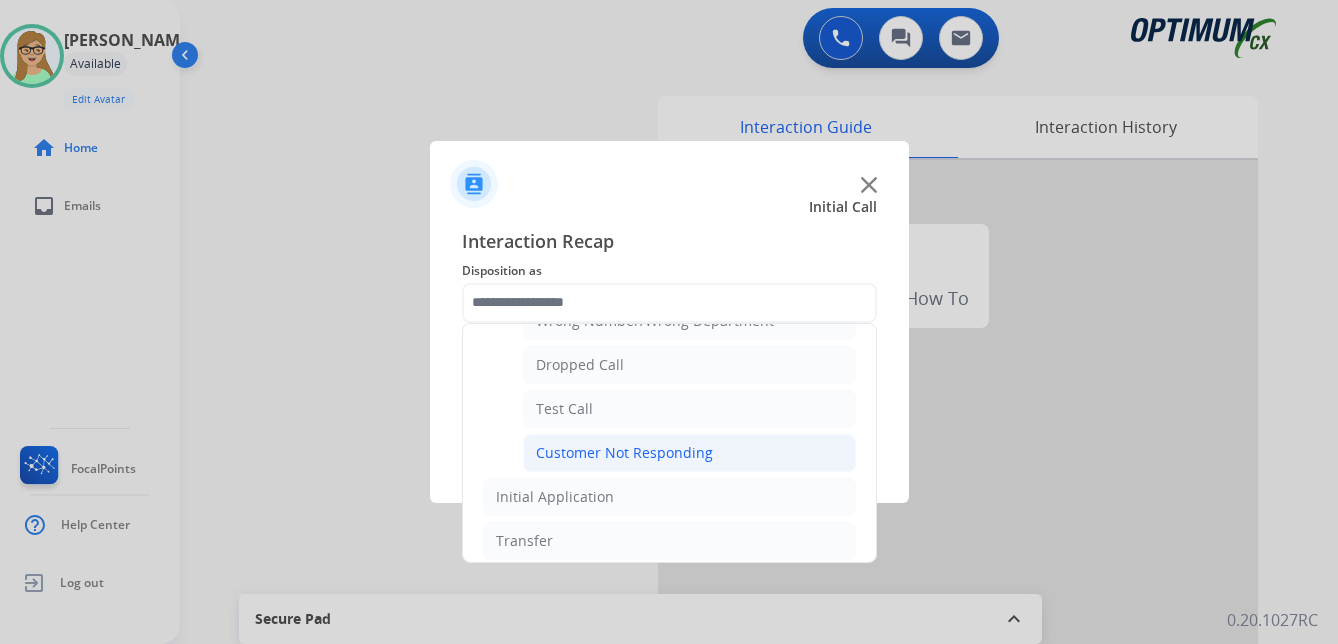 click on "Customer Not Responding" 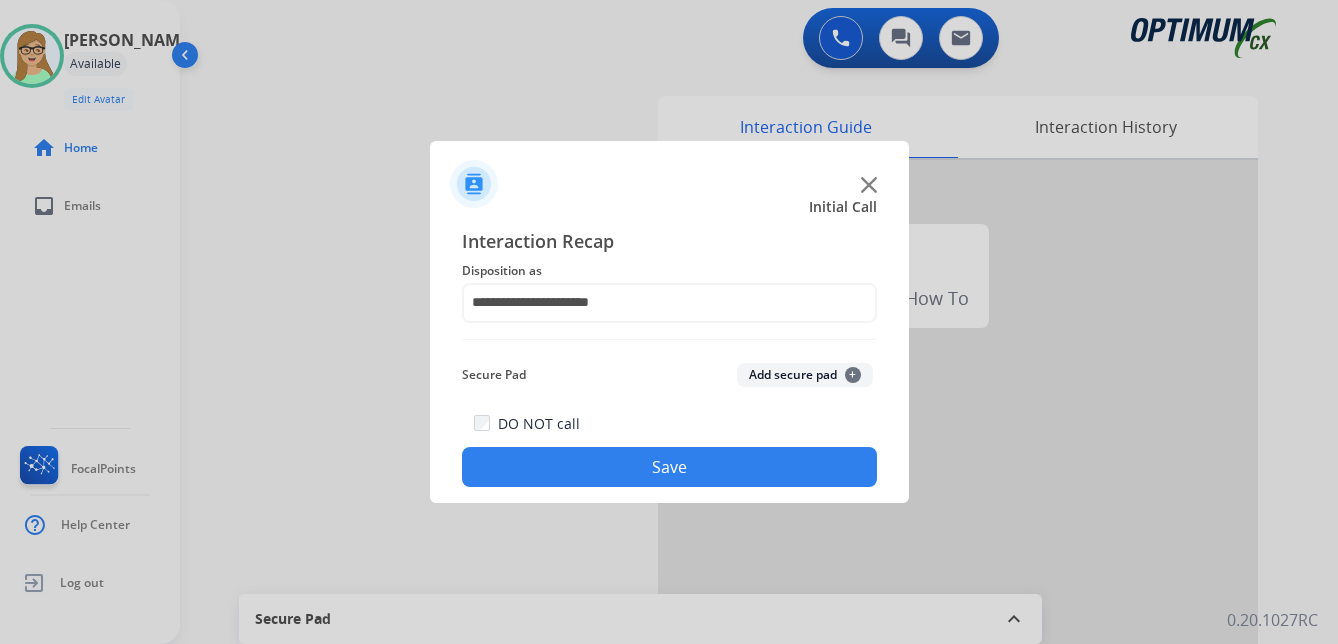 click on "Save" 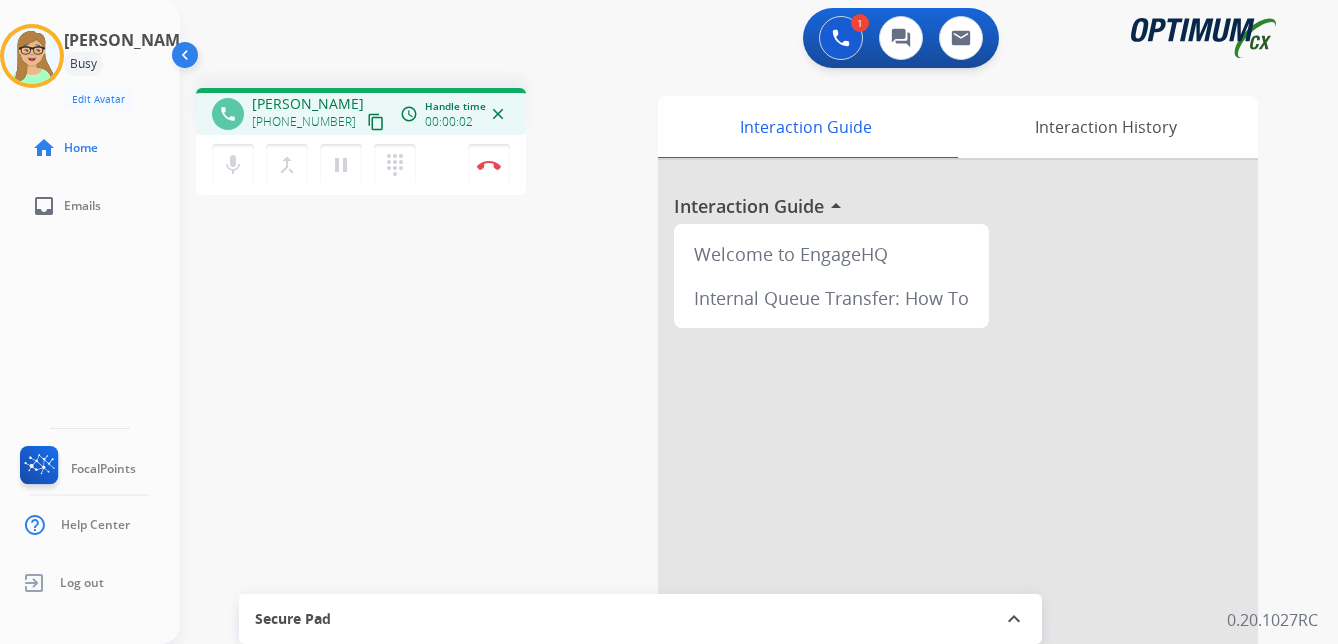 click on "content_copy" at bounding box center [376, 122] 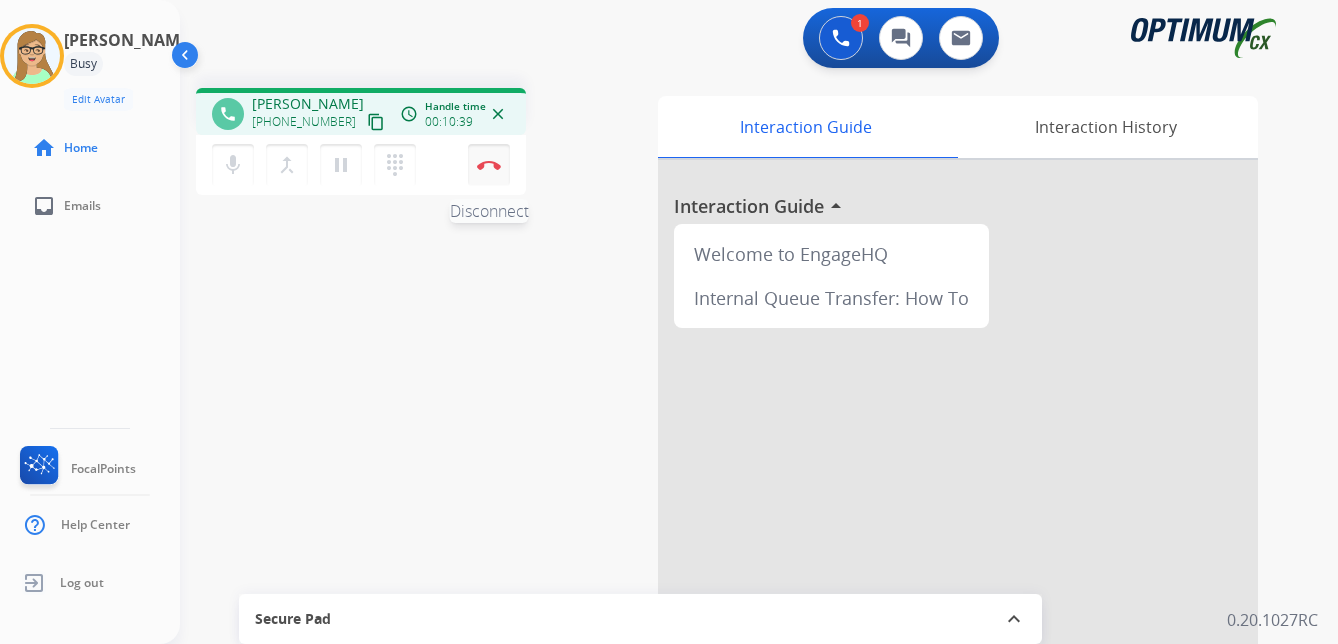 click at bounding box center [489, 165] 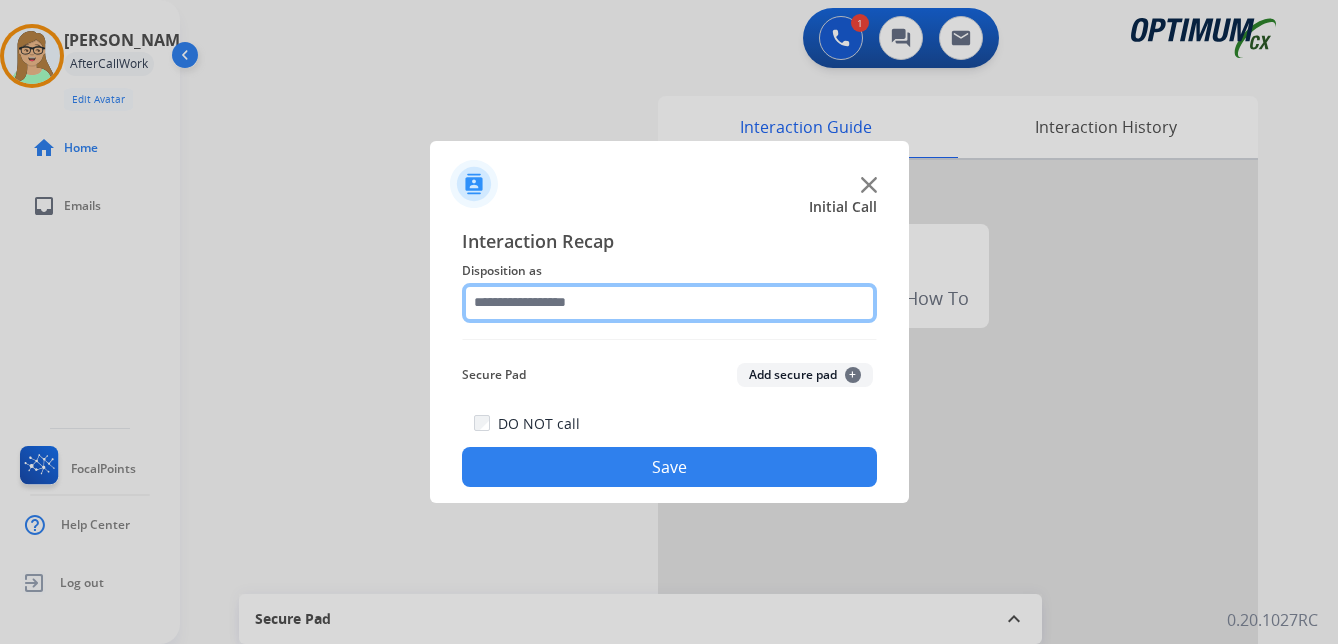 click 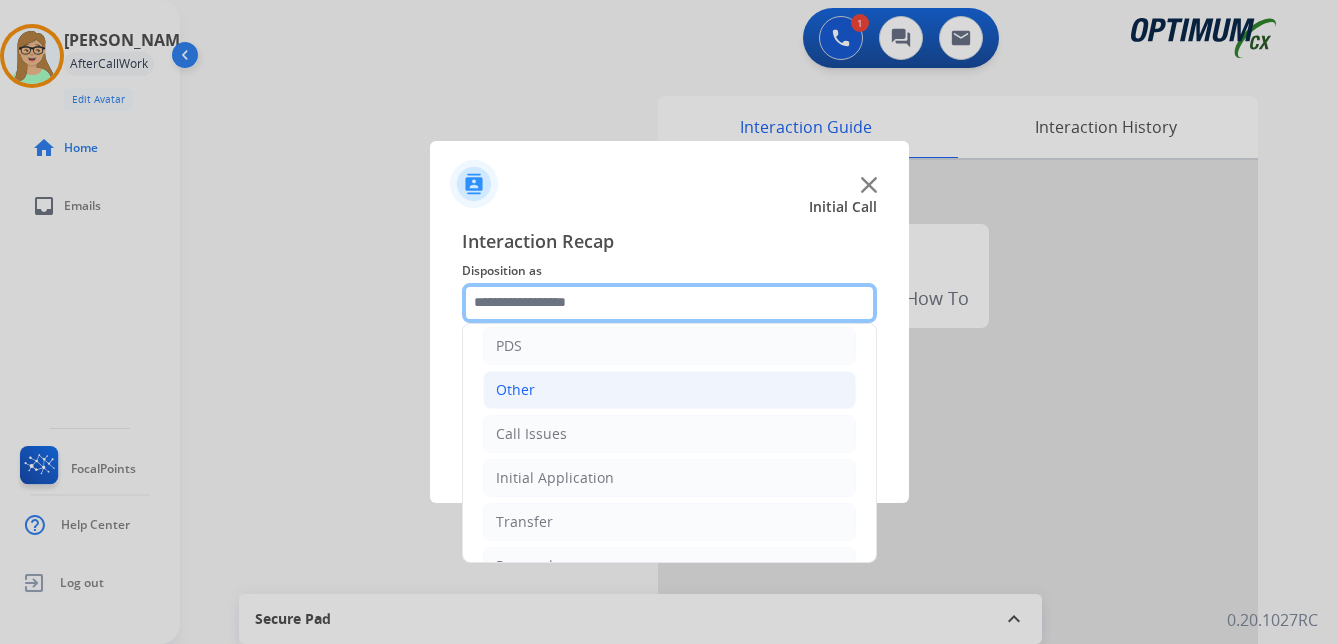 scroll, scrollTop: 136, scrollLeft: 0, axis: vertical 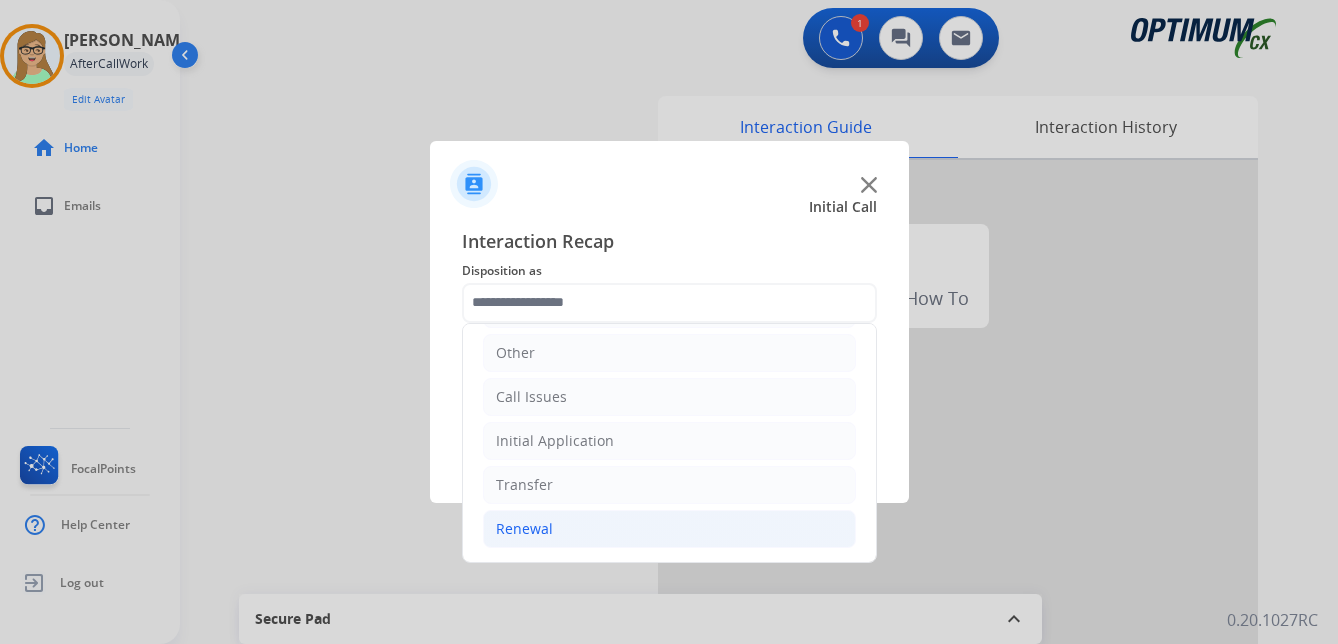 click on "Renewal" 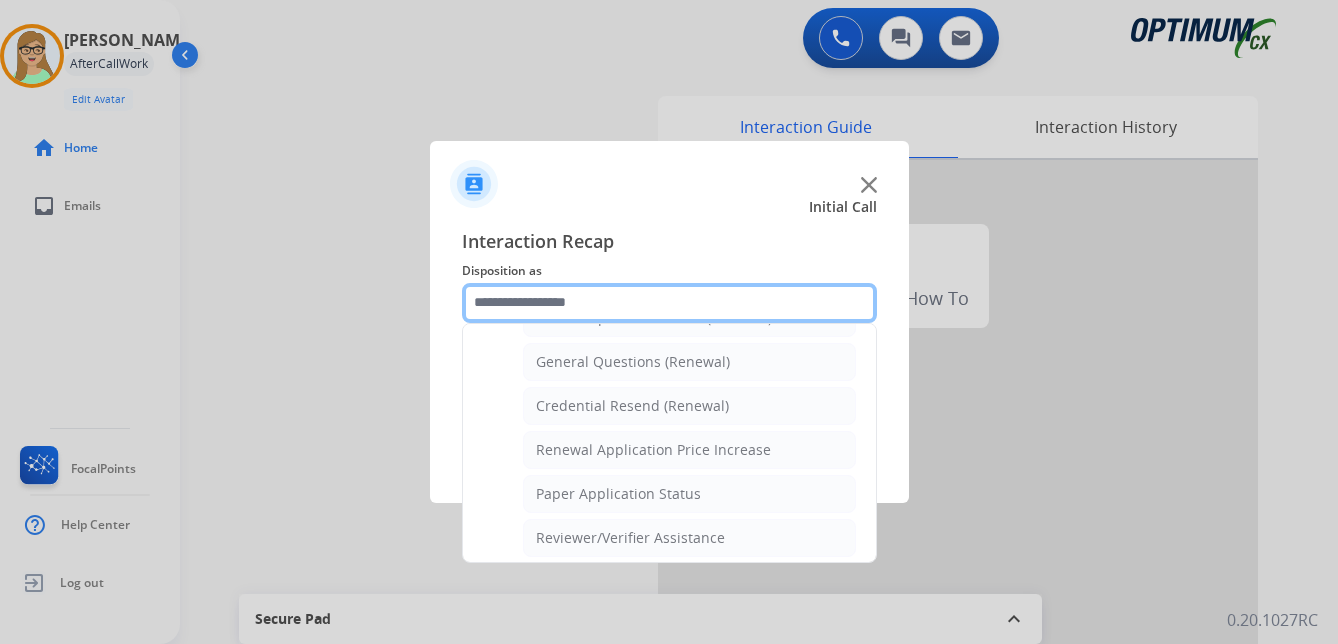 scroll, scrollTop: 636, scrollLeft: 0, axis: vertical 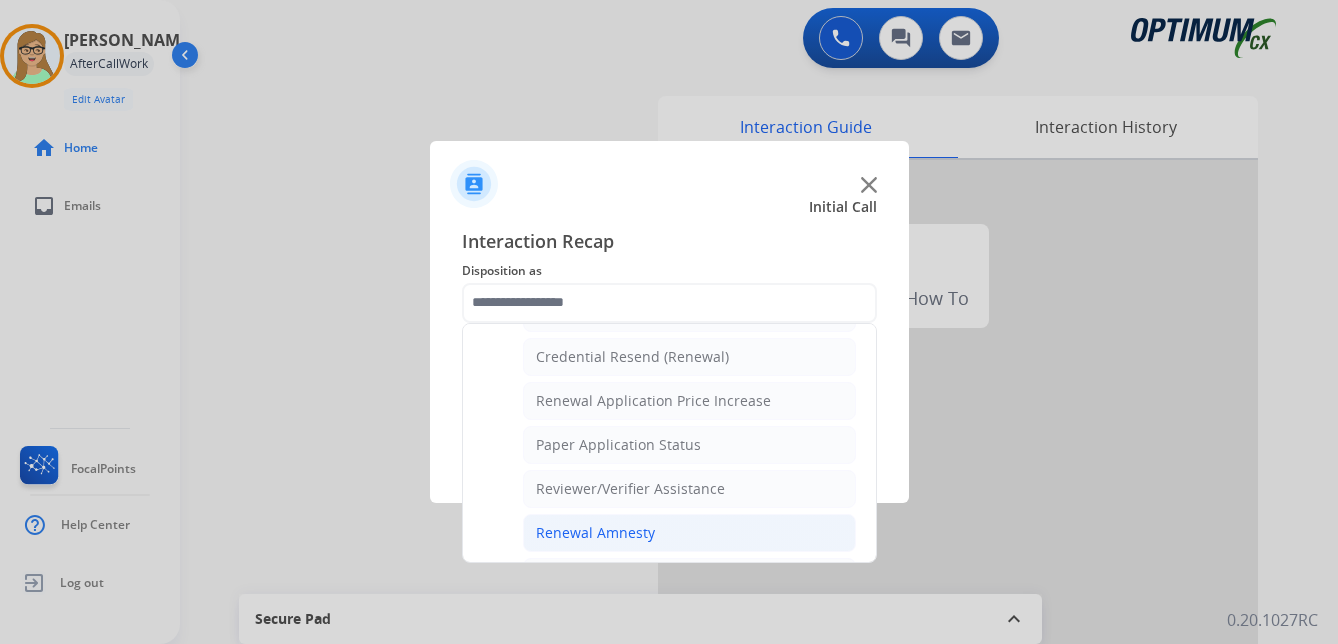click on "Renewal Amnesty" 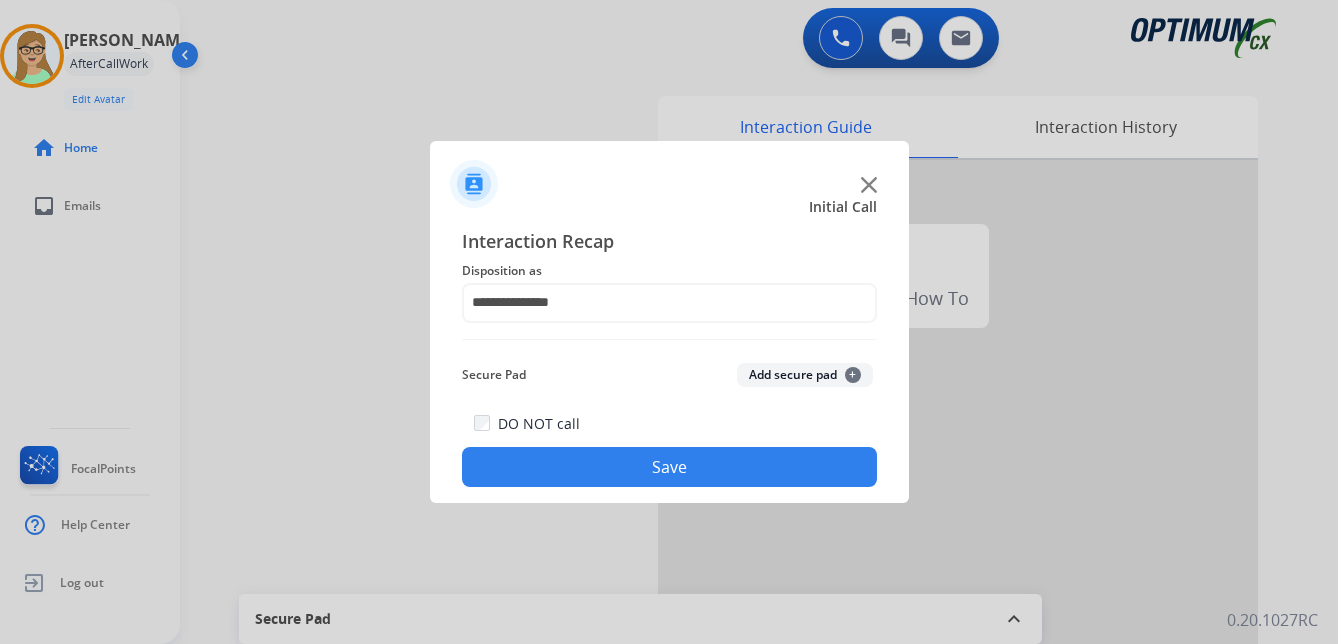 click on "Save" 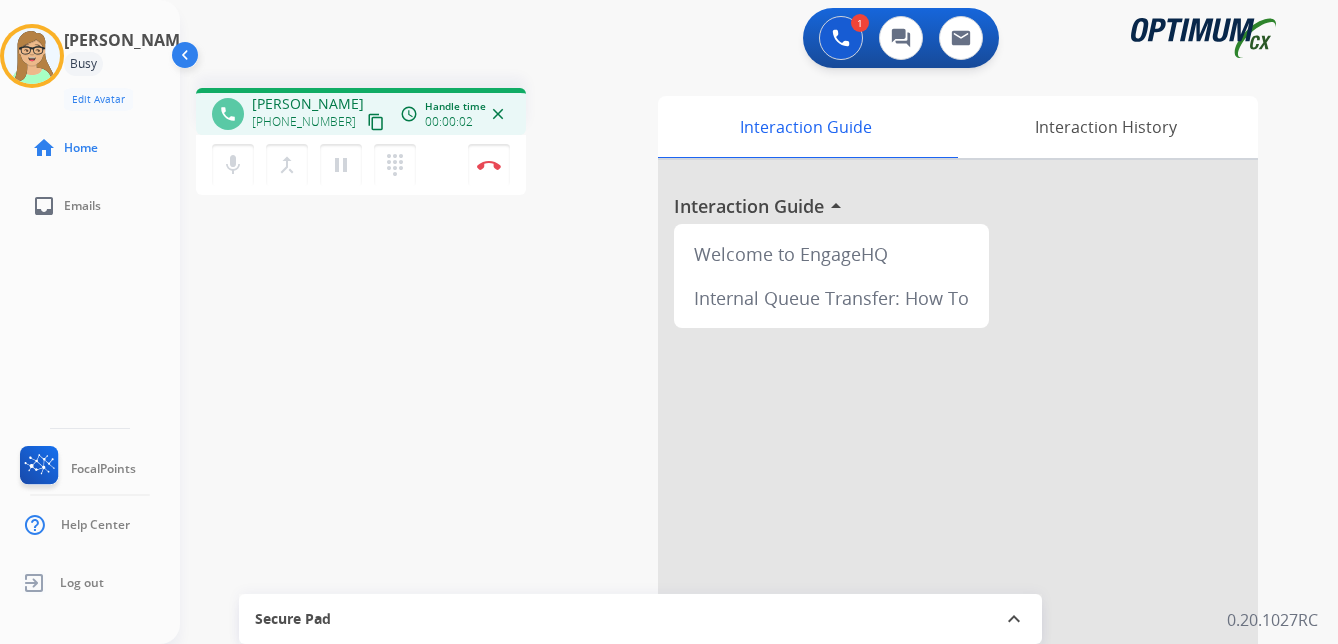 click on "content_copy" at bounding box center (376, 122) 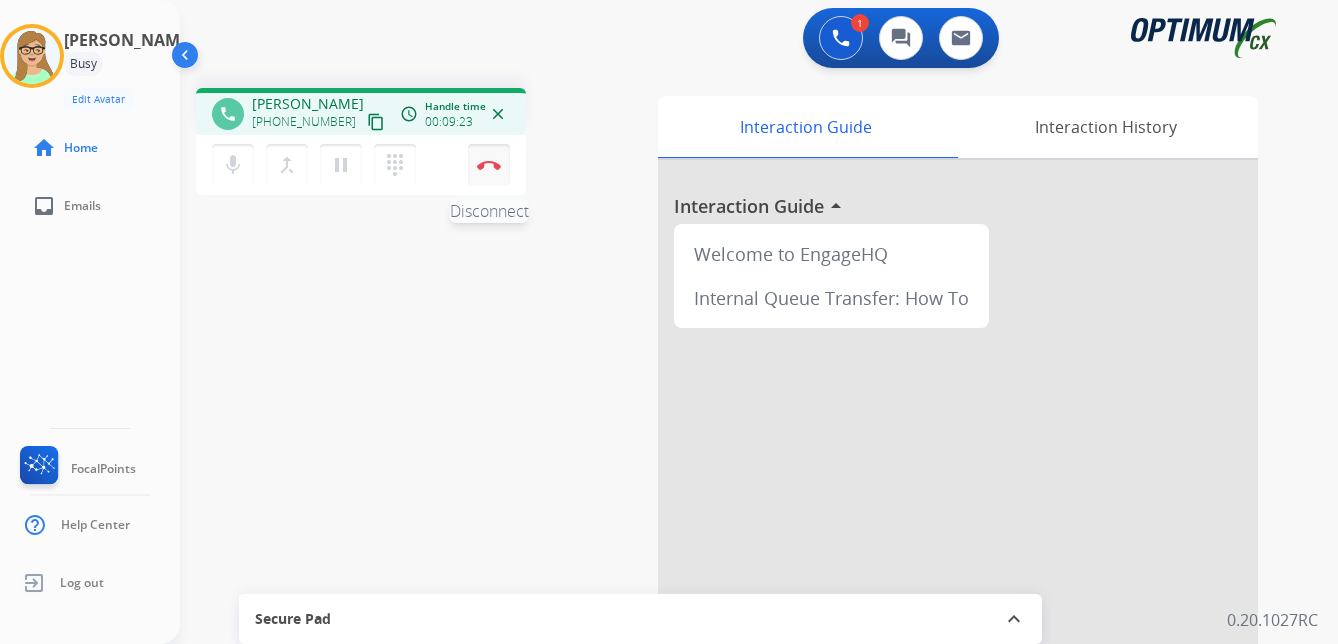 click at bounding box center [489, 165] 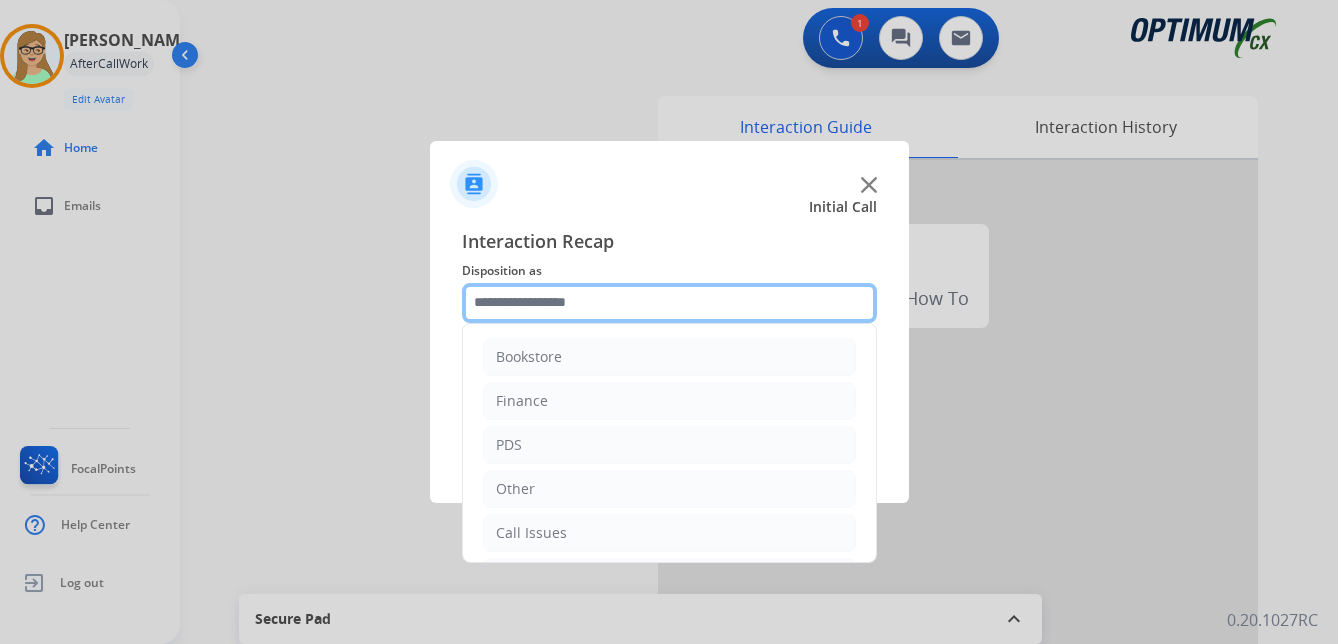 drag, startPoint x: 541, startPoint y: 298, endPoint x: 559, endPoint y: 316, distance: 25.455845 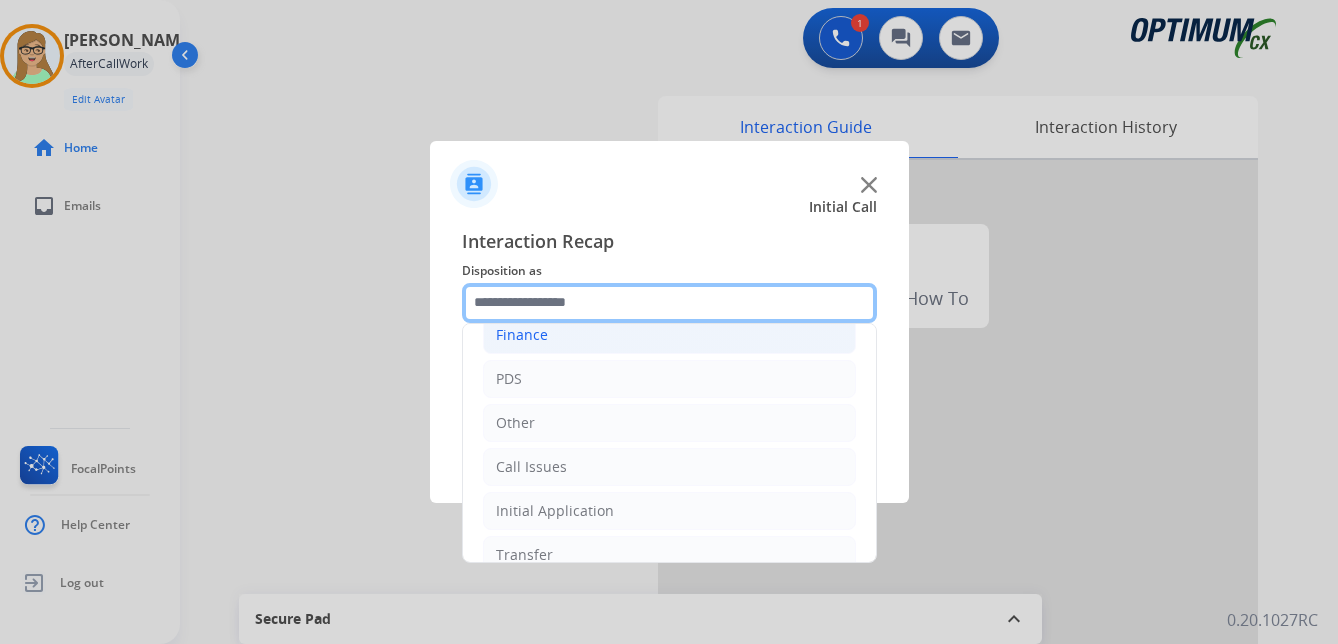 scroll, scrollTop: 100, scrollLeft: 0, axis: vertical 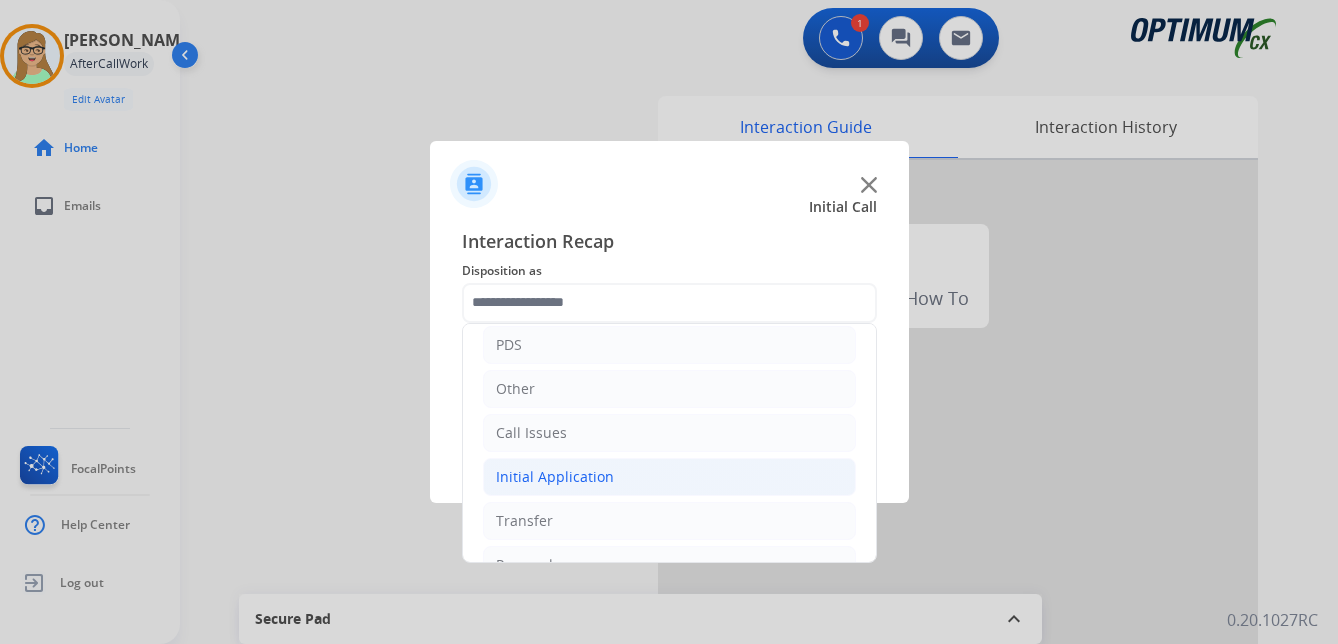 click on "Initial Application" 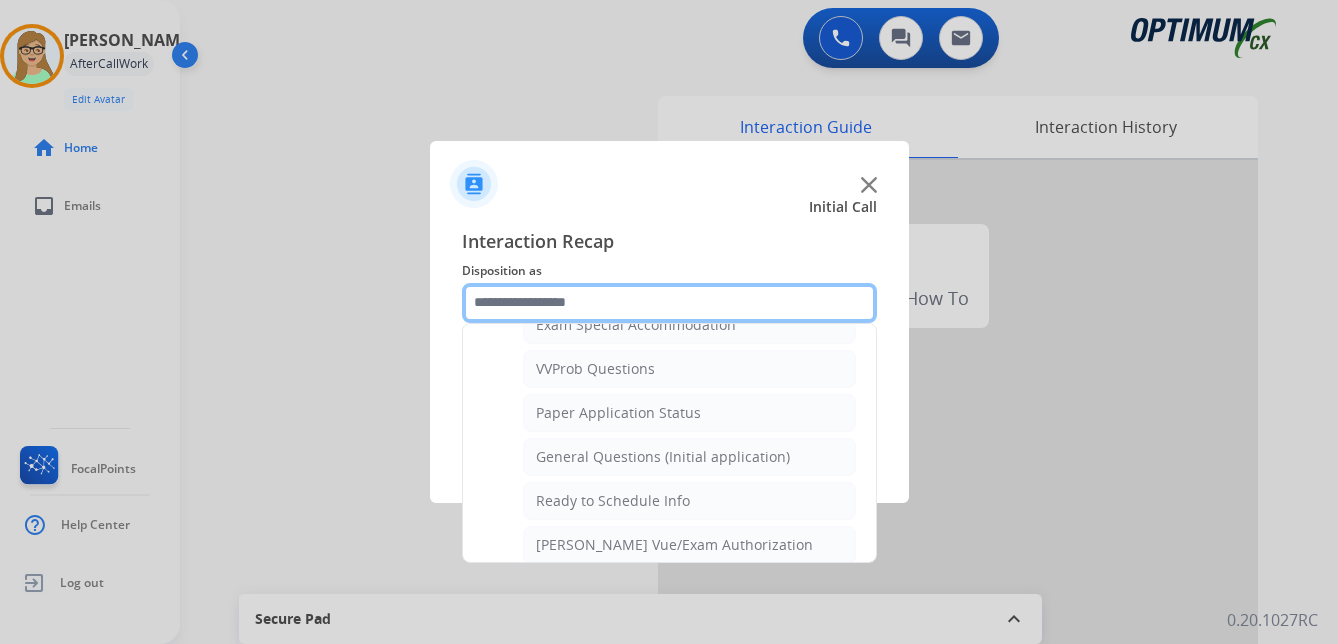 scroll, scrollTop: 1100, scrollLeft: 0, axis: vertical 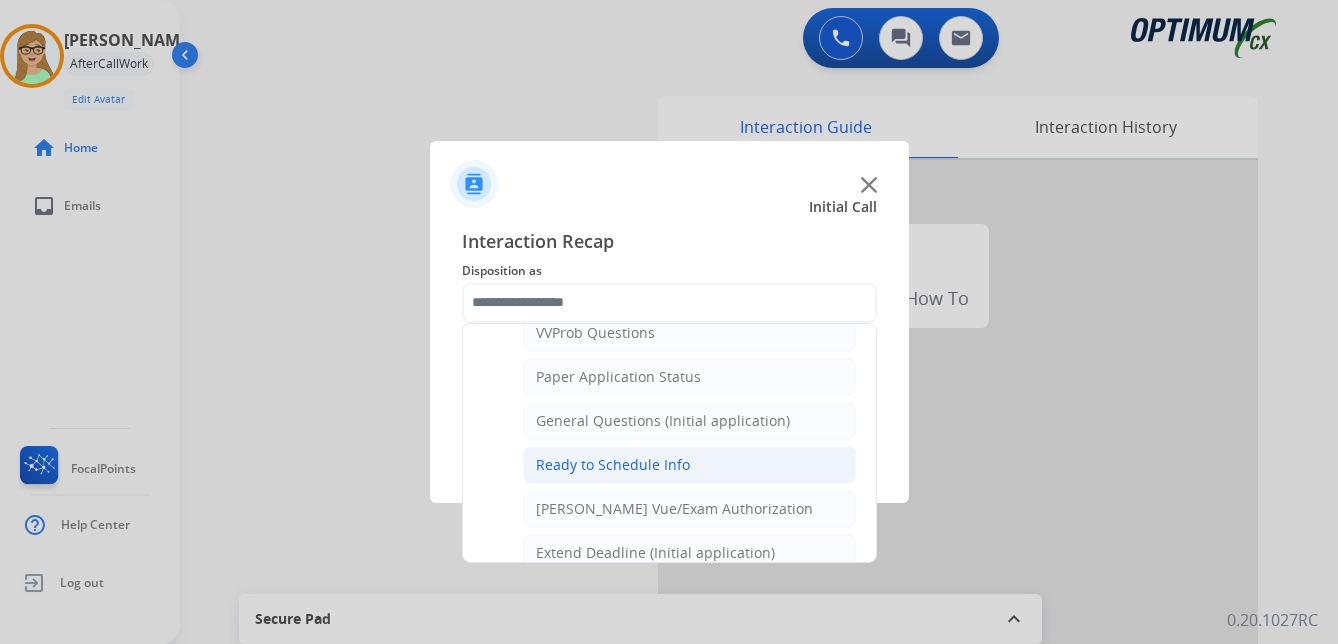 click on "Ready to Schedule Info" 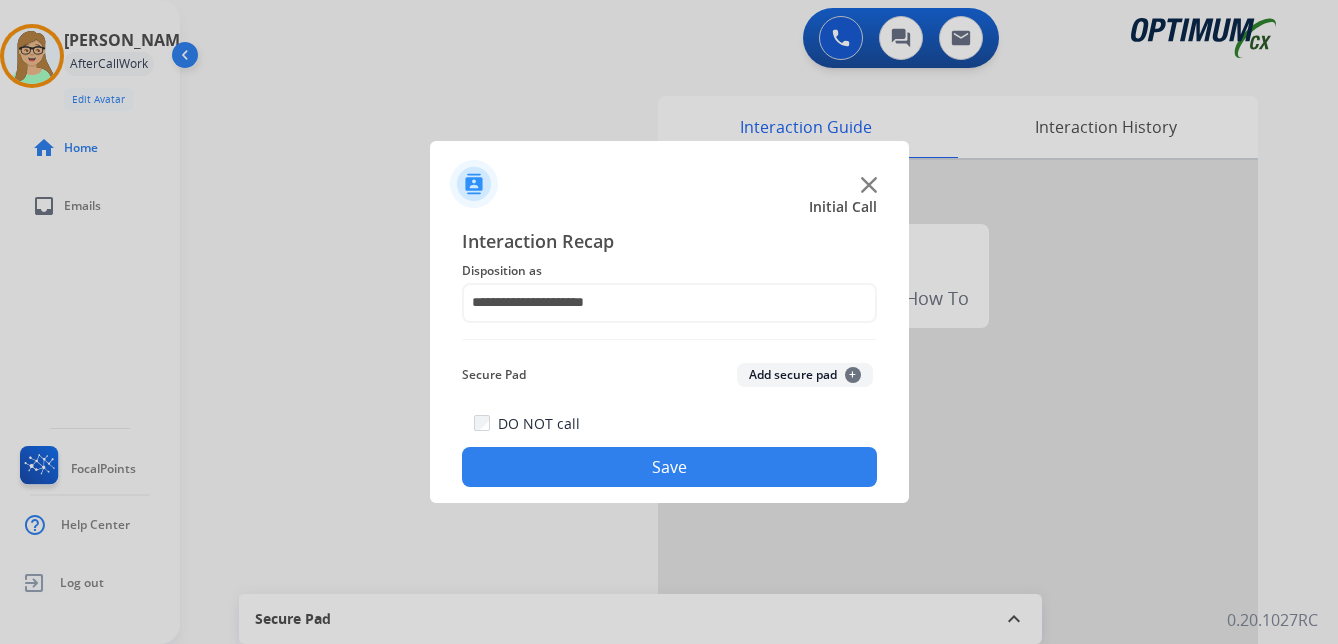 click on "Save" 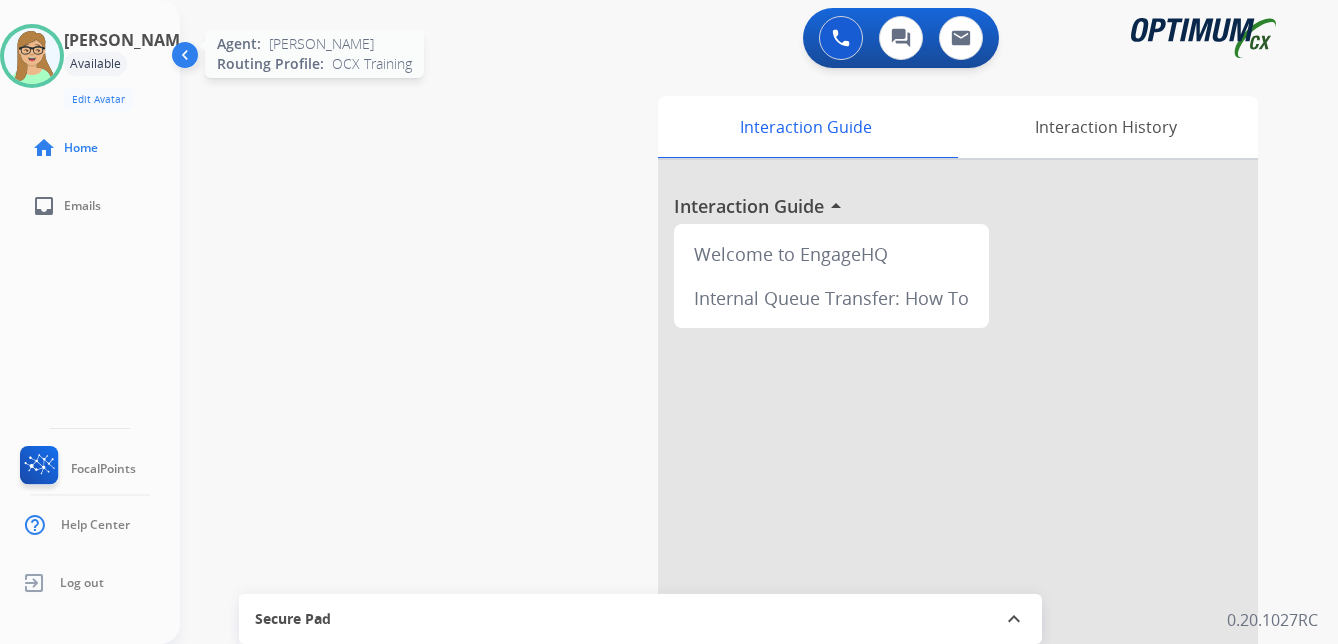 click at bounding box center [32, 56] 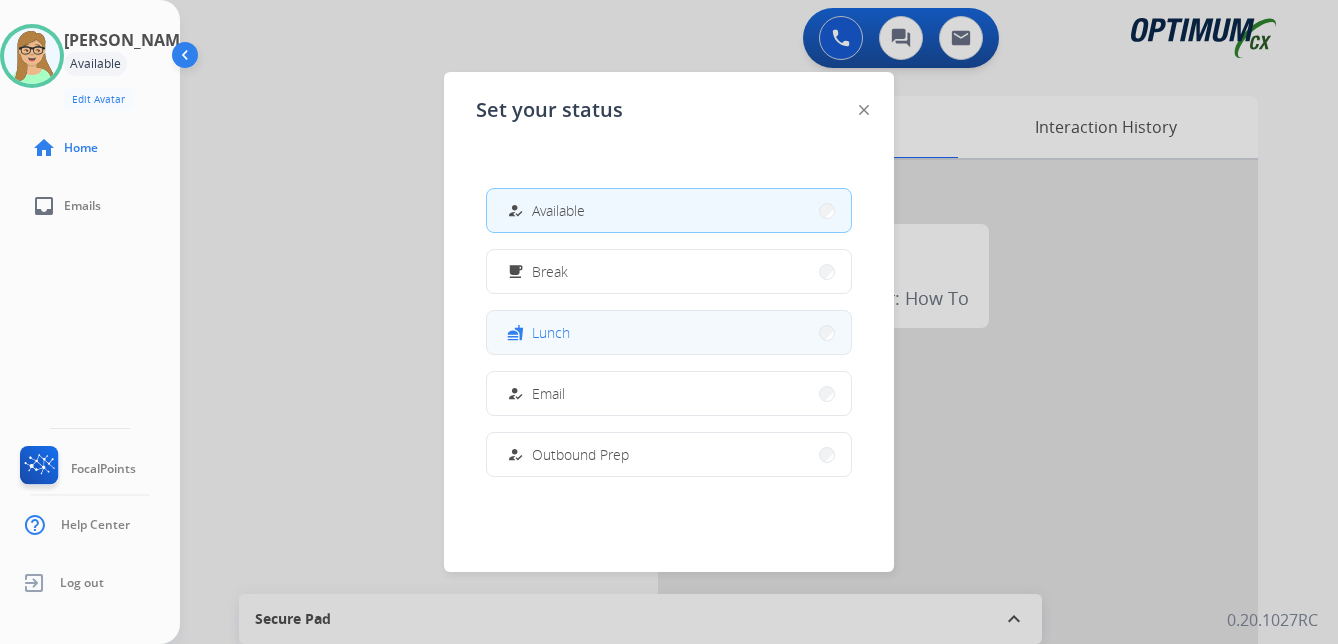 click on "Lunch" at bounding box center [551, 332] 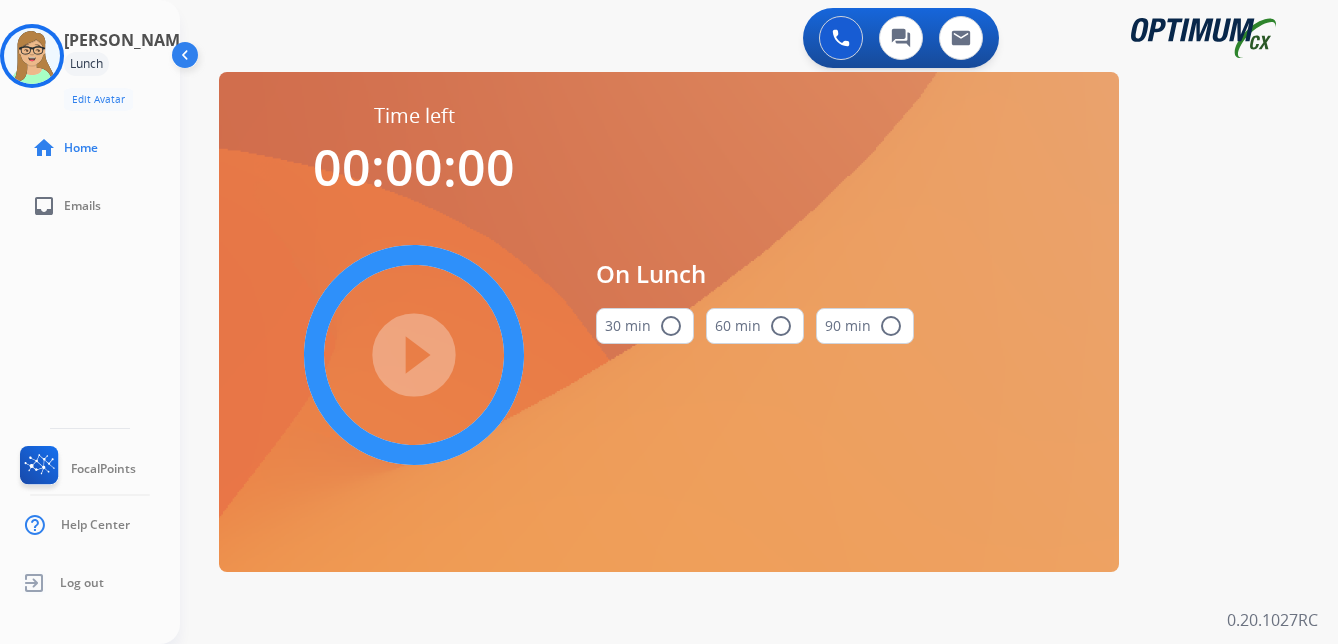click on "radio_button_unchecked" at bounding box center [671, 326] 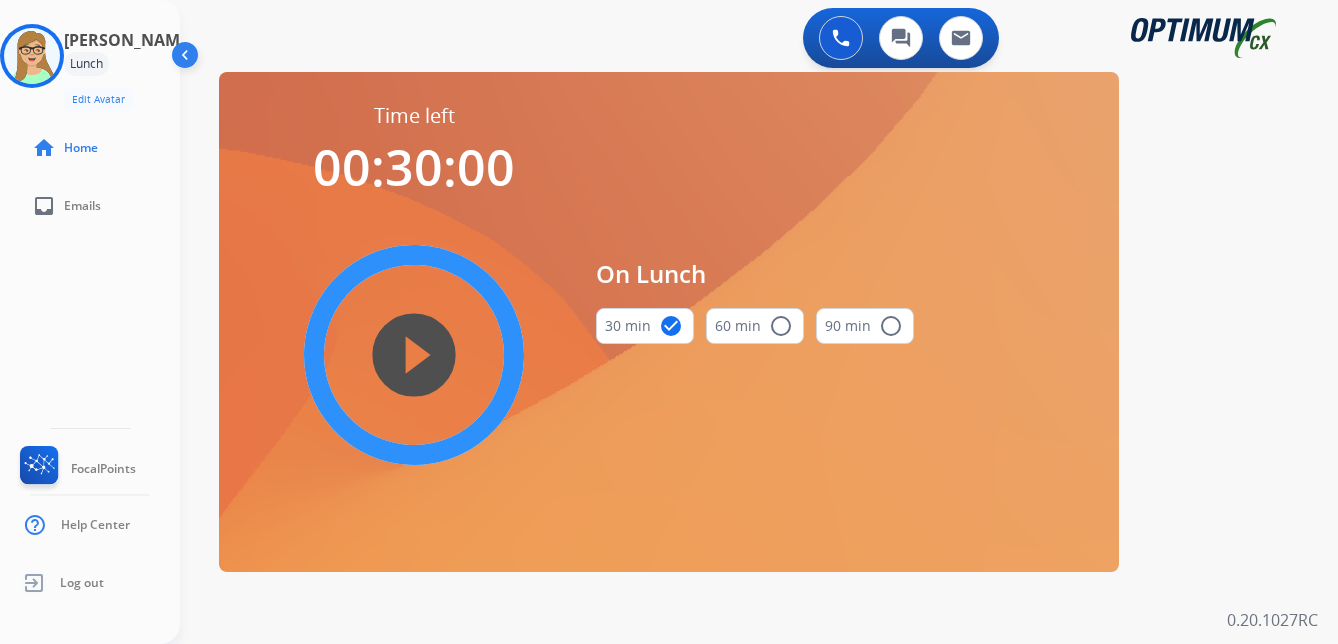 click on "play_circle_filled" at bounding box center (414, 355) 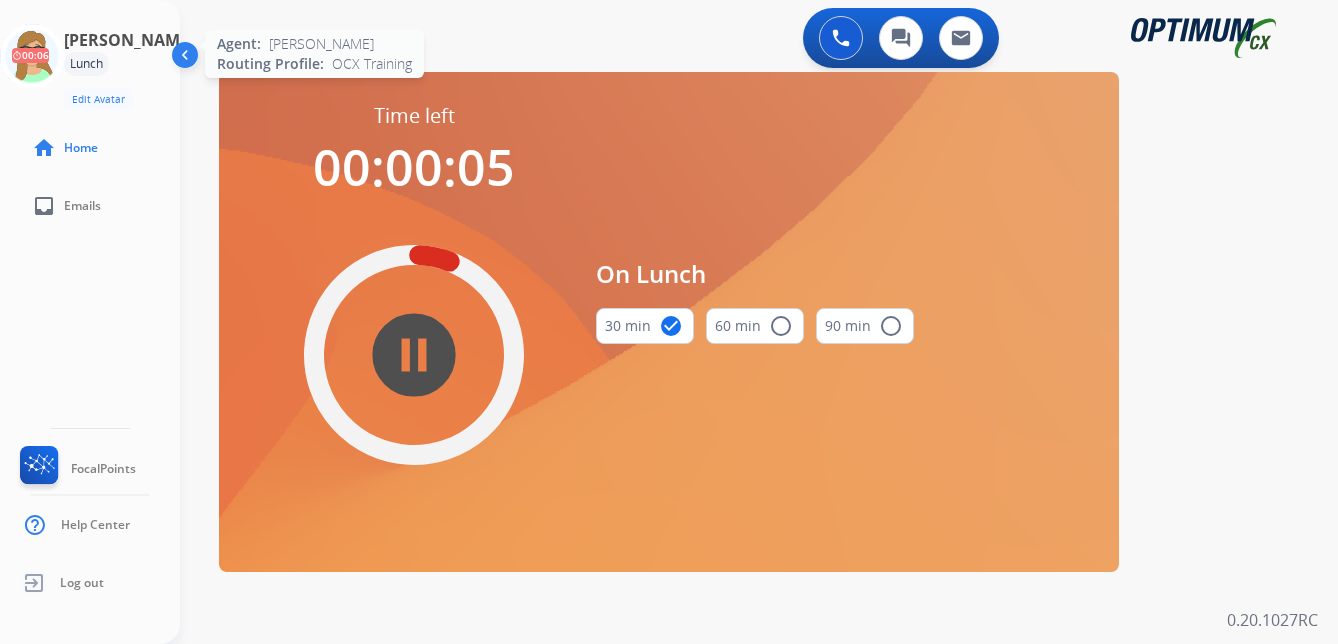 click 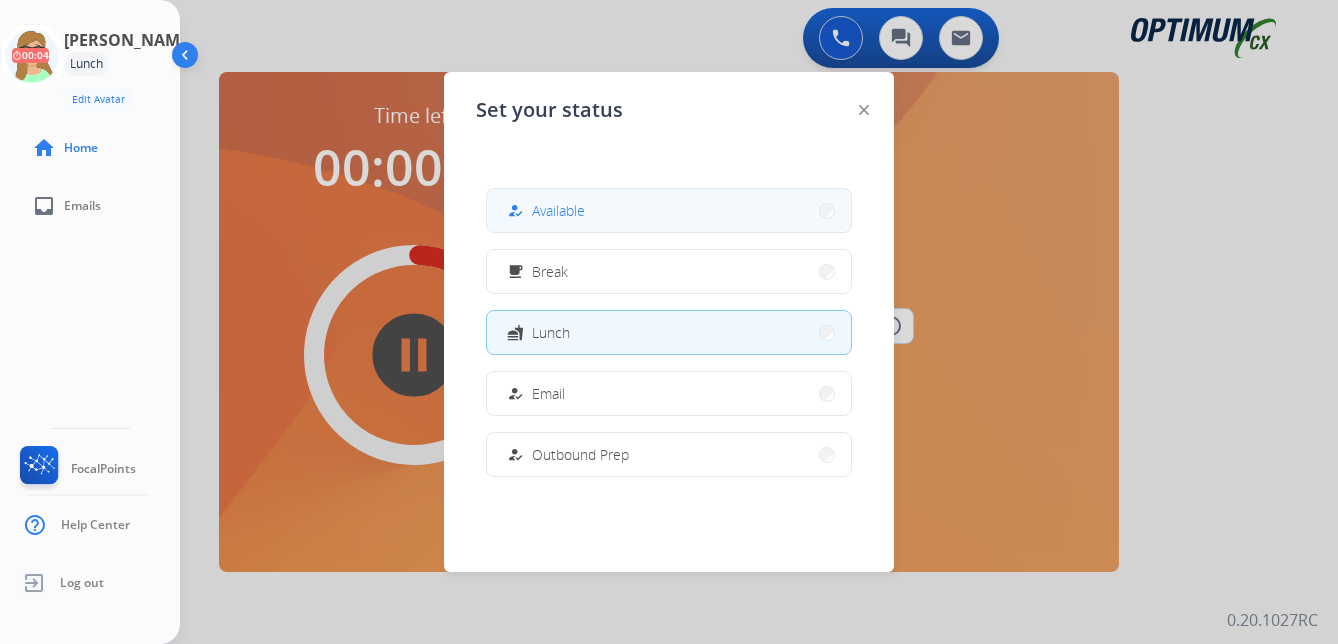 click on "Available" at bounding box center (558, 210) 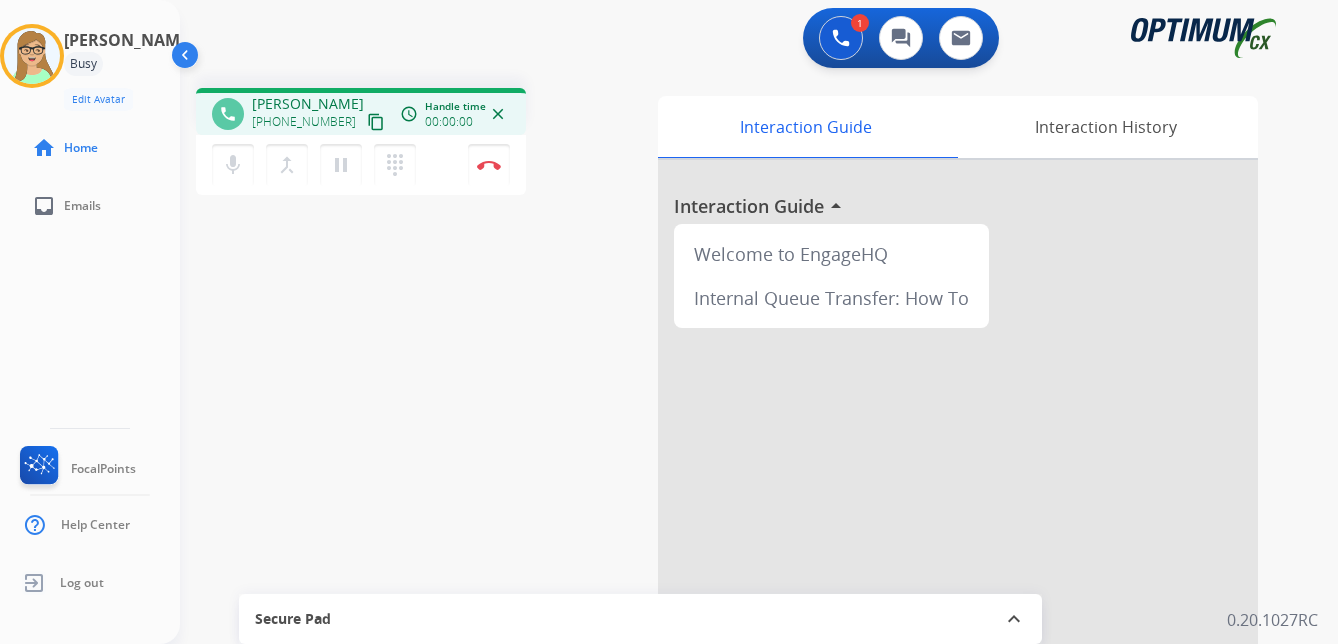 drag, startPoint x: 353, startPoint y: 125, endPoint x: 319, endPoint y: 126, distance: 34.0147 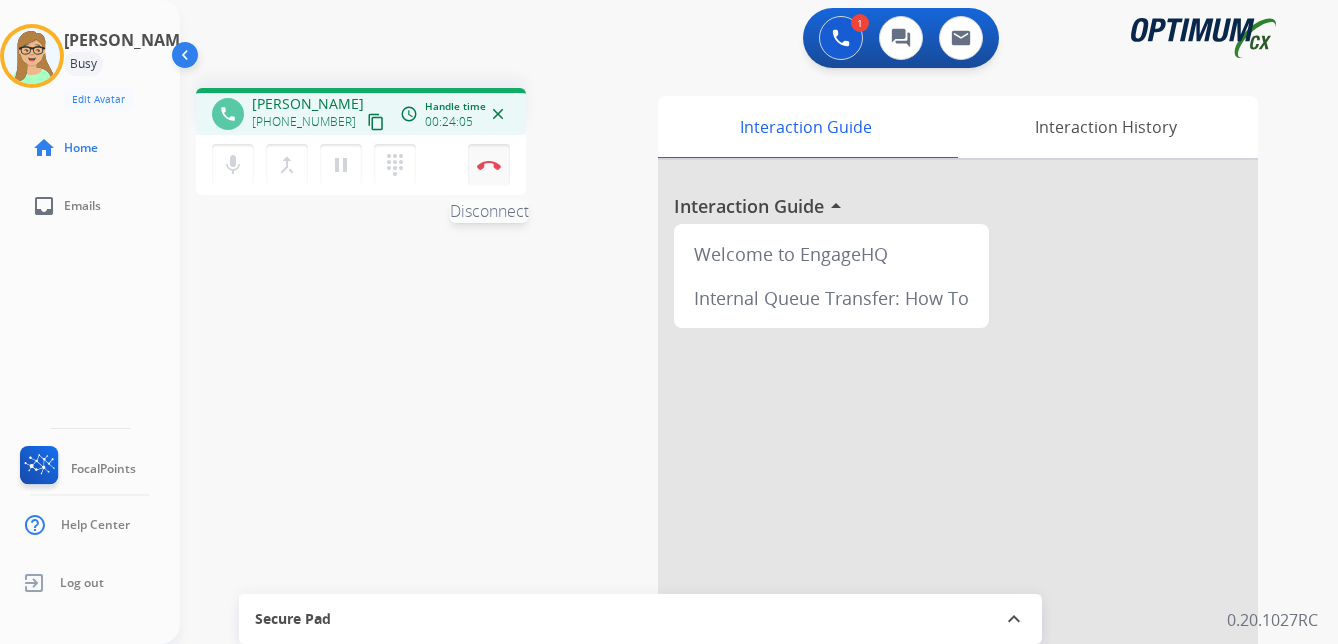 click on "Disconnect" at bounding box center (489, 165) 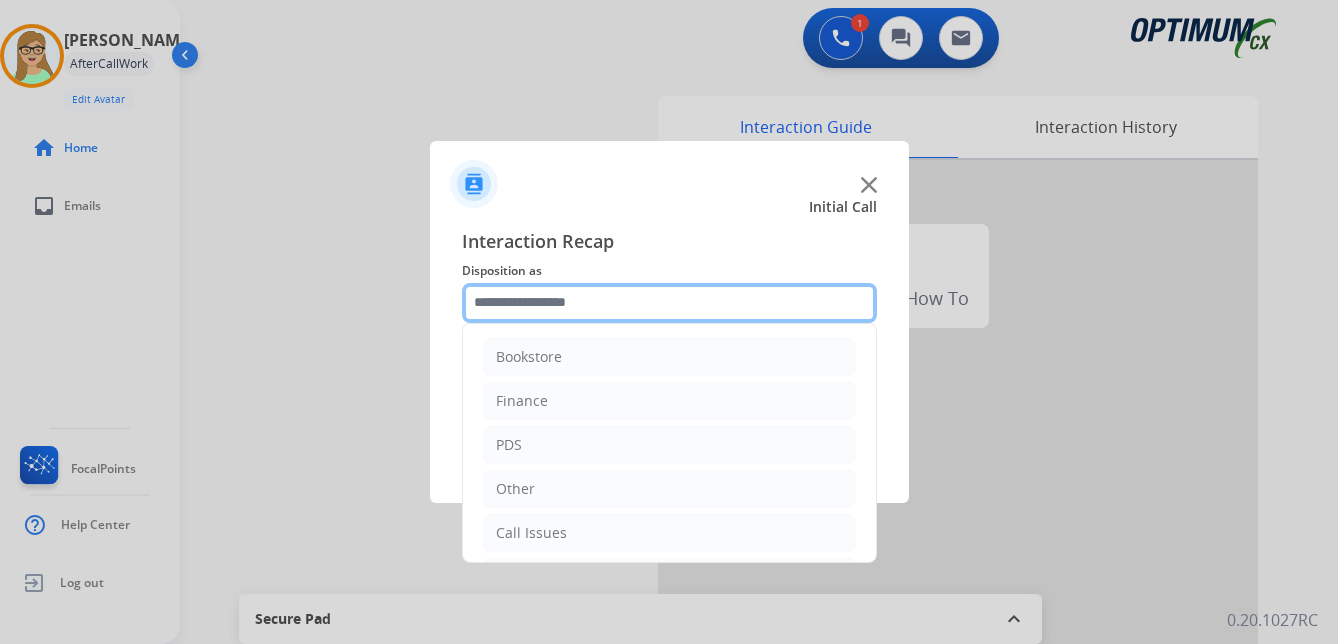 click 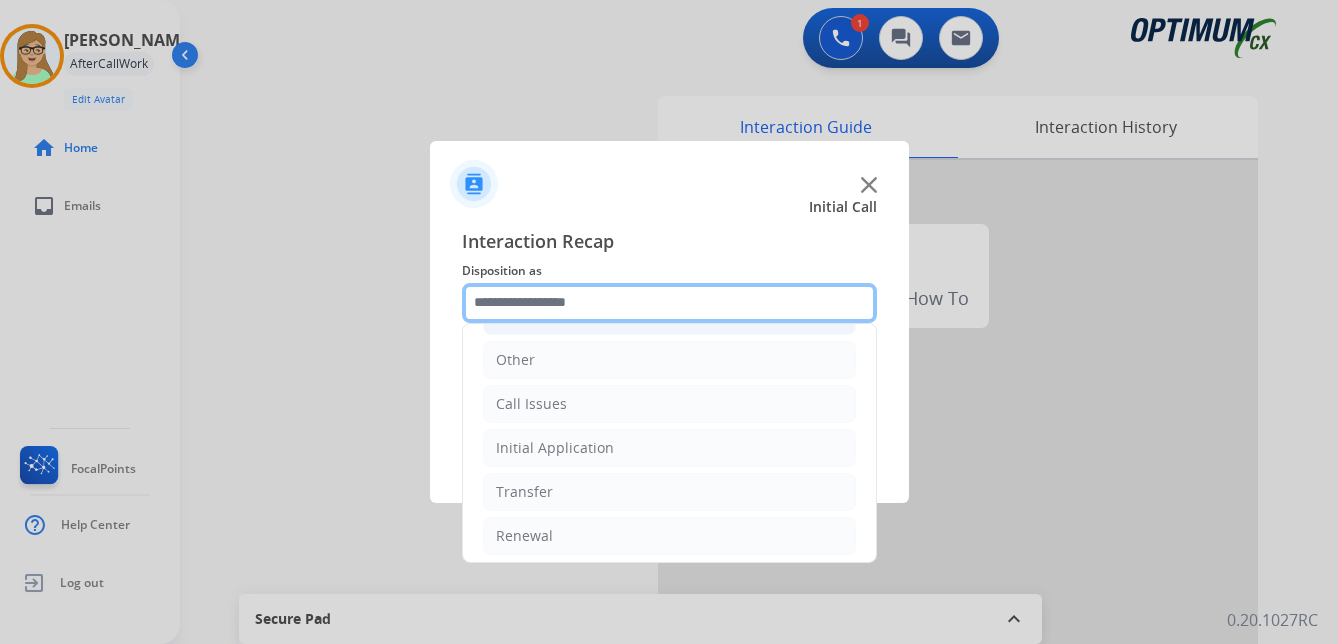scroll, scrollTop: 136, scrollLeft: 0, axis: vertical 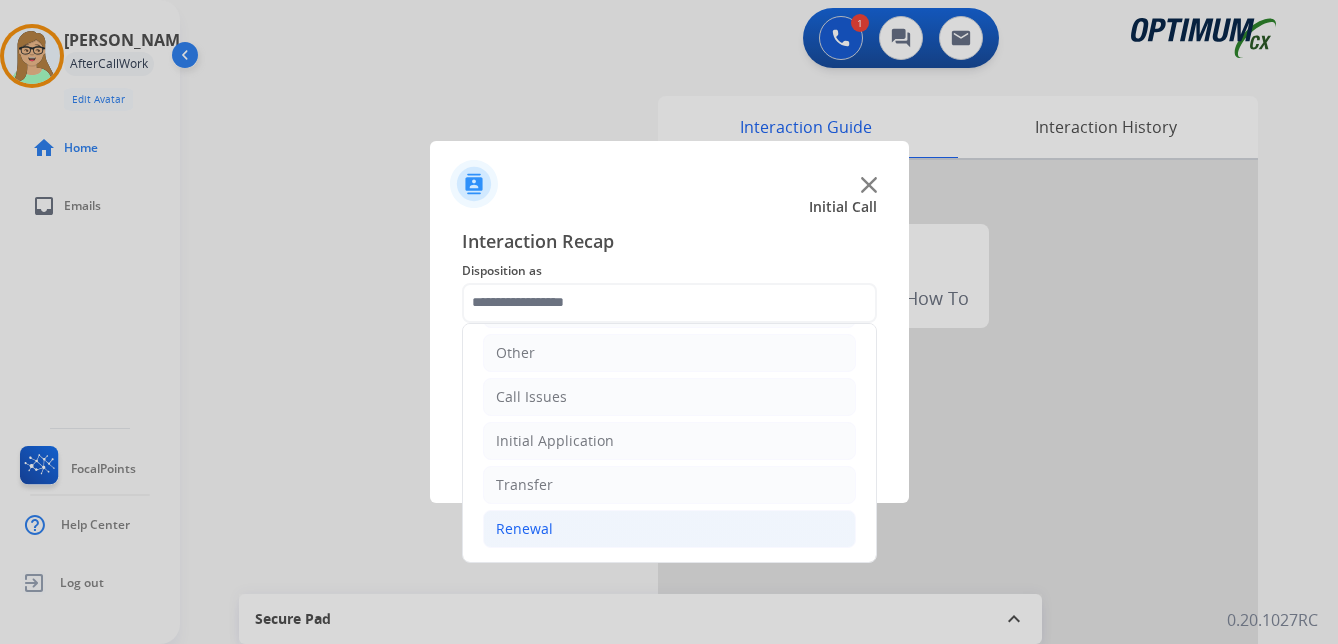 click on "Renewal" 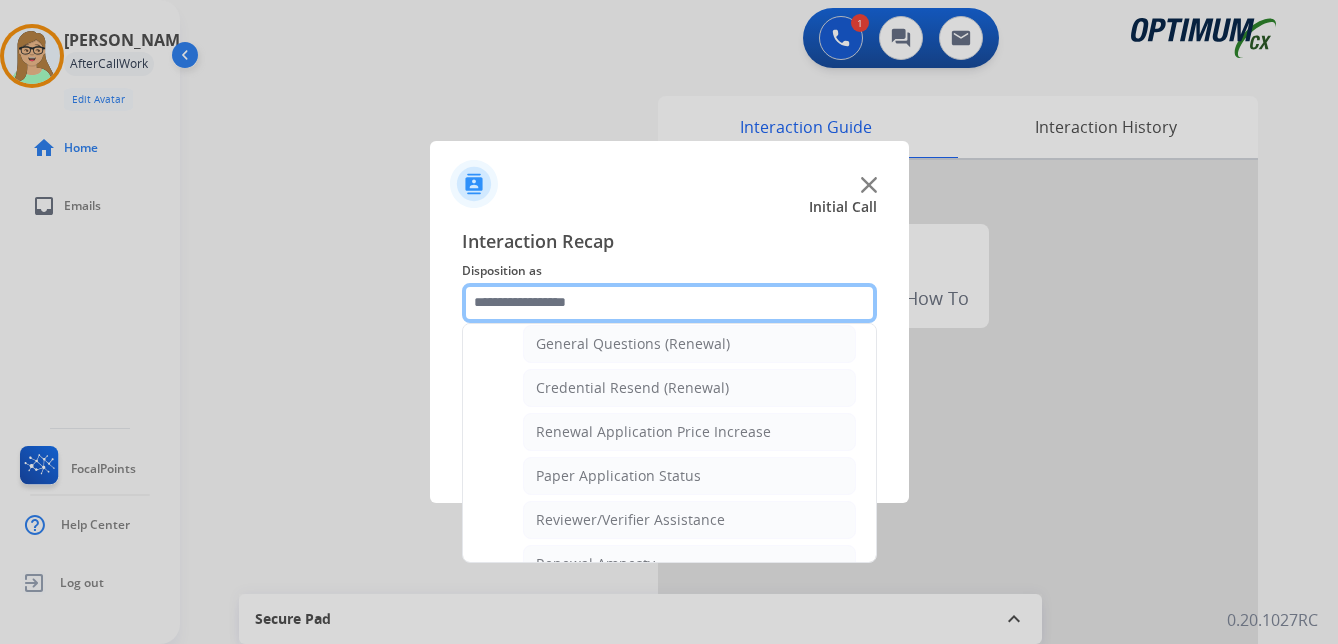 scroll, scrollTop: 636, scrollLeft: 0, axis: vertical 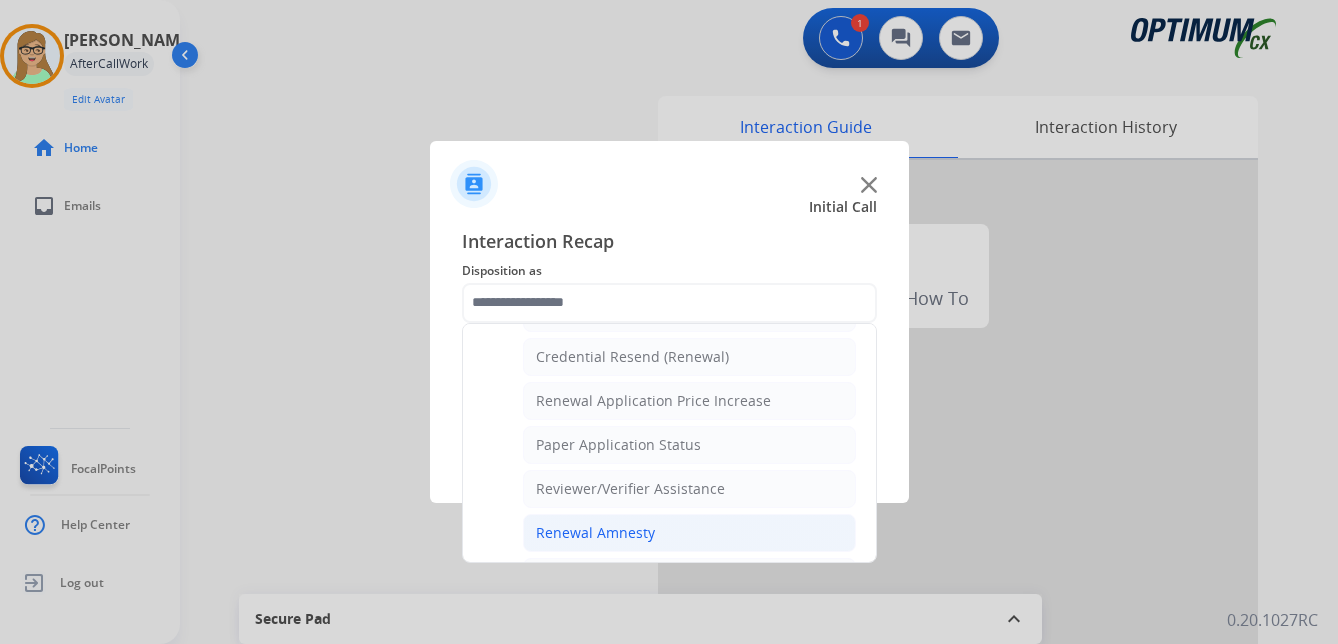 click on "Renewal Amnesty" 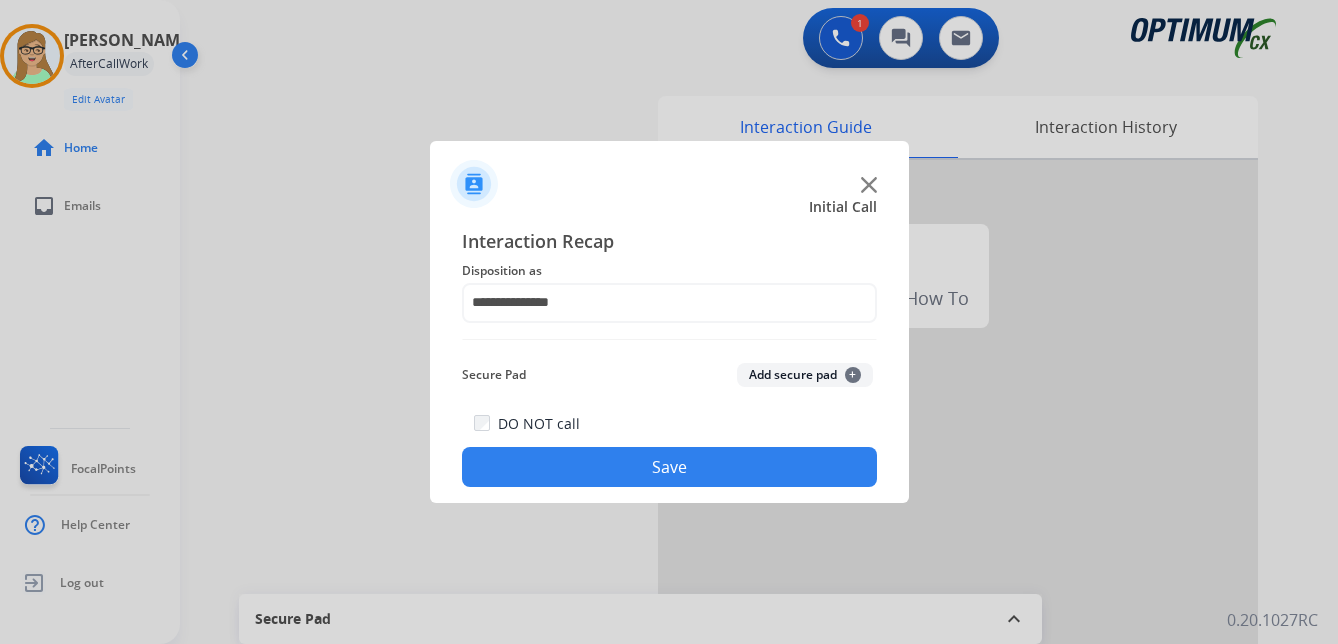 click on "Save" 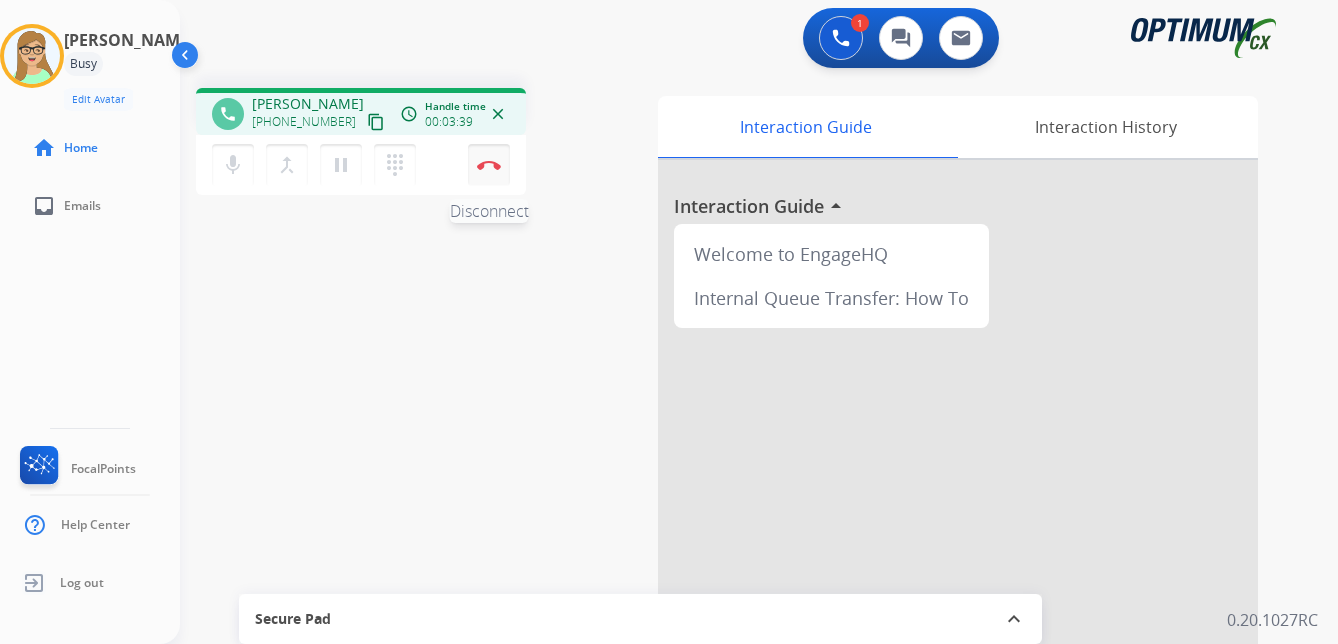 click at bounding box center [489, 165] 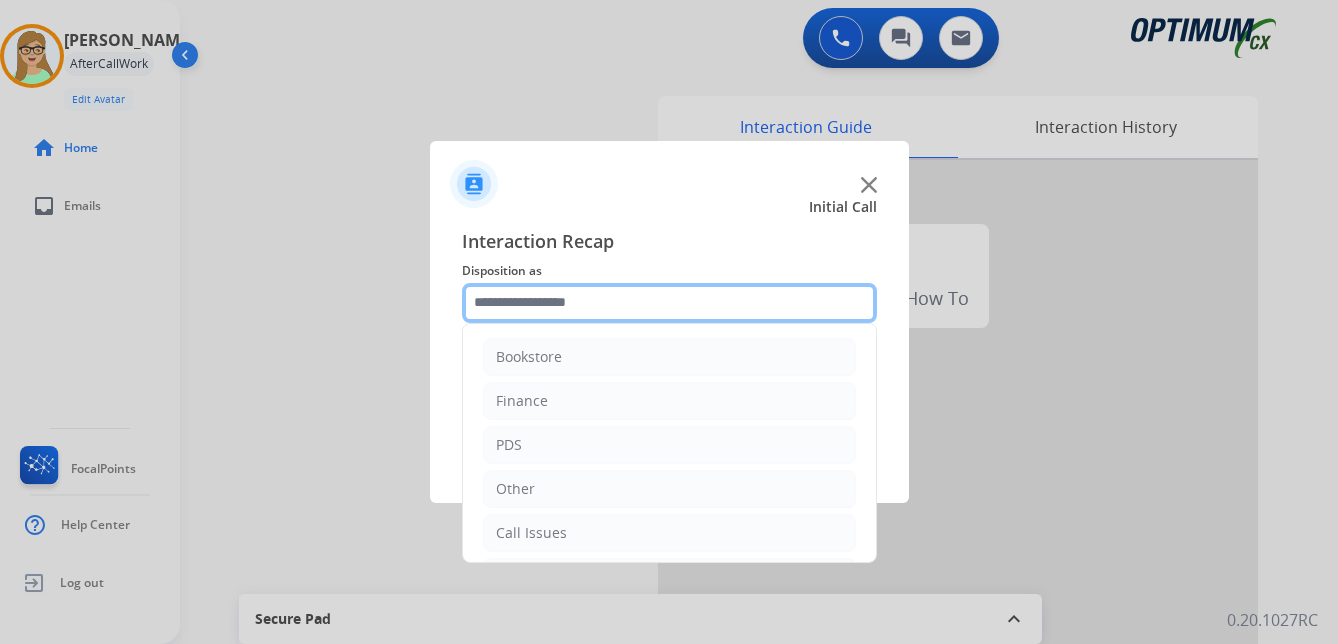 click 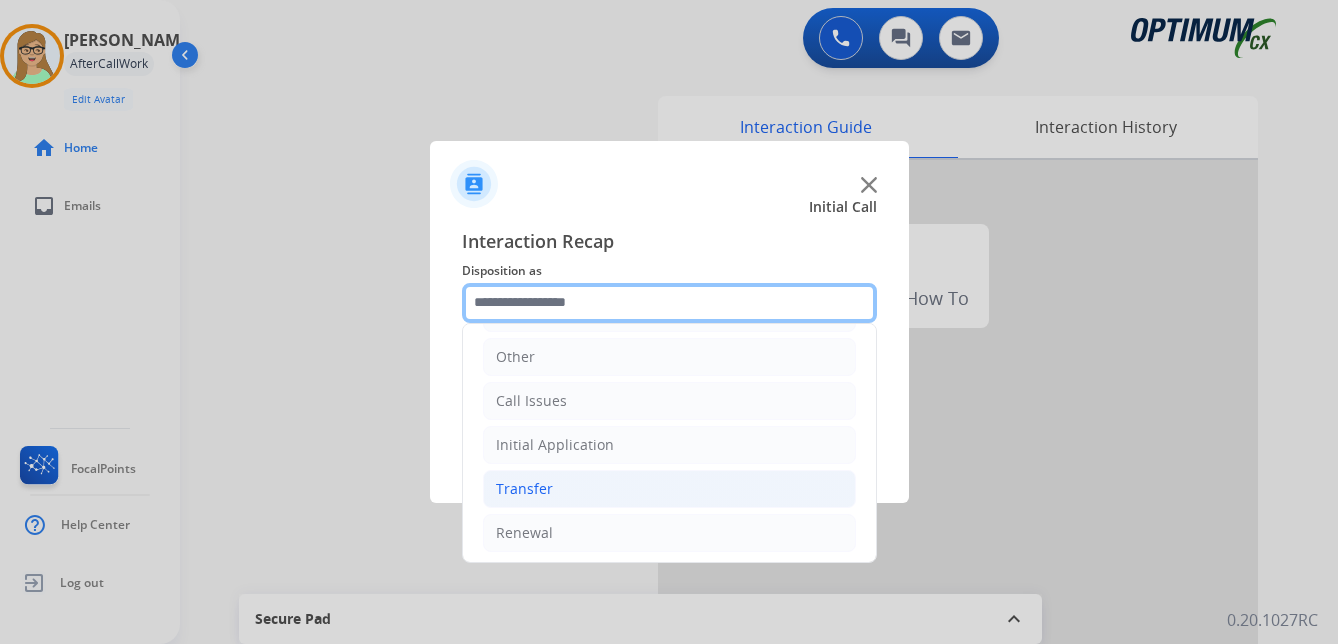 scroll, scrollTop: 136, scrollLeft: 0, axis: vertical 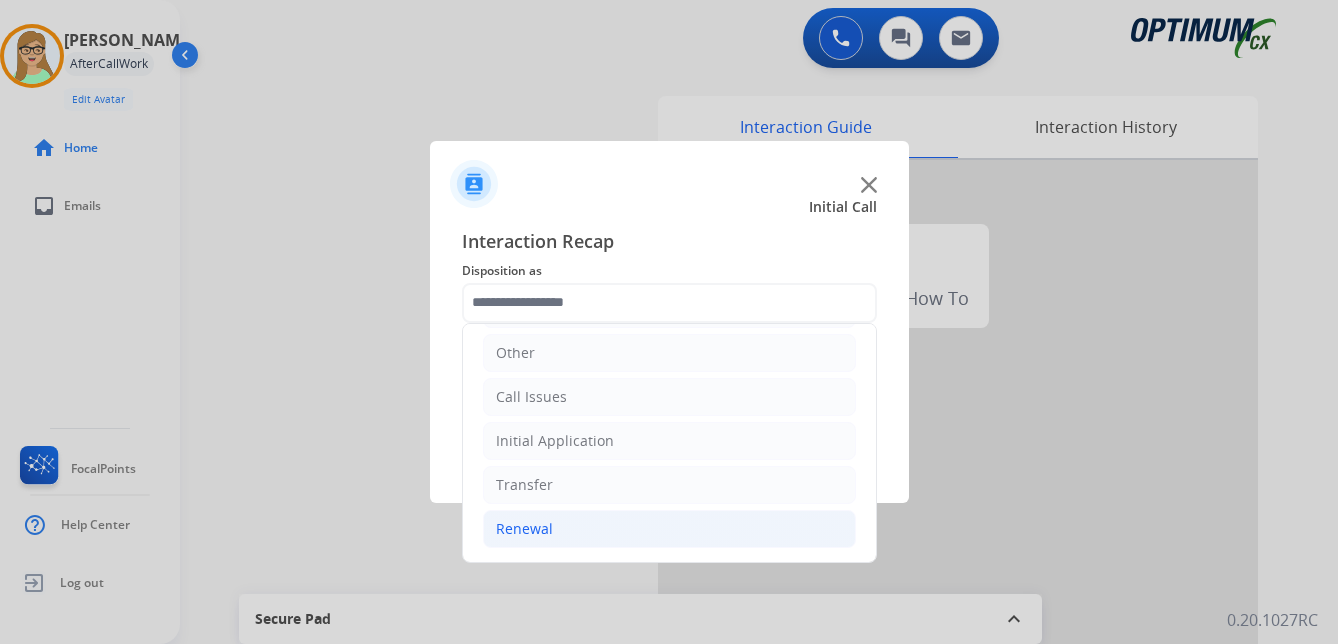 click on "Renewal" 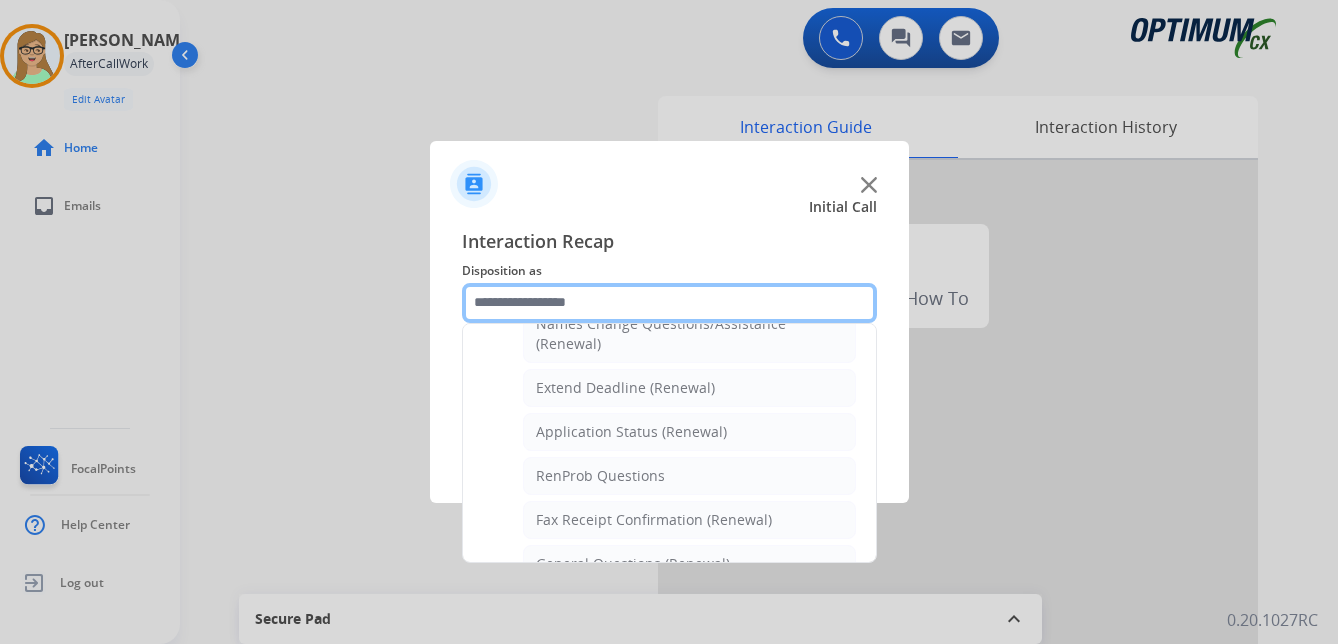 scroll, scrollTop: 436, scrollLeft: 0, axis: vertical 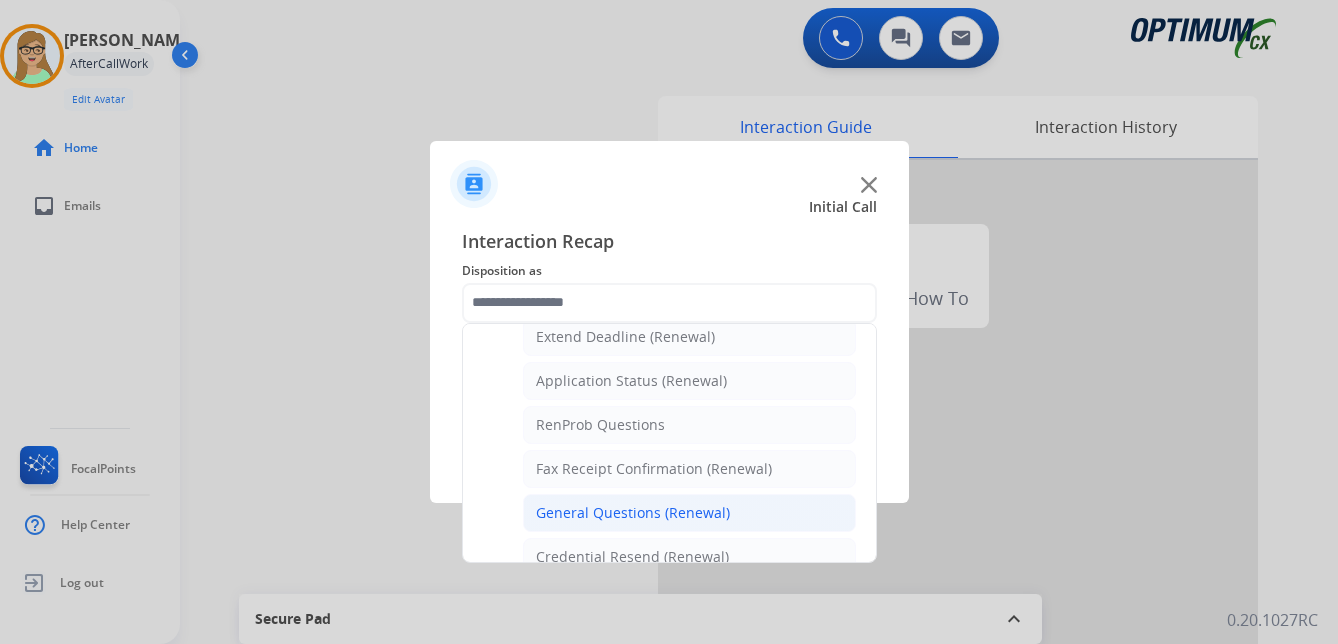 click on "General Questions (Renewal)" 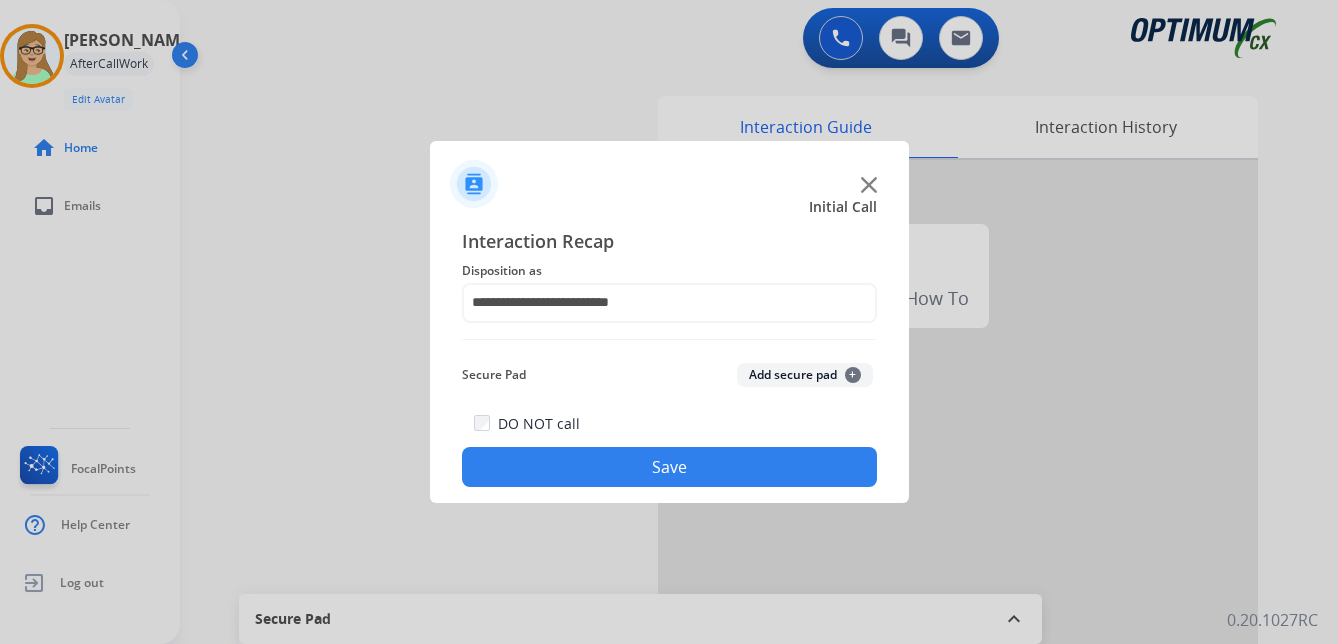 click on "**********" 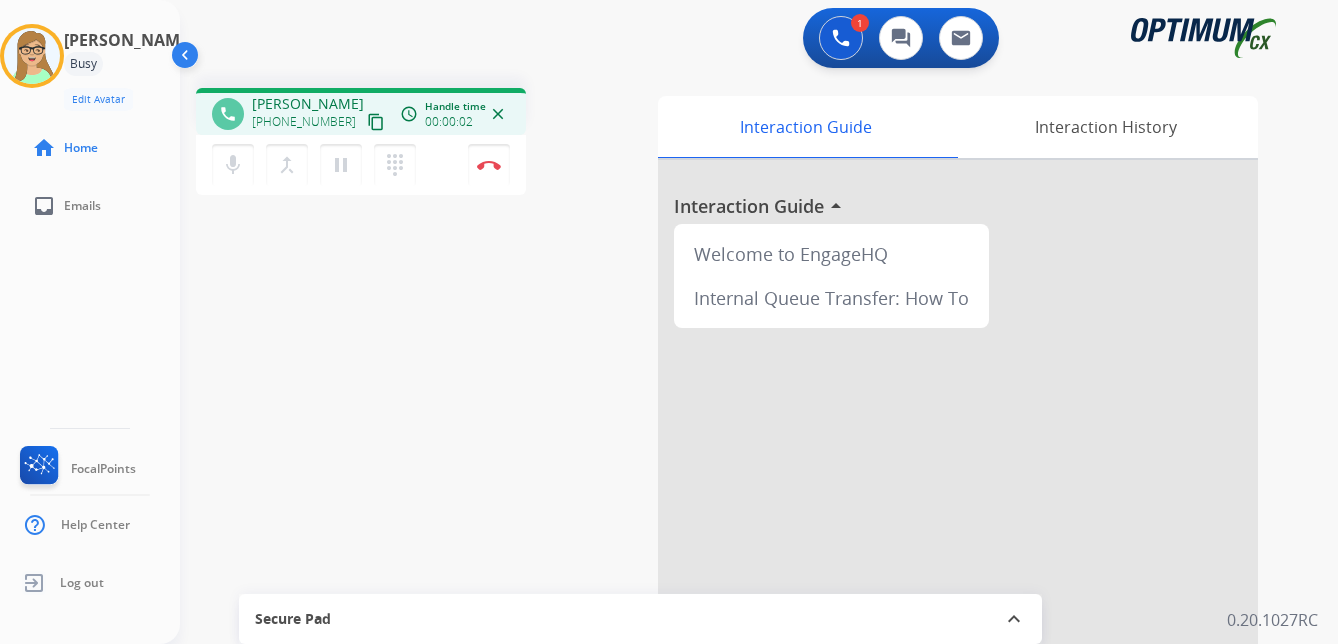 drag, startPoint x: 355, startPoint y: 124, endPoint x: 335, endPoint y: 129, distance: 20.615528 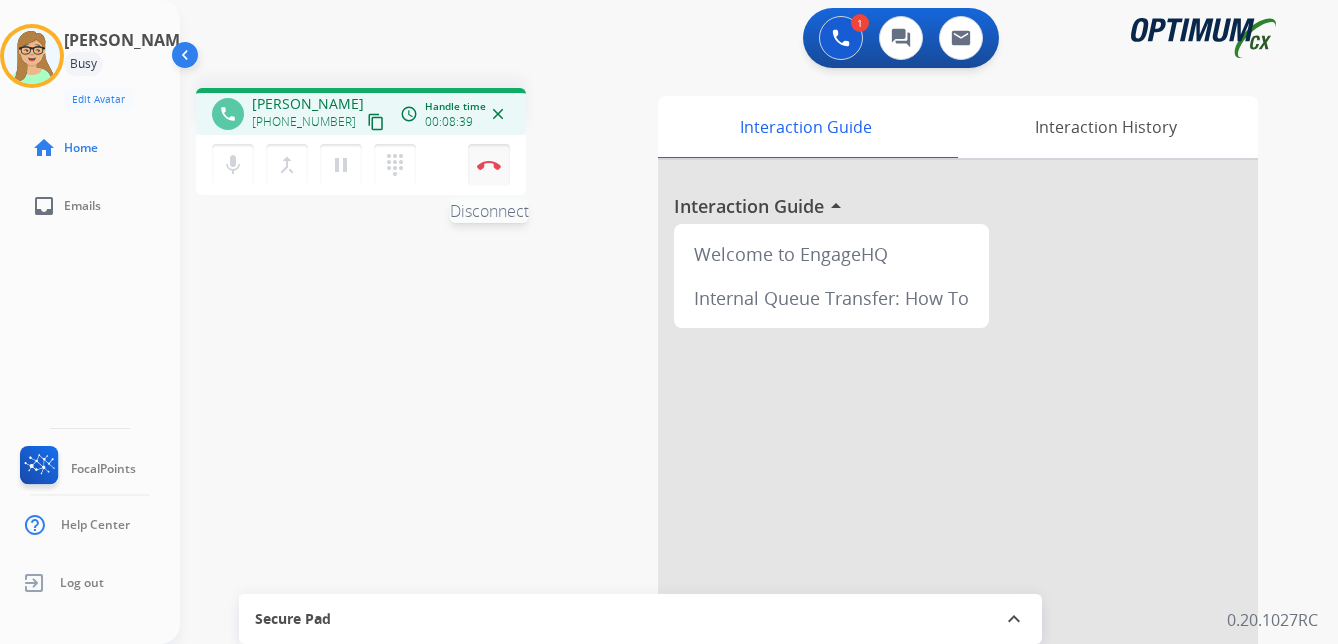 click at bounding box center [489, 165] 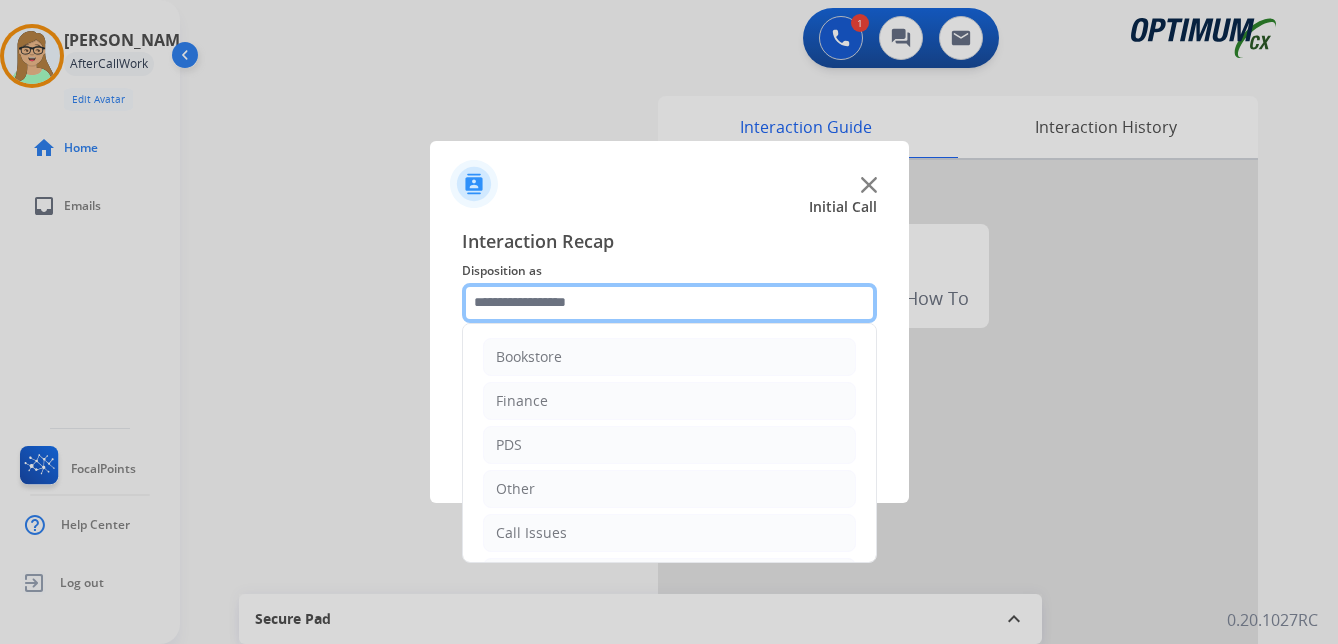 click 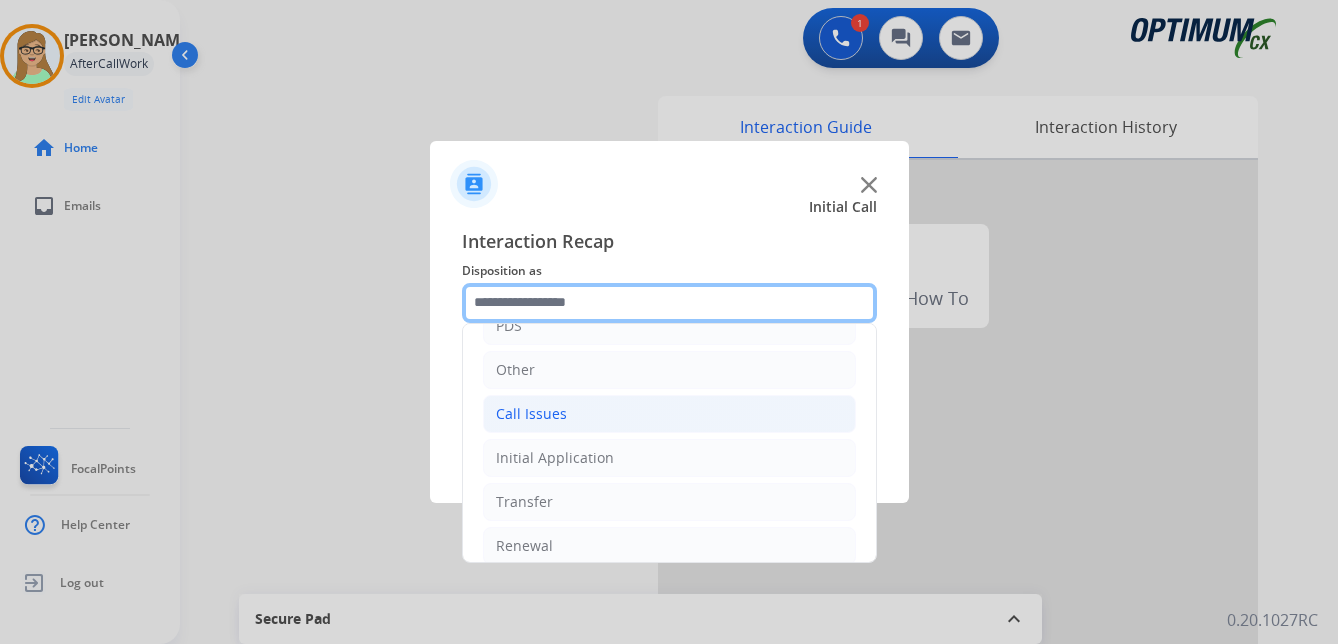 scroll, scrollTop: 136, scrollLeft: 0, axis: vertical 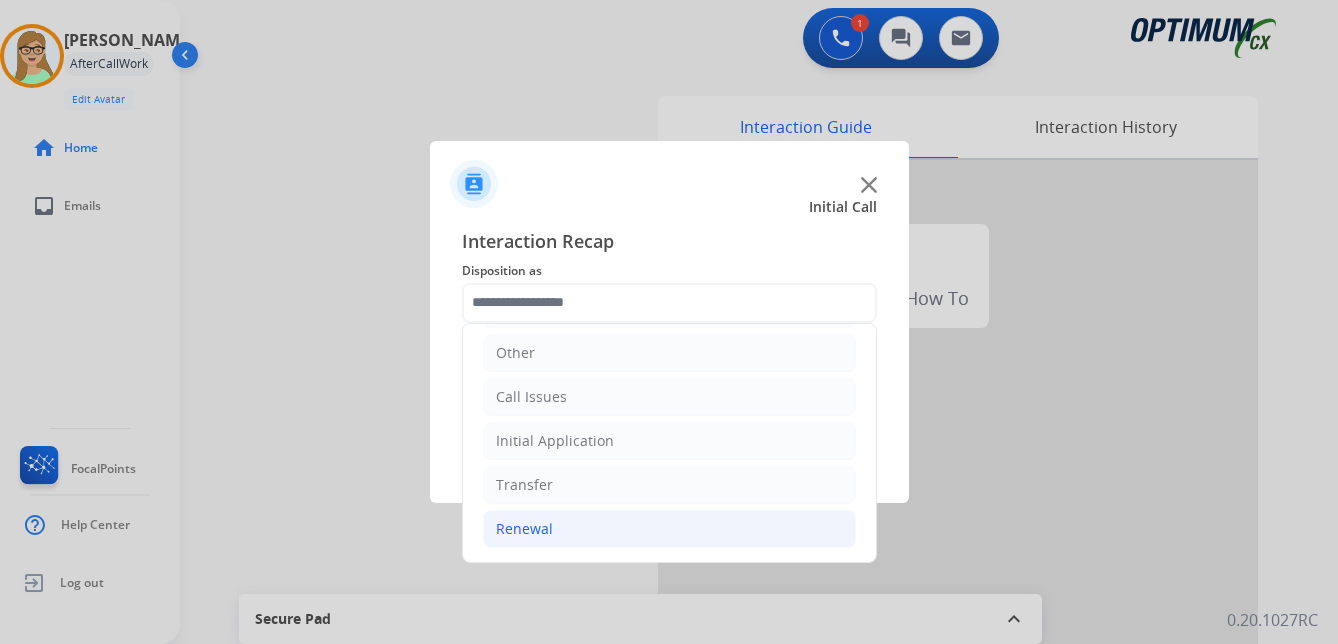 click on "Renewal" 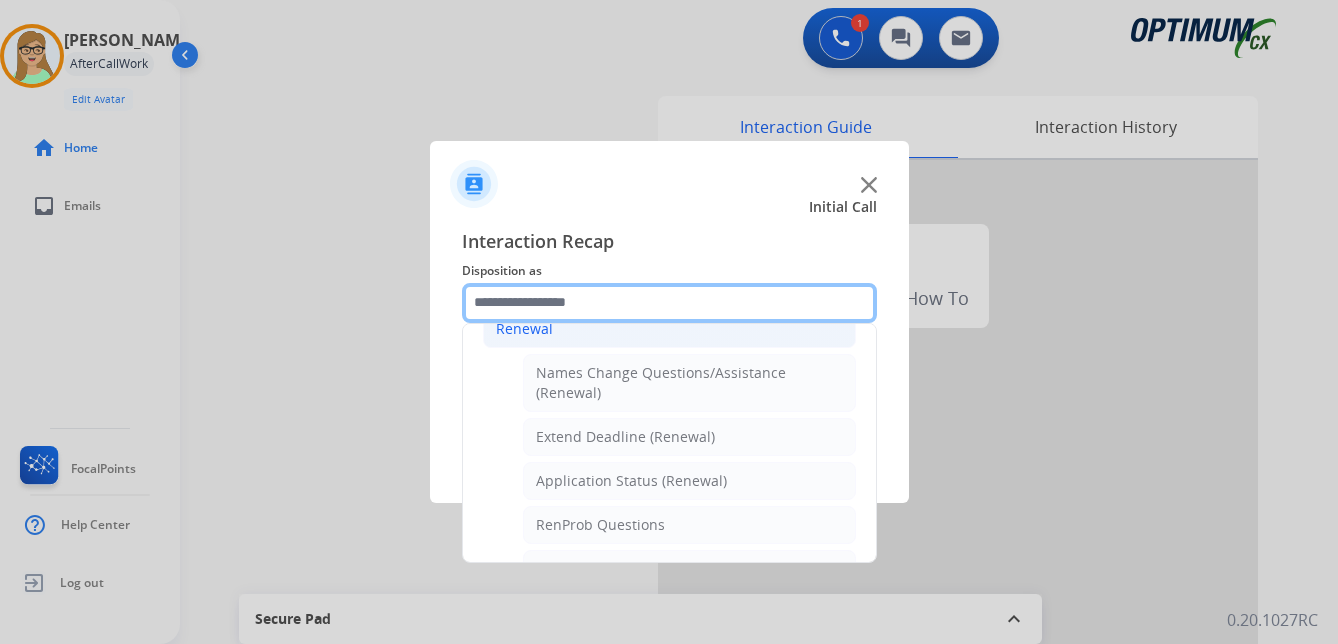 scroll, scrollTop: 536, scrollLeft: 0, axis: vertical 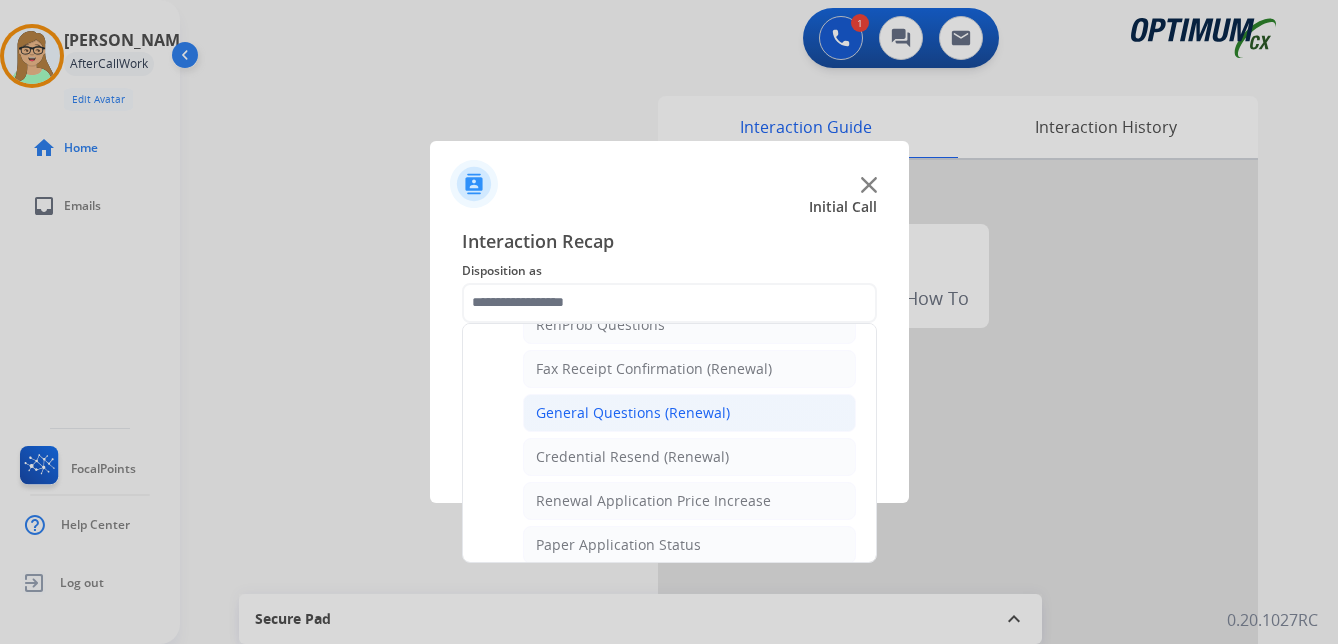 click on "General Questions (Renewal)" 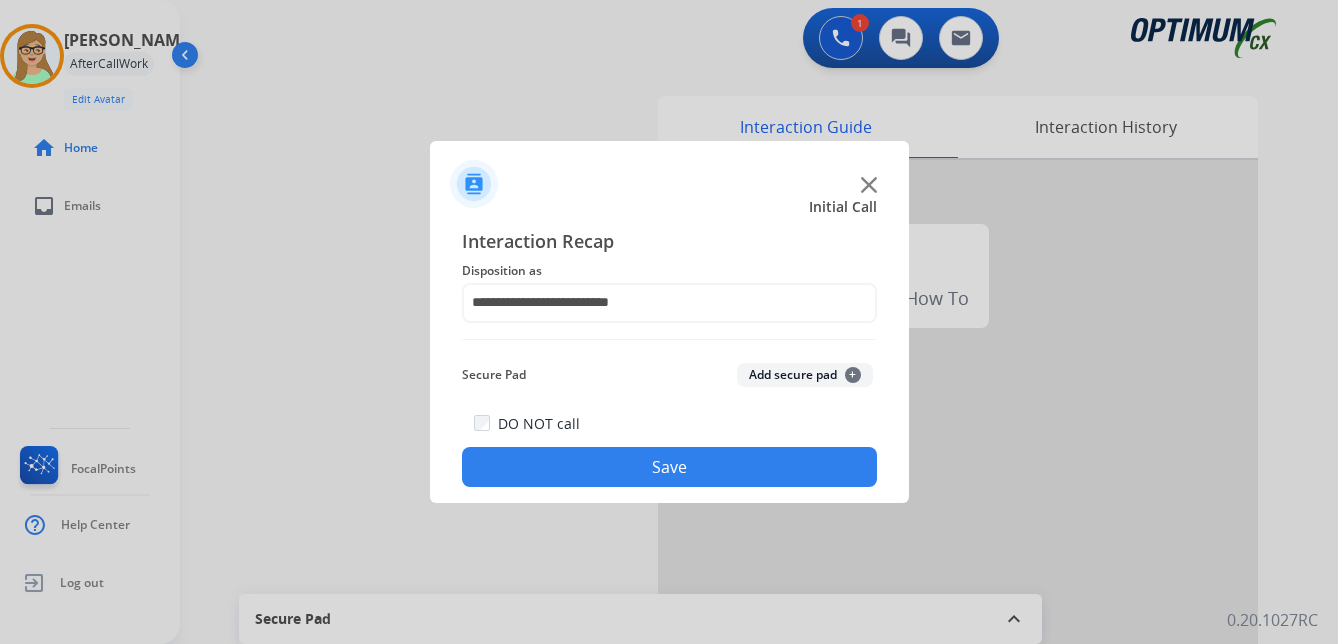 click on "Save" 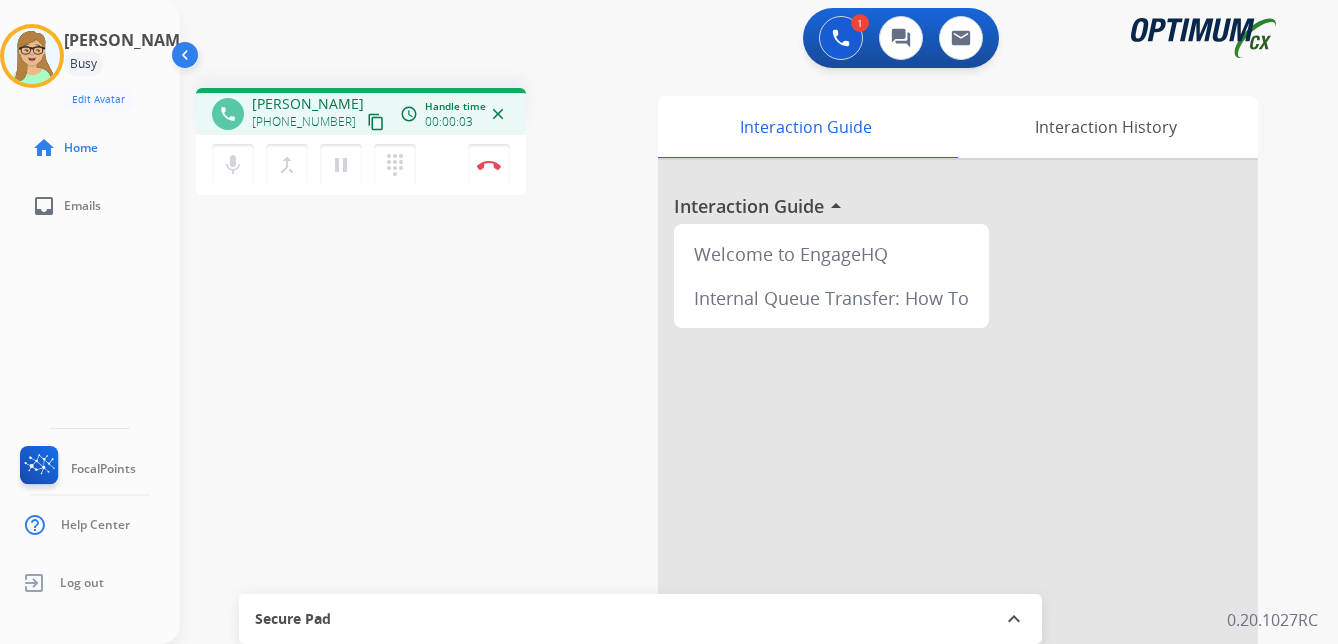 drag, startPoint x: 356, startPoint y: 126, endPoint x: 345, endPoint y: 127, distance: 11.045361 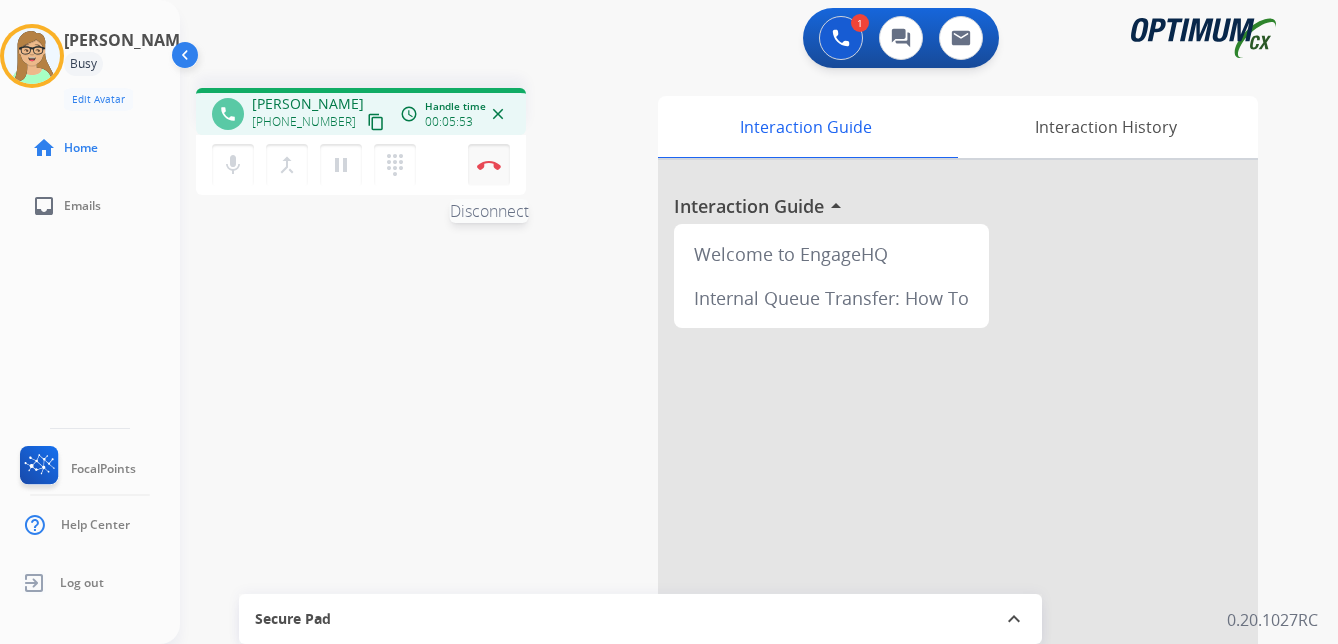 click at bounding box center [489, 165] 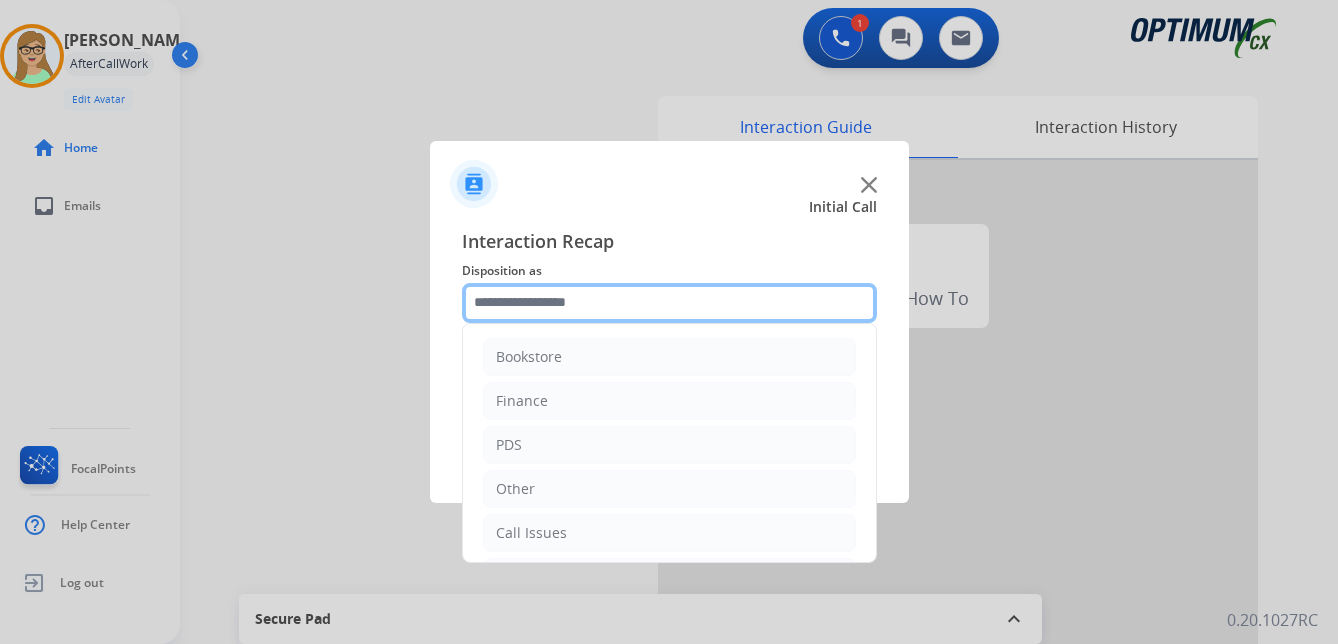 drag, startPoint x: 539, startPoint y: 292, endPoint x: 536, endPoint y: 336, distance: 44.102154 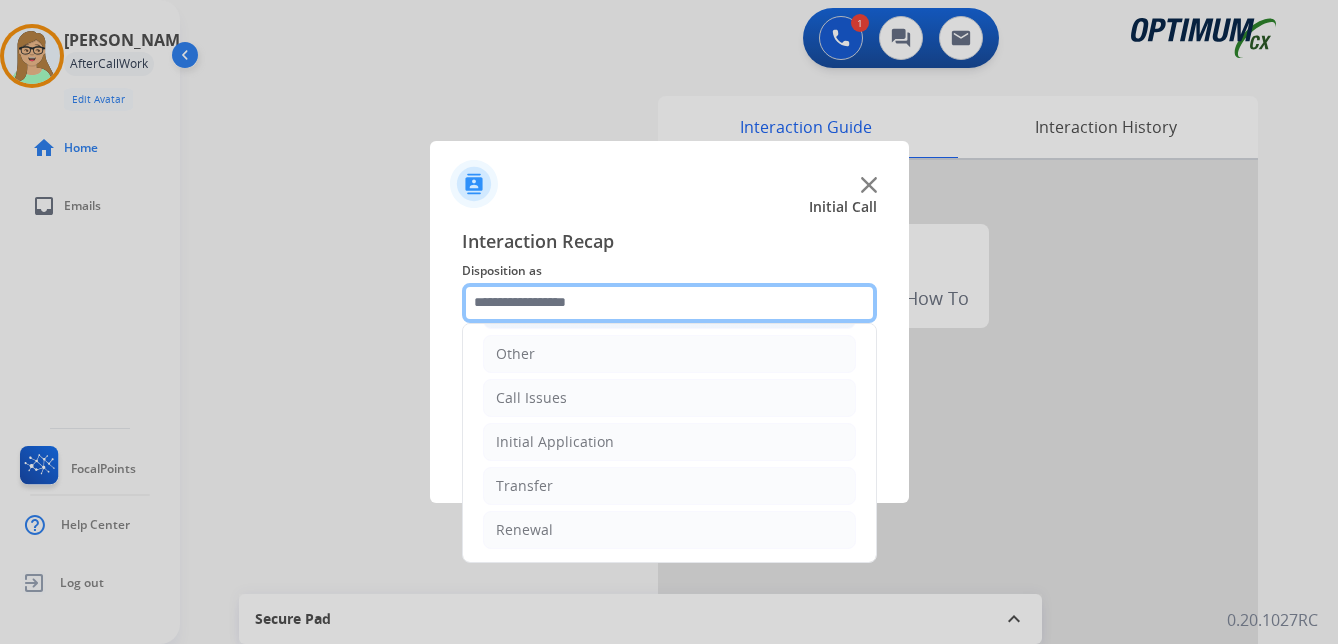 scroll, scrollTop: 136, scrollLeft: 0, axis: vertical 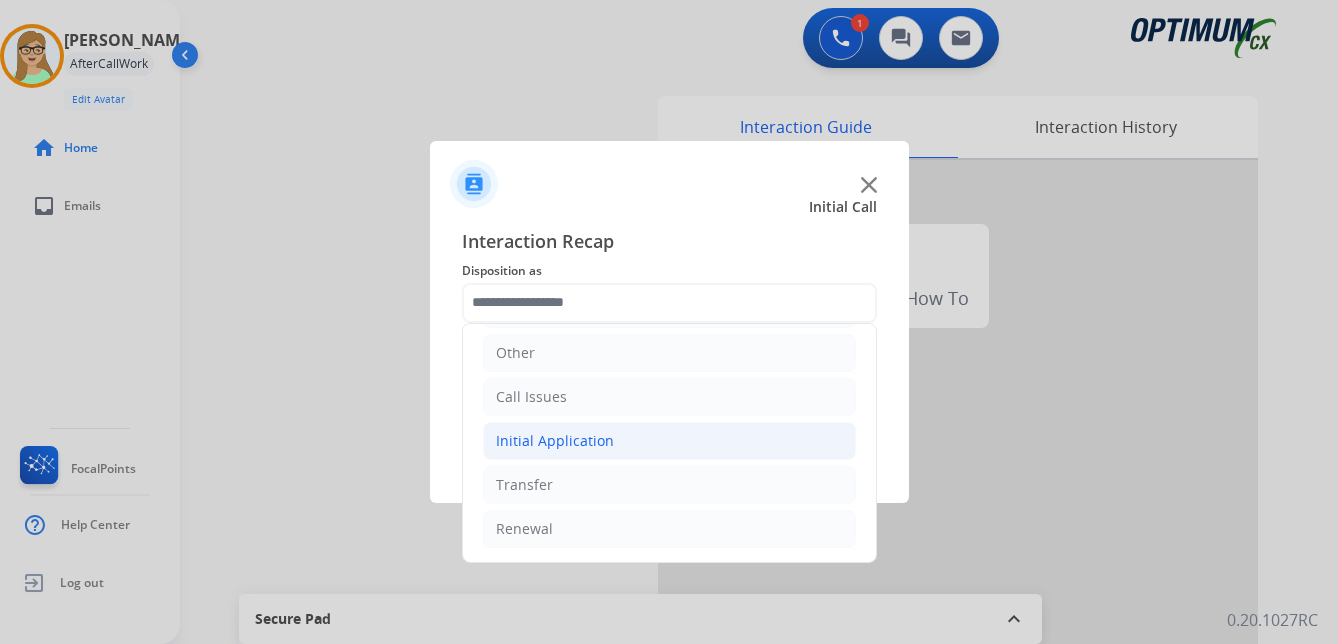 click on "Initial Application" 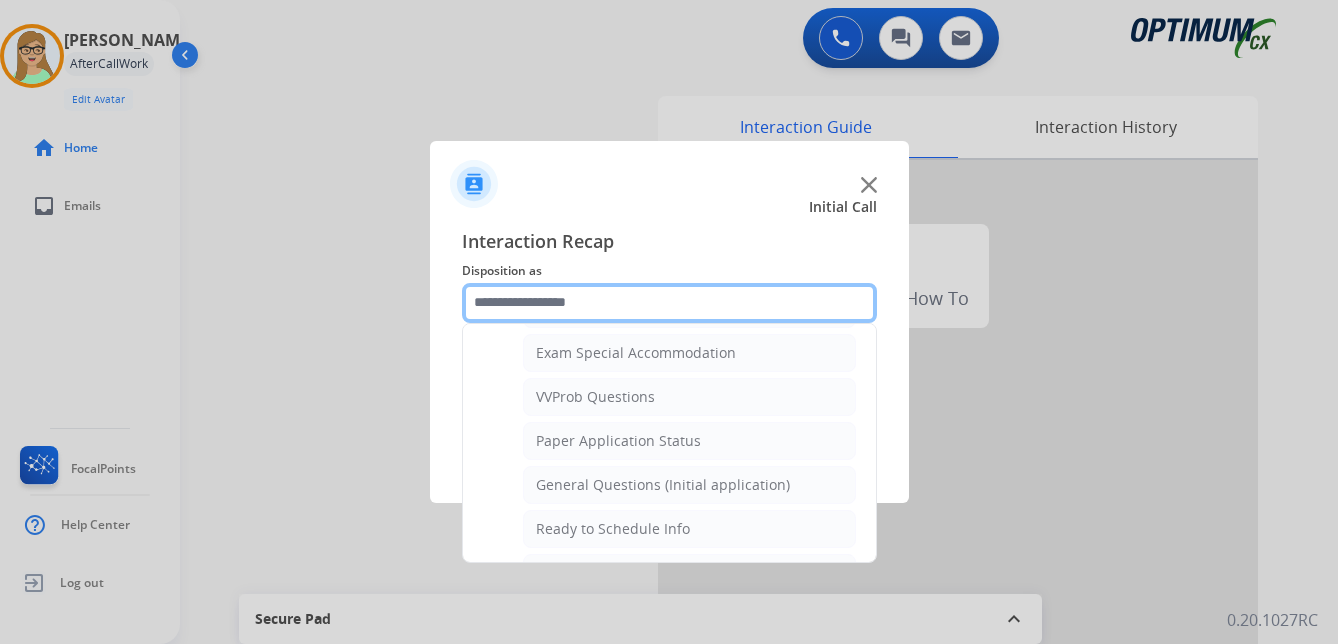 scroll, scrollTop: 1136, scrollLeft: 0, axis: vertical 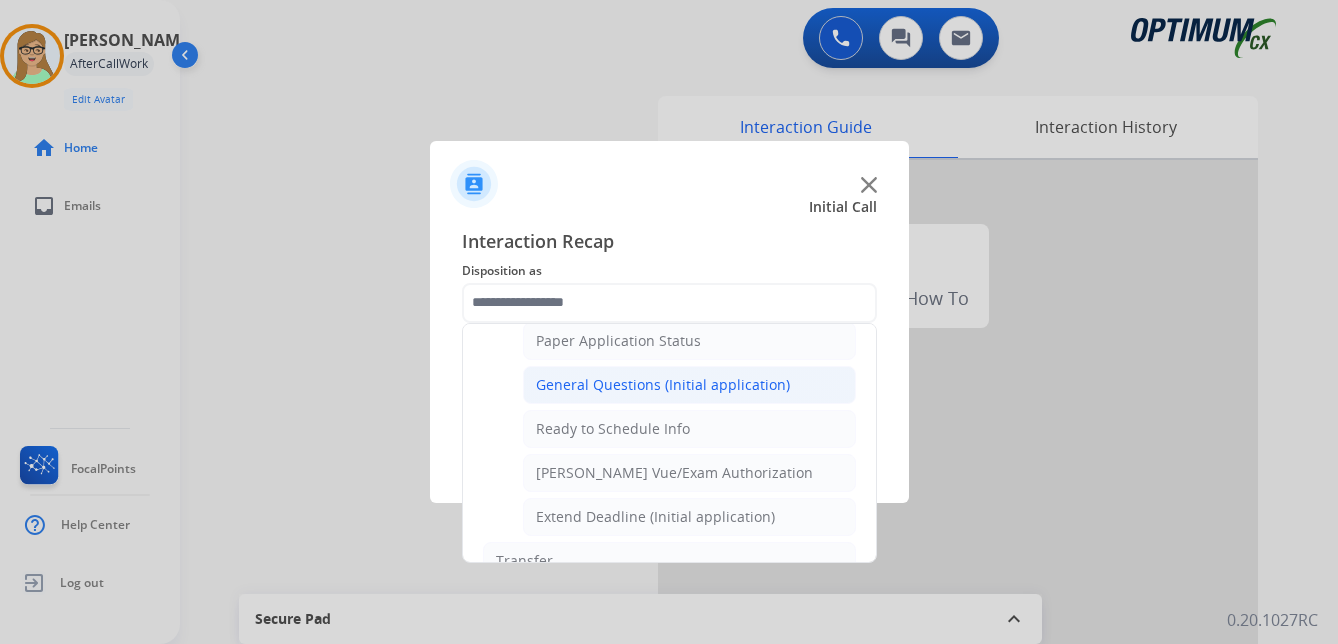 click on "General Questions (Initial application)" 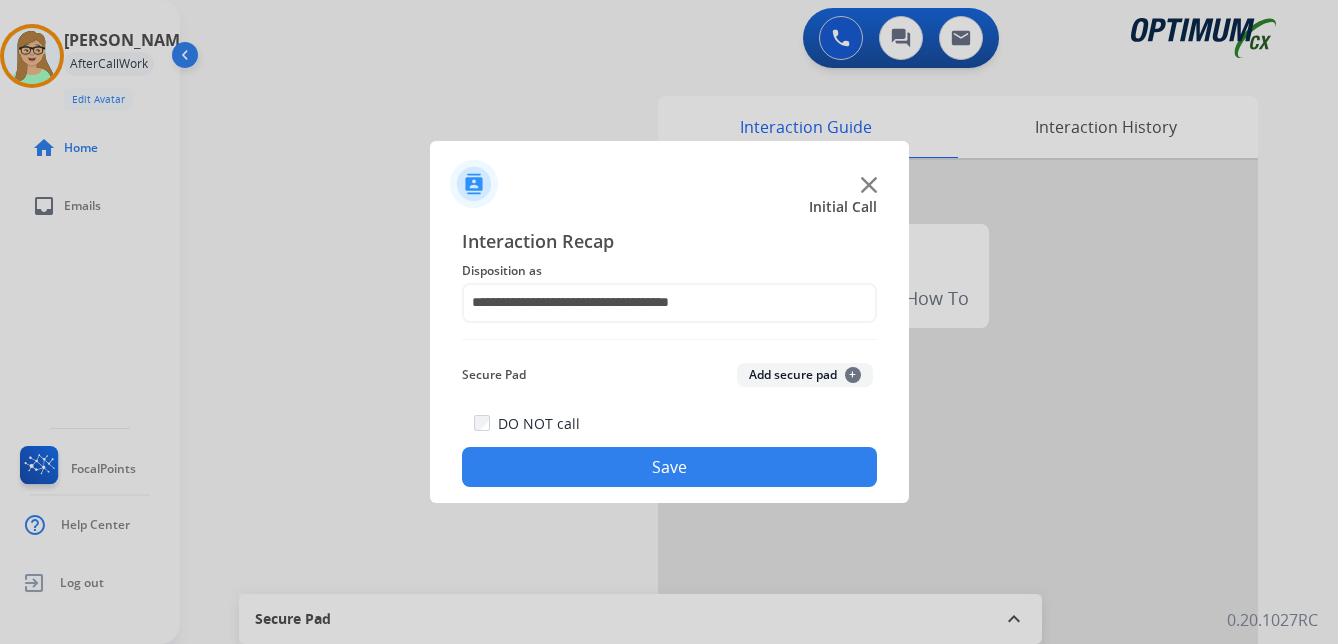 click on "Save" 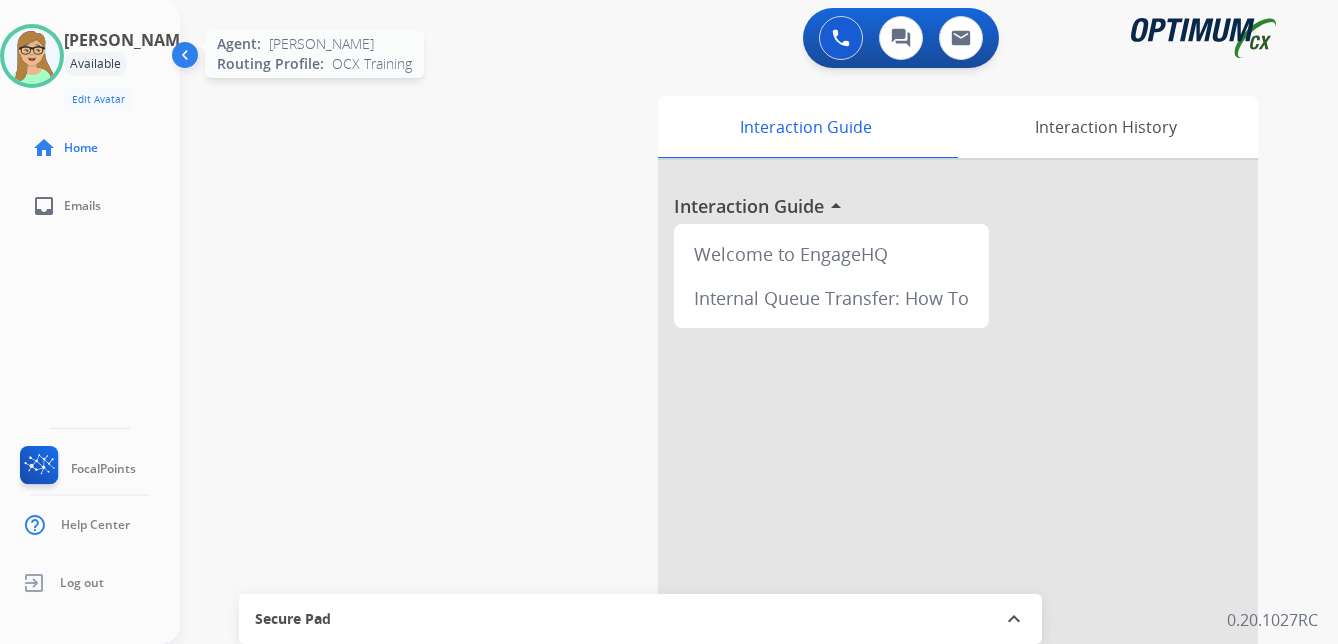 drag, startPoint x: 48, startPoint y: 66, endPoint x: 59, endPoint y: 66, distance: 11 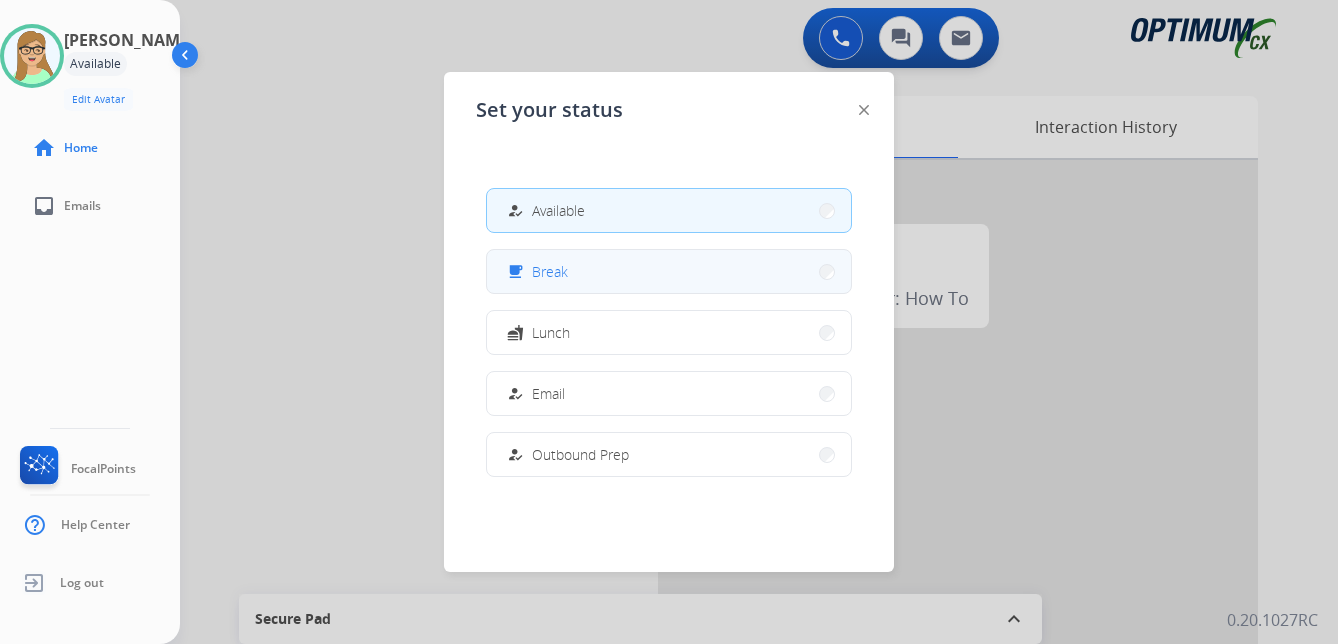 click on "Break" at bounding box center [550, 271] 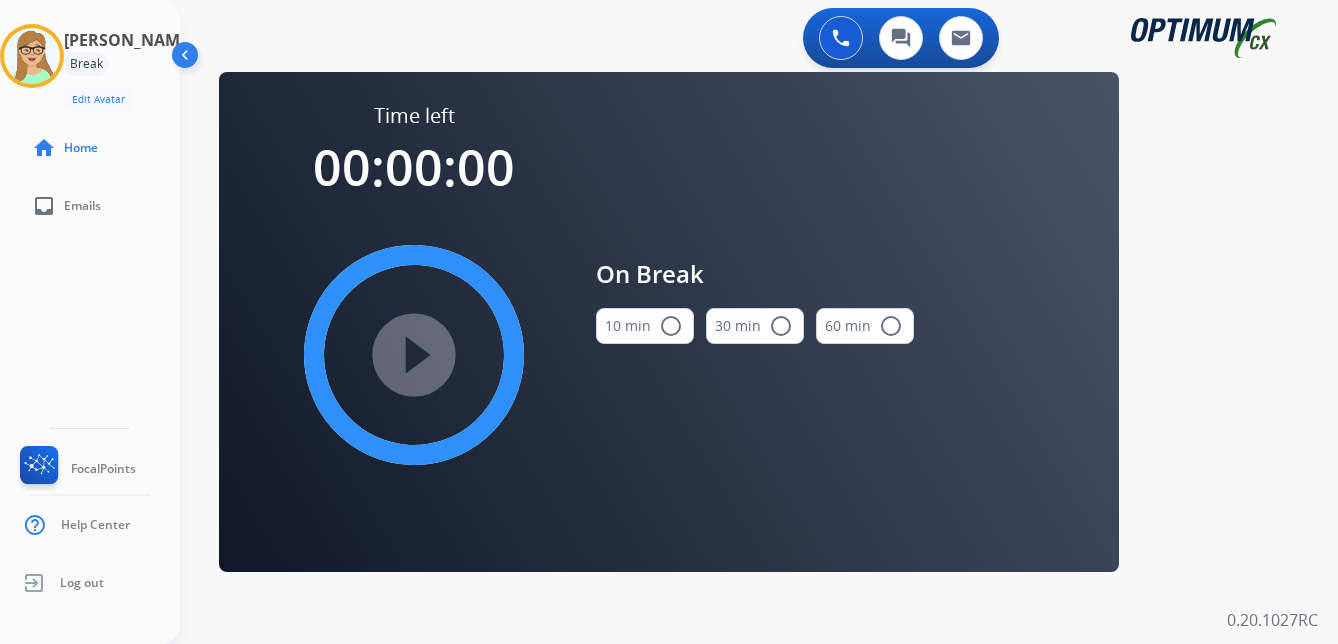 click on "radio_button_unchecked" at bounding box center (671, 326) 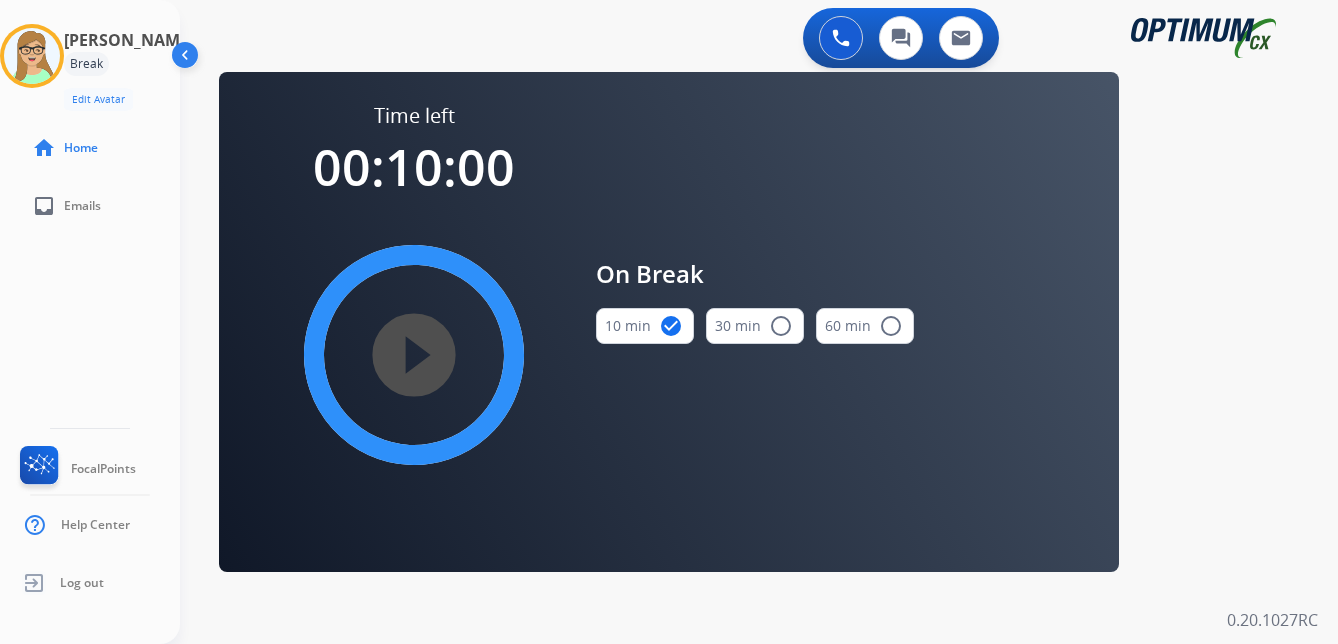 click on "play_circle_filled" at bounding box center [414, 355] 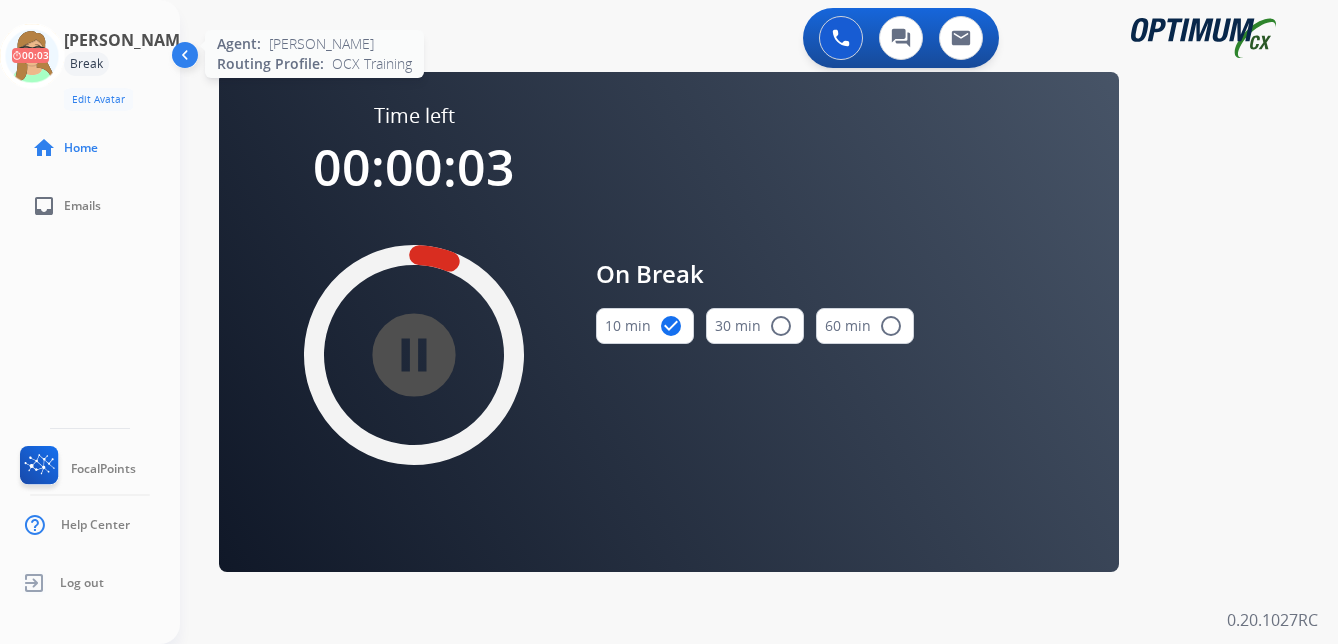 click 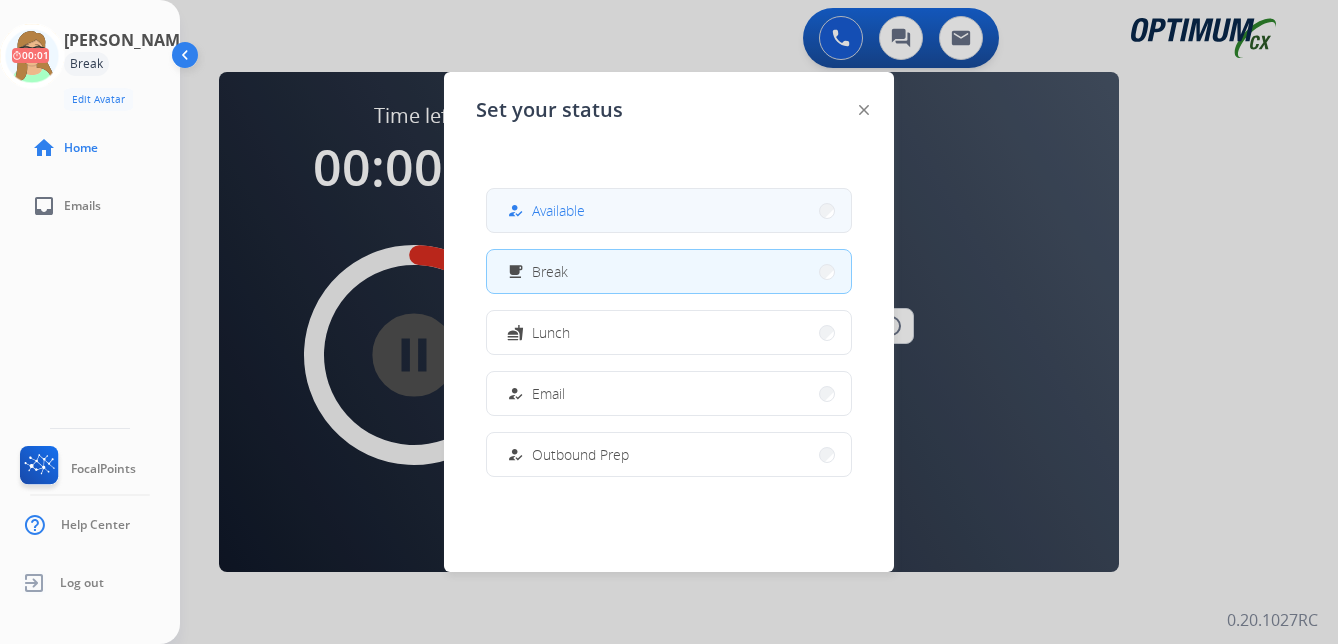 click on "Available" at bounding box center (558, 210) 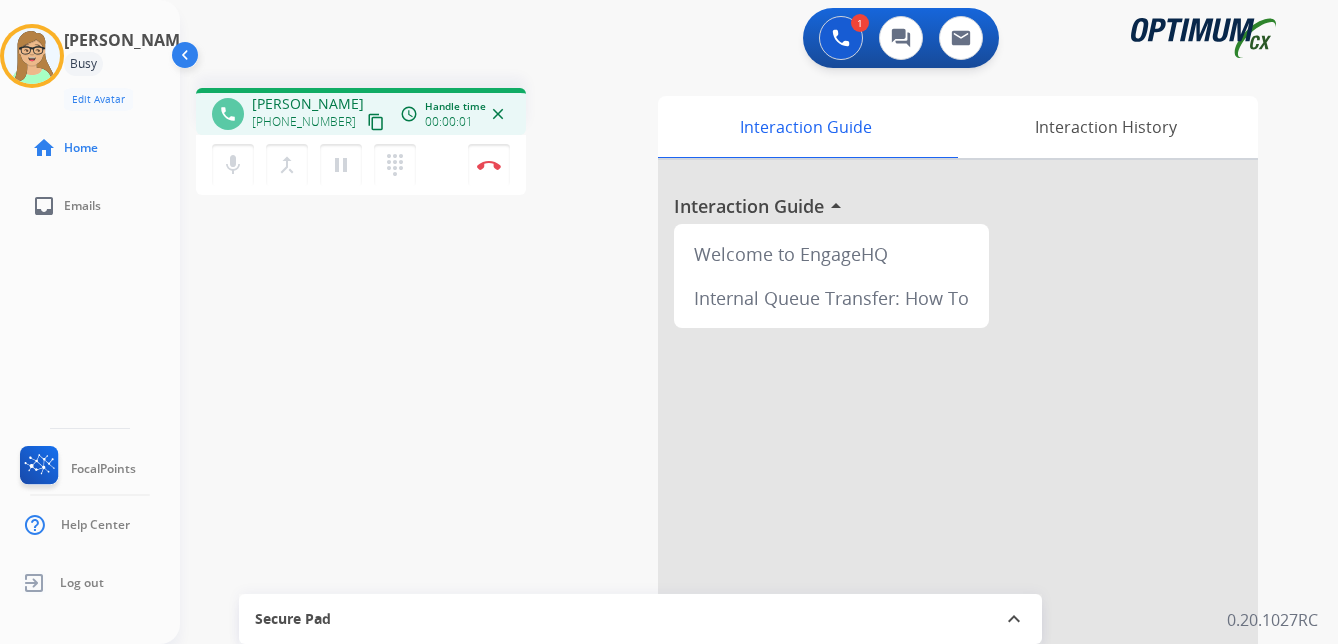 click on "content_copy" at bounding box center (376, 122) 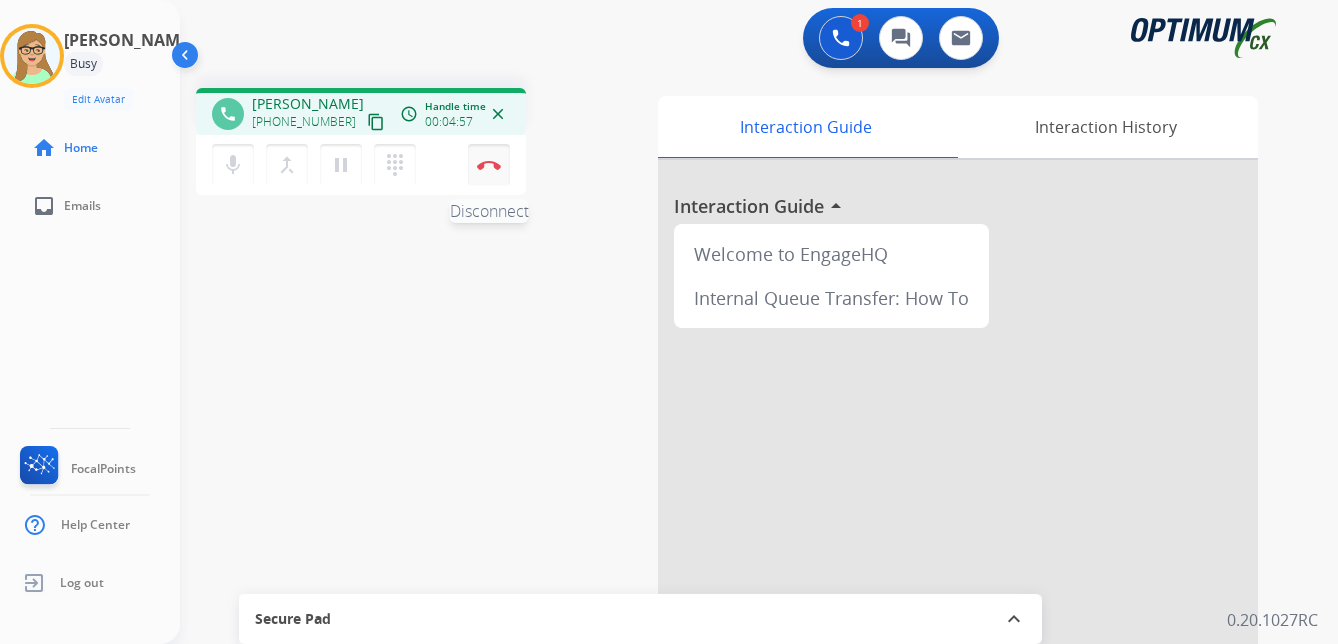 click at bounding box center [489, 165] 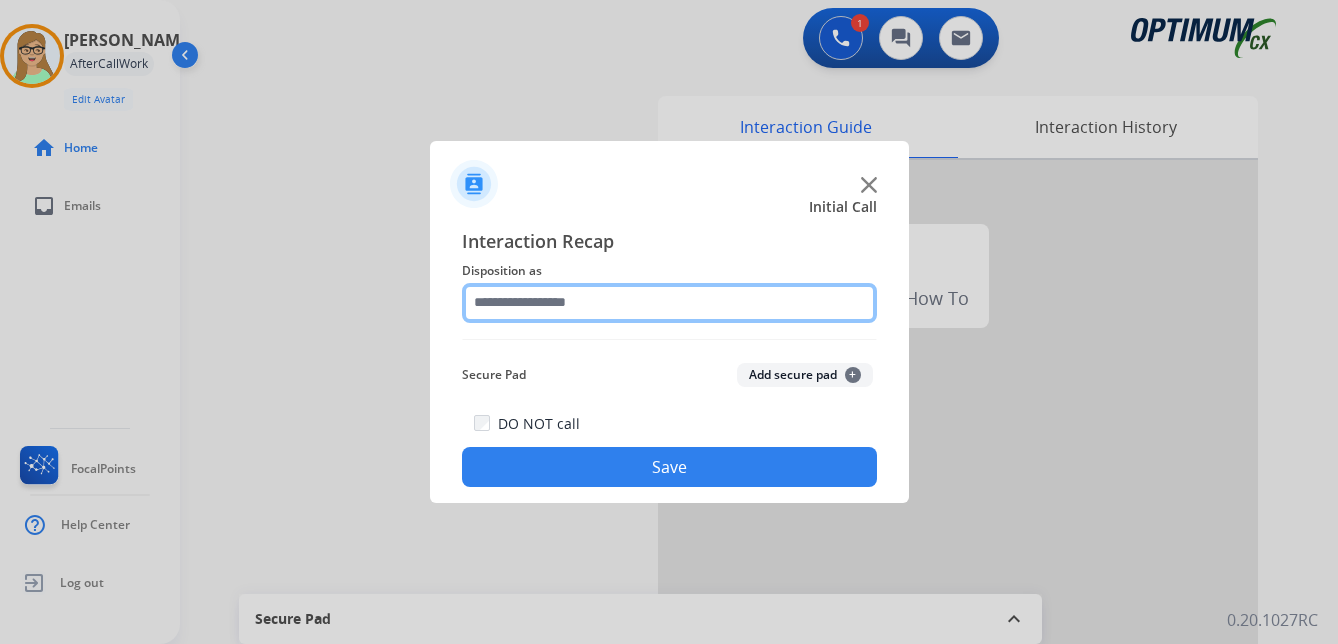click 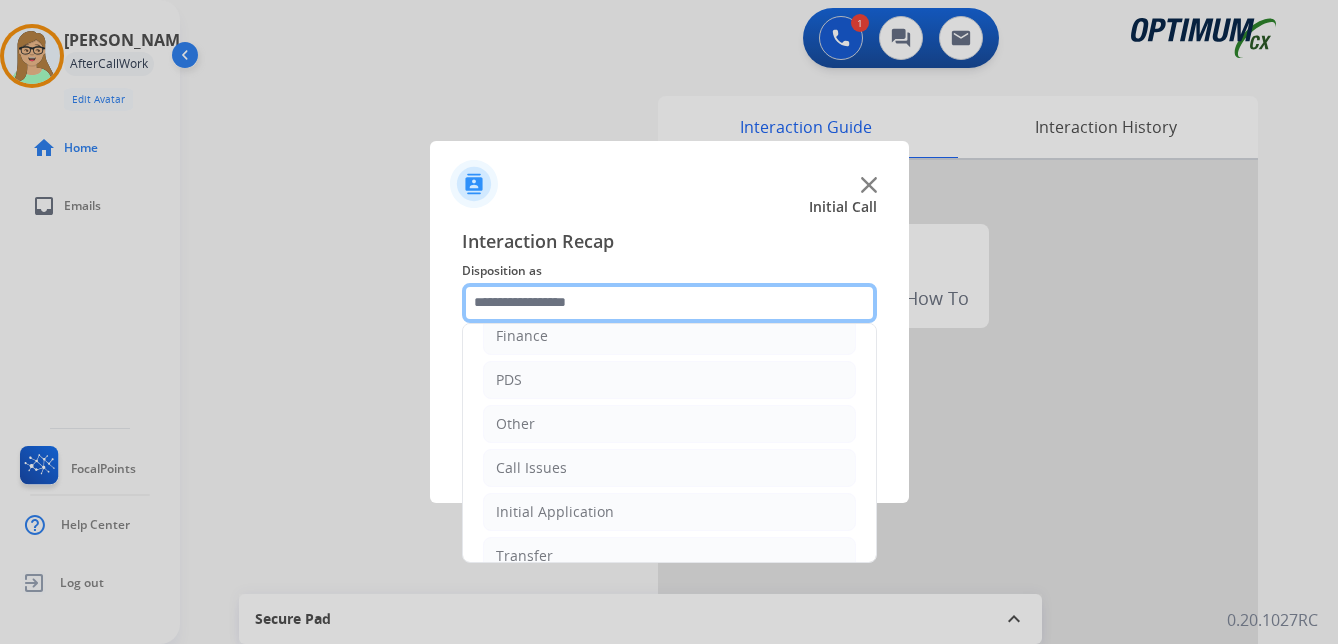 scroll, scrollTop: 136, scrollLeft: 0, axis: vertical 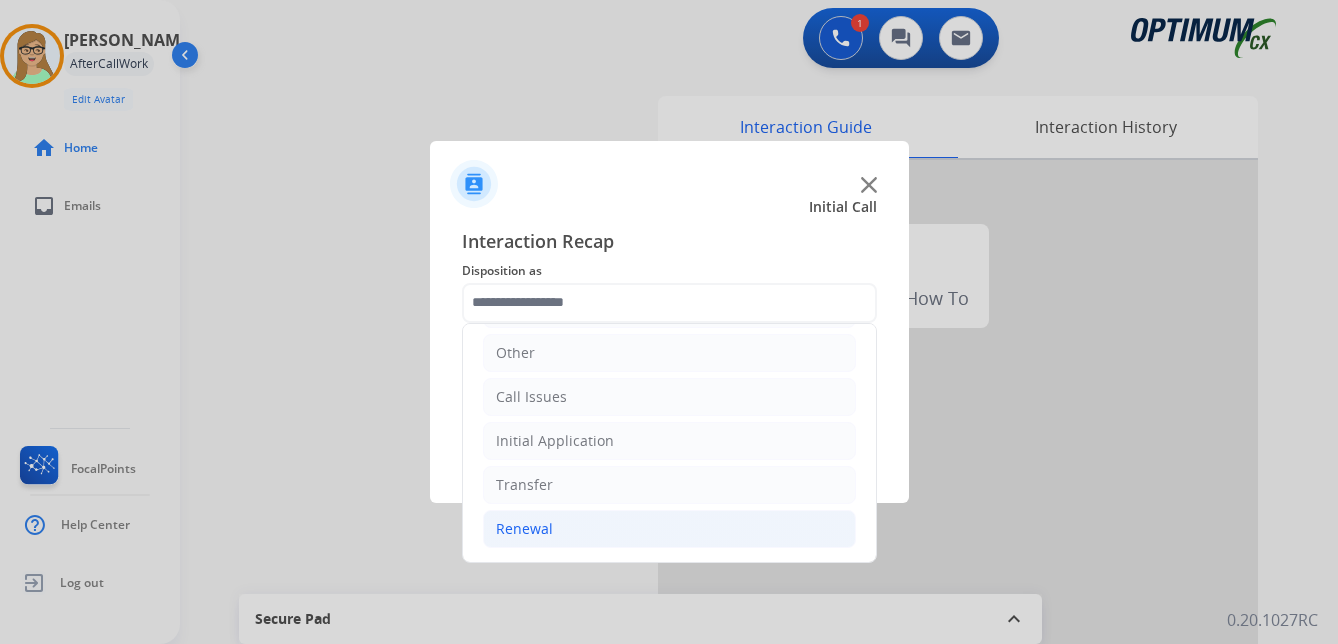click on "Renewal" 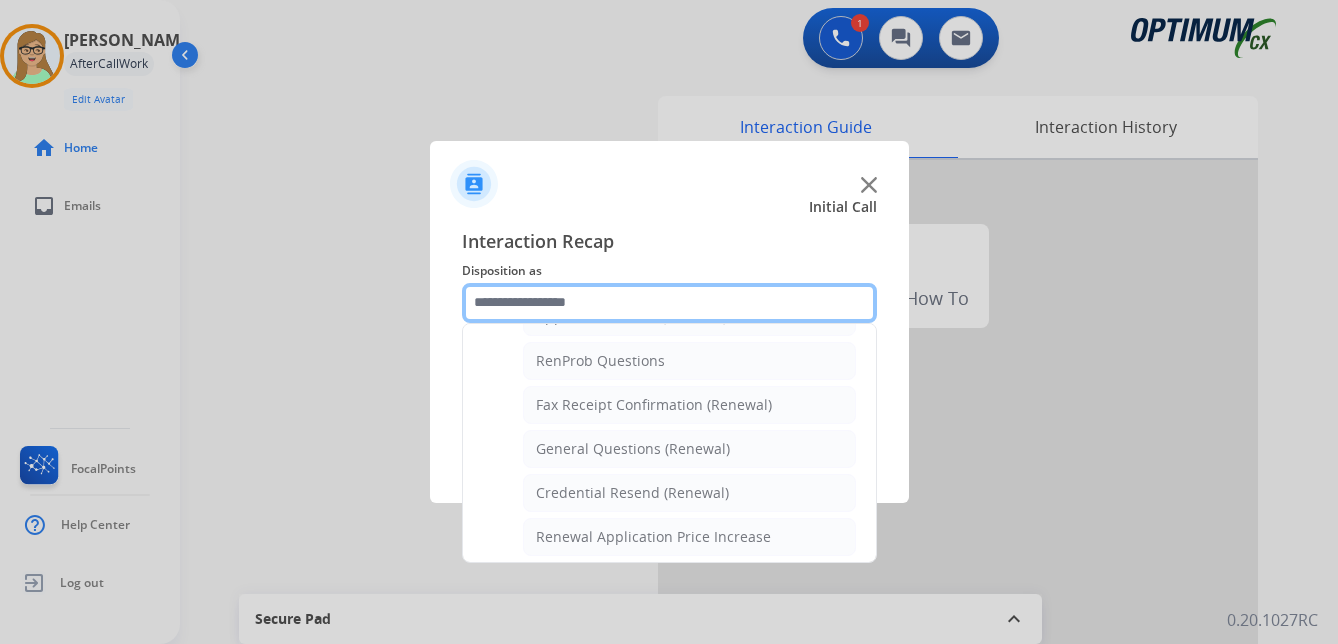 scroll, scrollTop: 536, scrollLeft: 0, axis: vertical 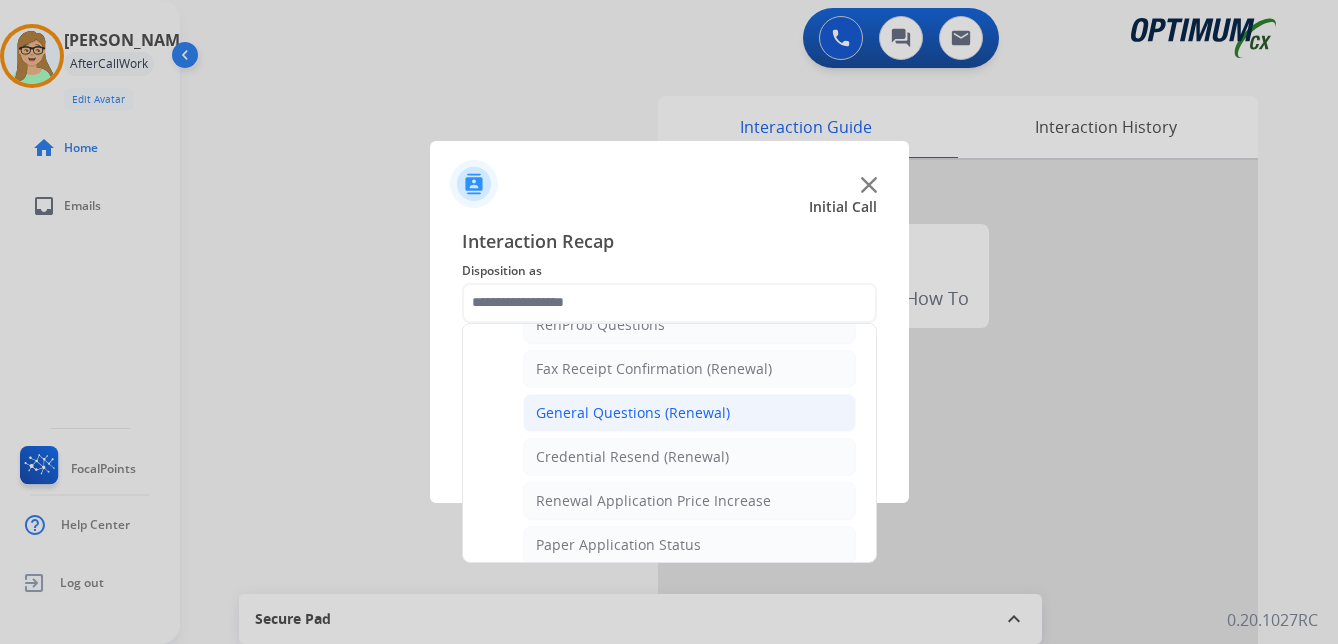 click on "General Questions (Renewal)" 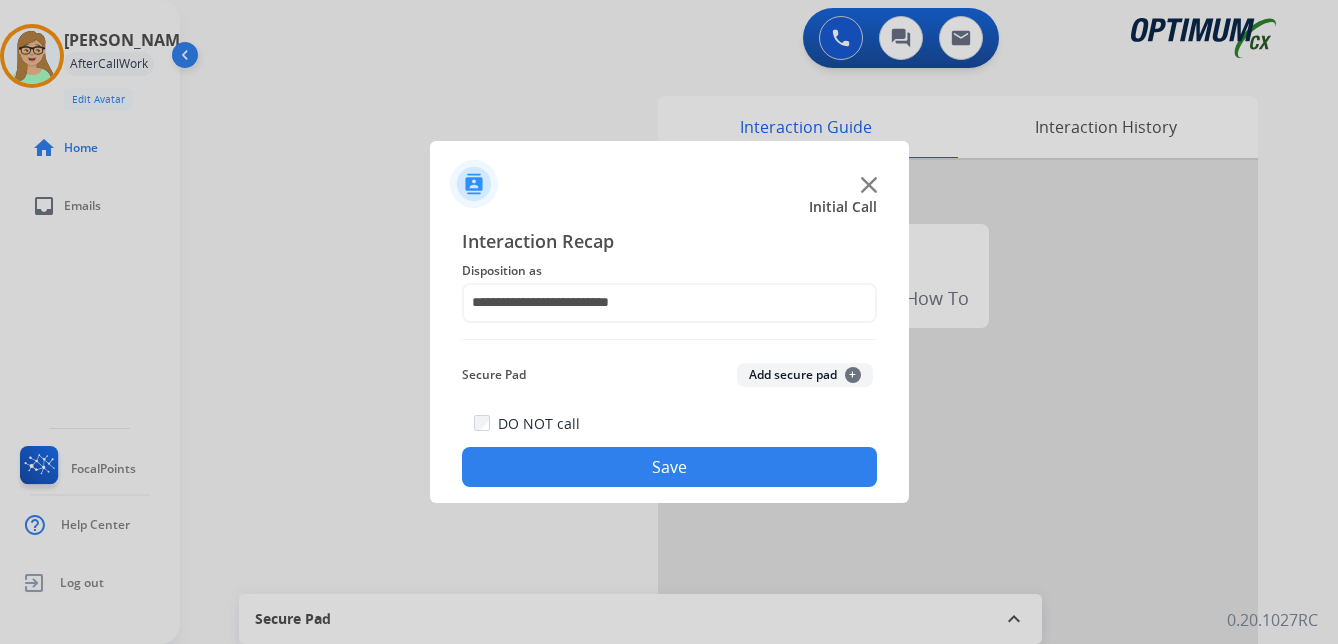 click on "Save" 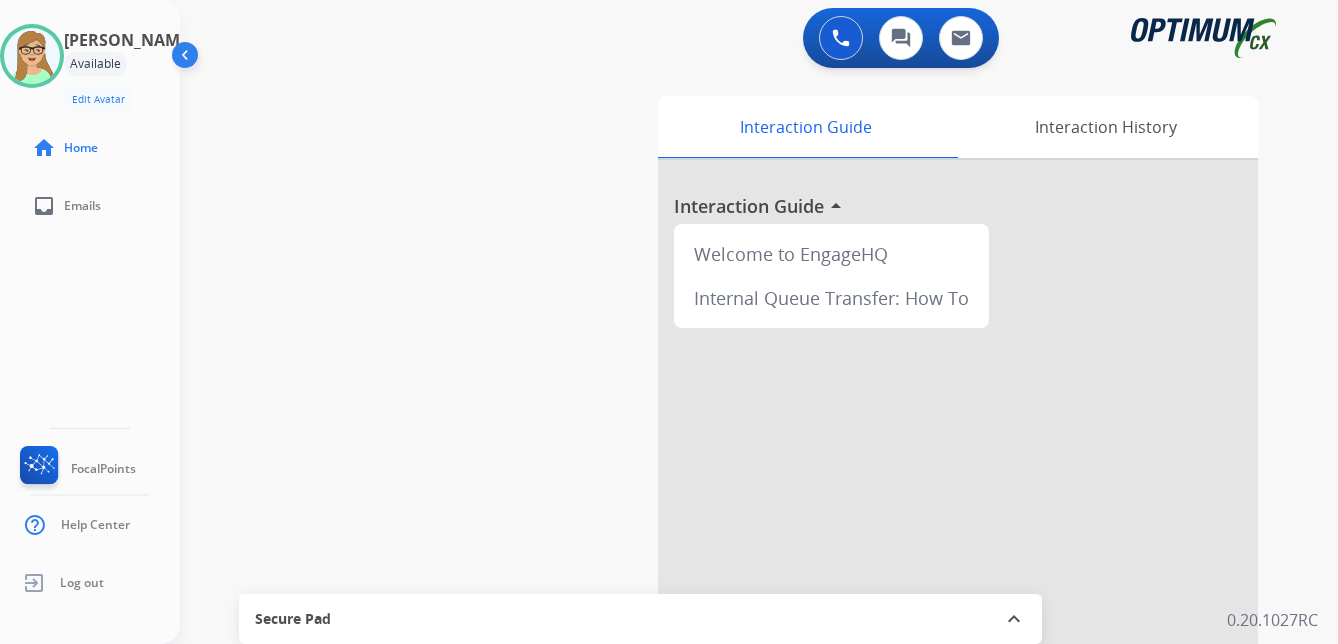 click at bounding box center (187, 59) 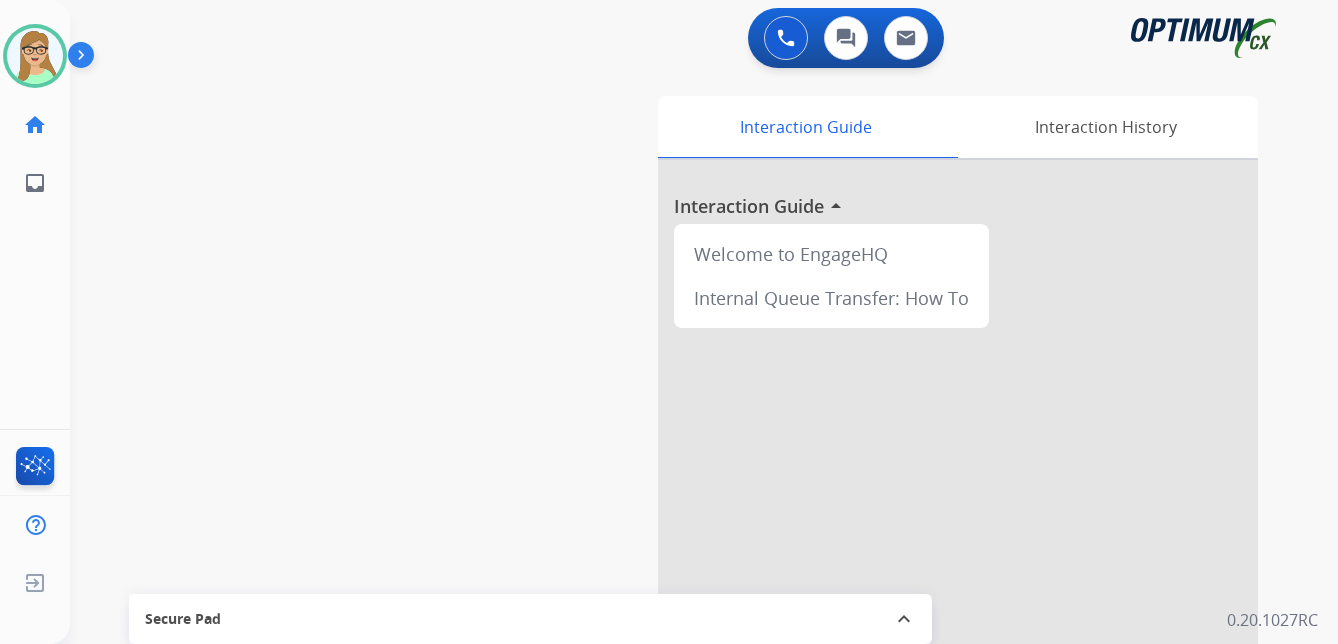click at bounding box center (85, 59) 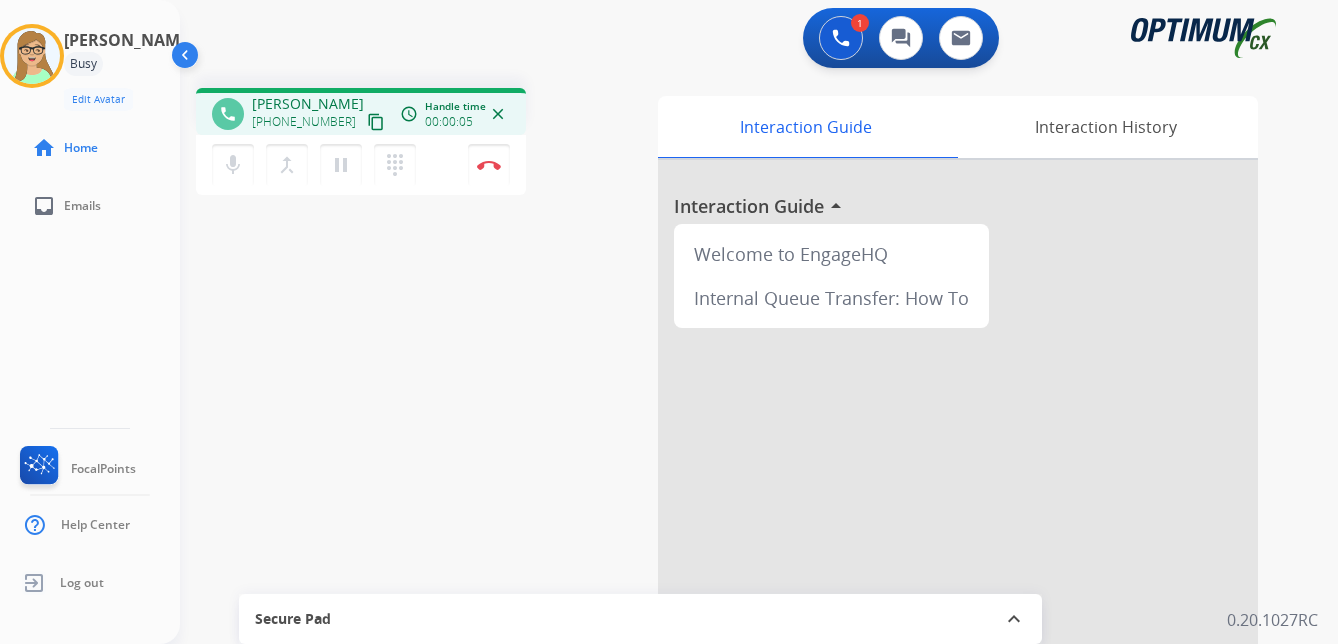 click on "content_copy" at bounding box center [376, 122] 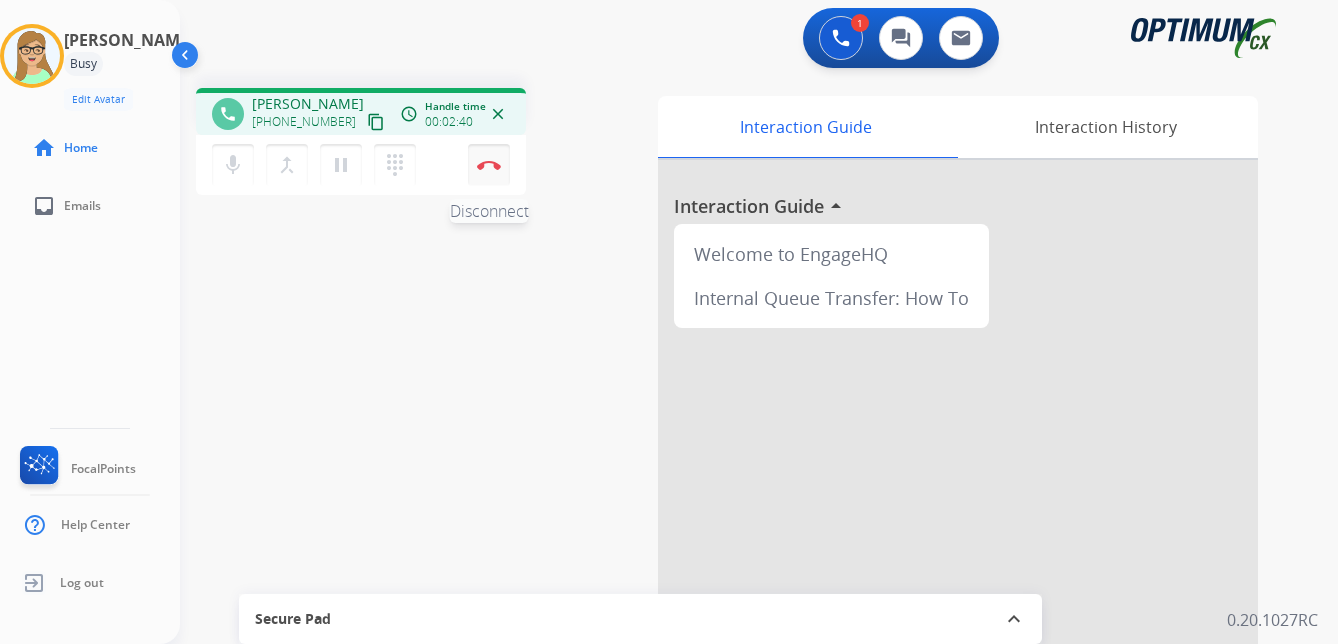 click at bounding box center [489, 165] 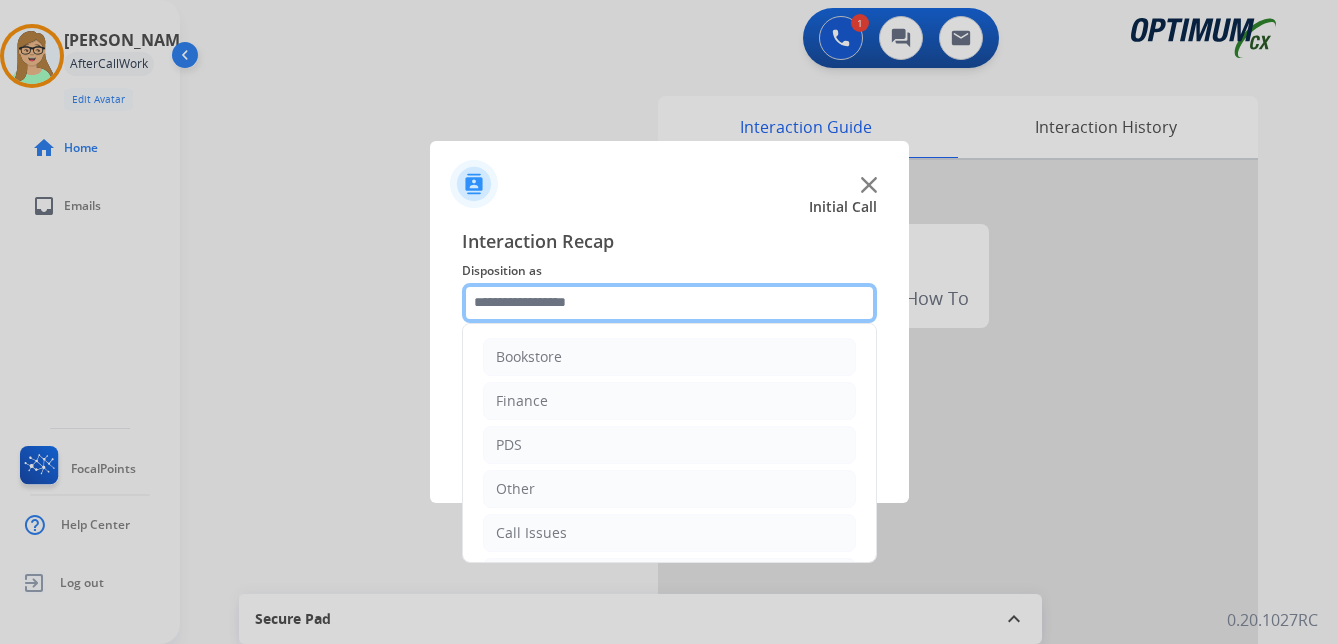 click 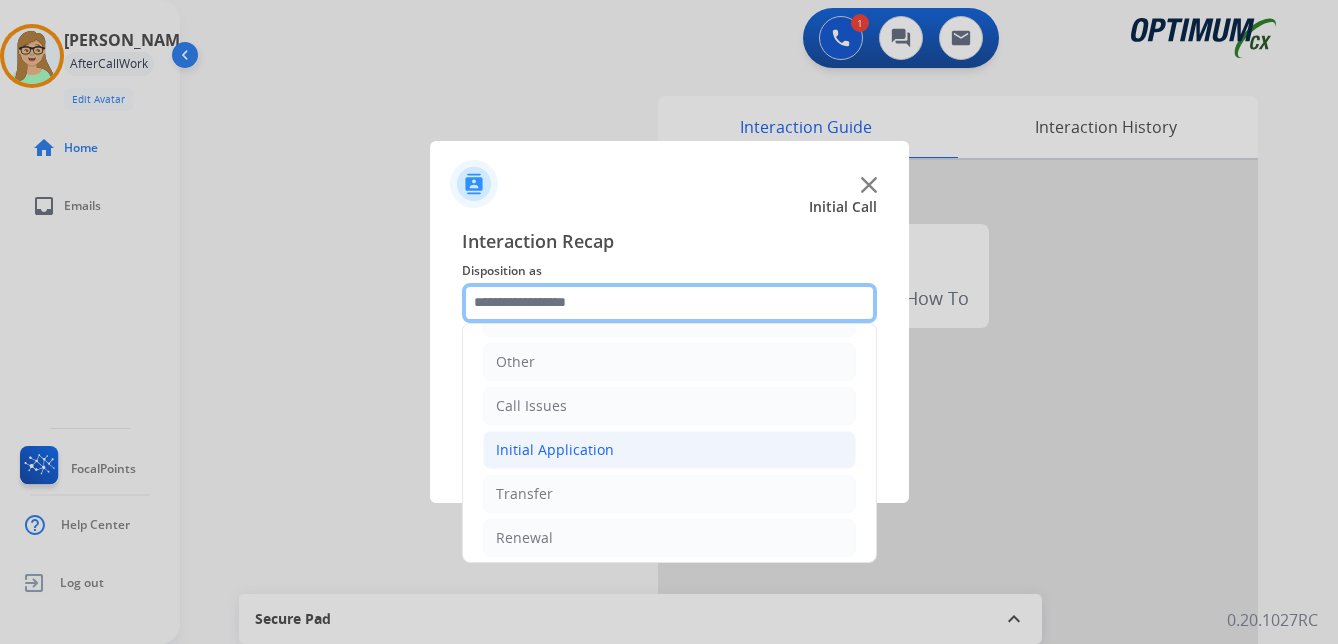 scroll, scrollTop: 136, scrollLeft: 0, axis: vertical 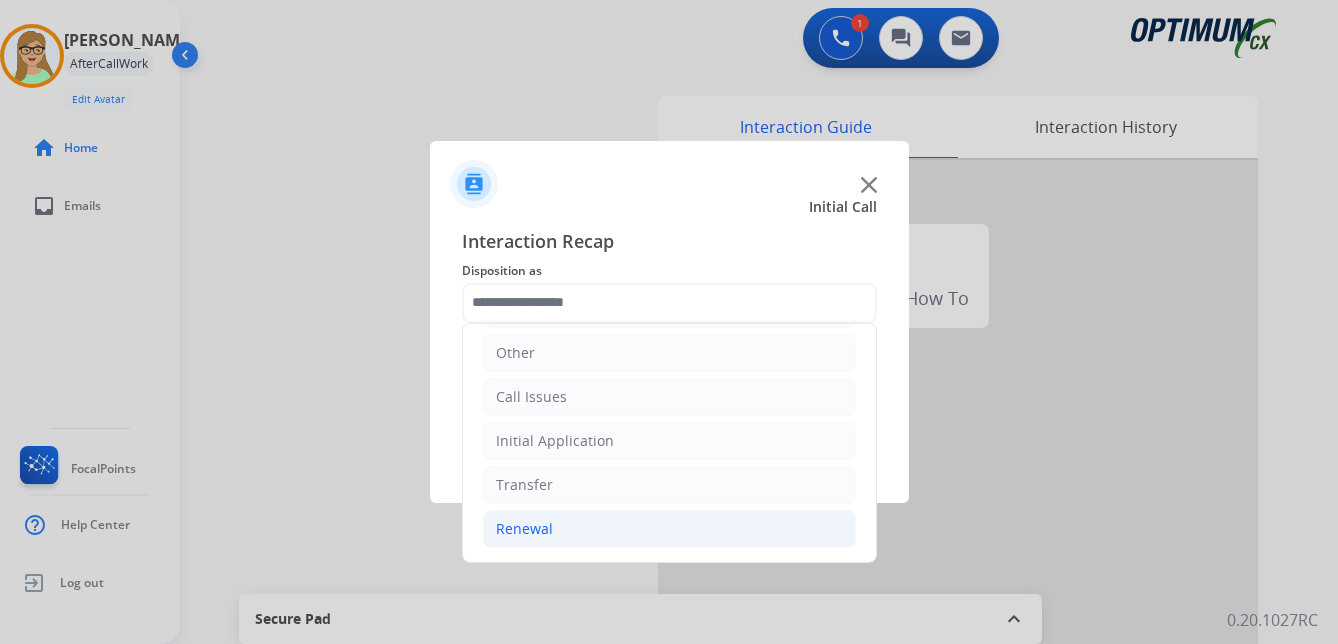 click on "Renewal" 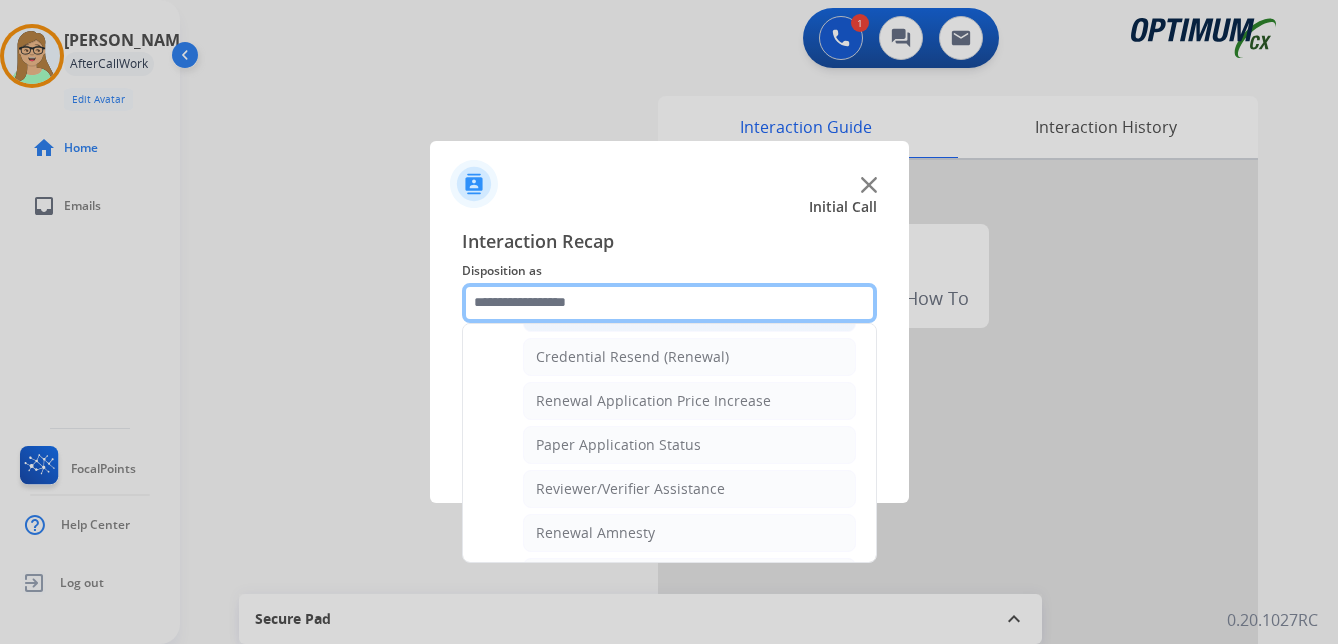 scroll, scrollTop: 536, scrollLeft: 0, axis: vertical 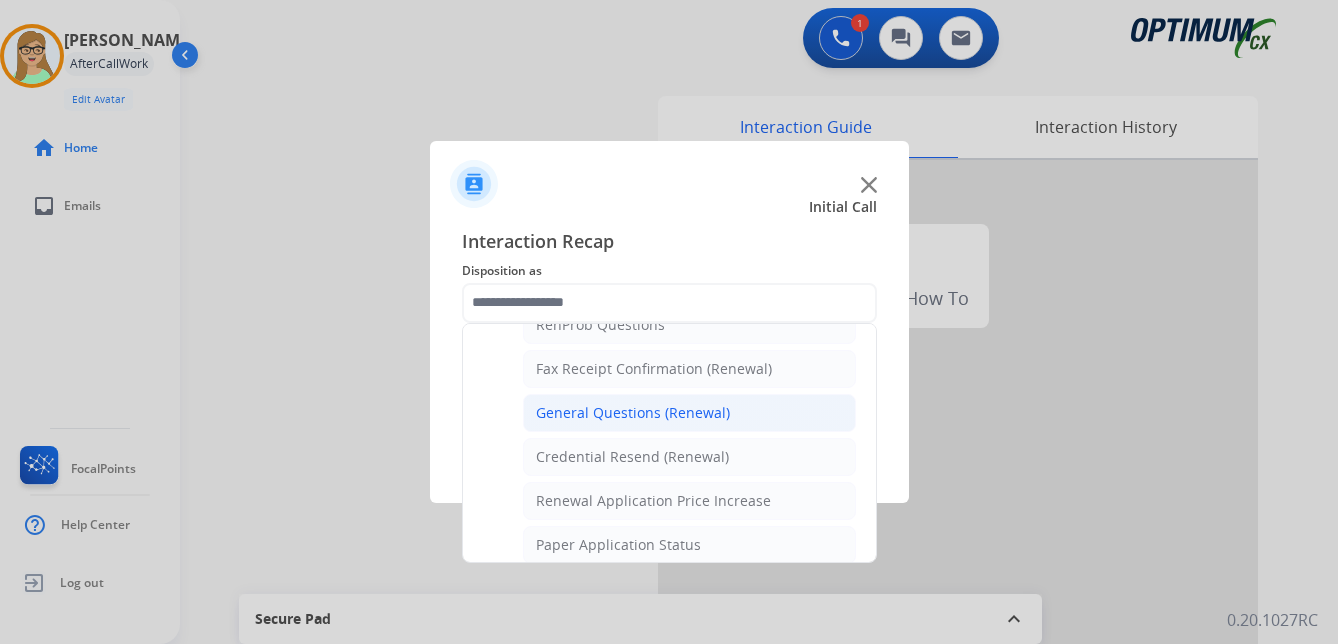 click on "General Questions (Renewal)" 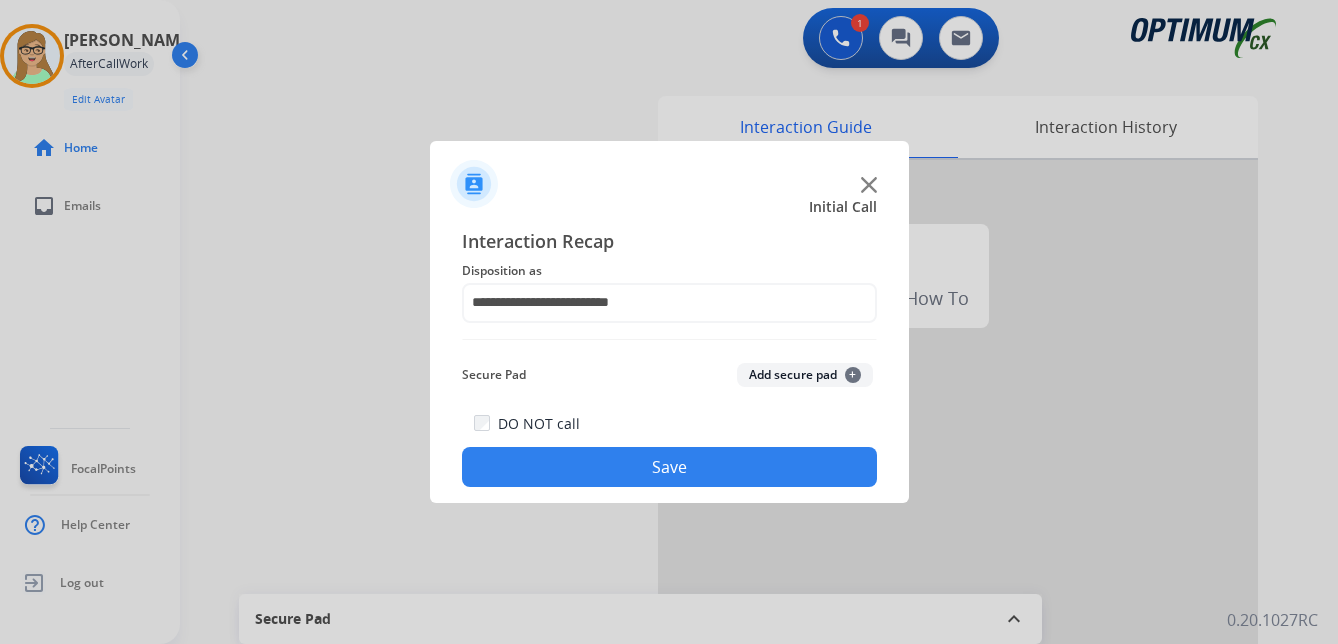 drag, startPoint x: 569, startPoint y: 459, endPoint x: 450, endPoint y: 464, distance: 119.104996 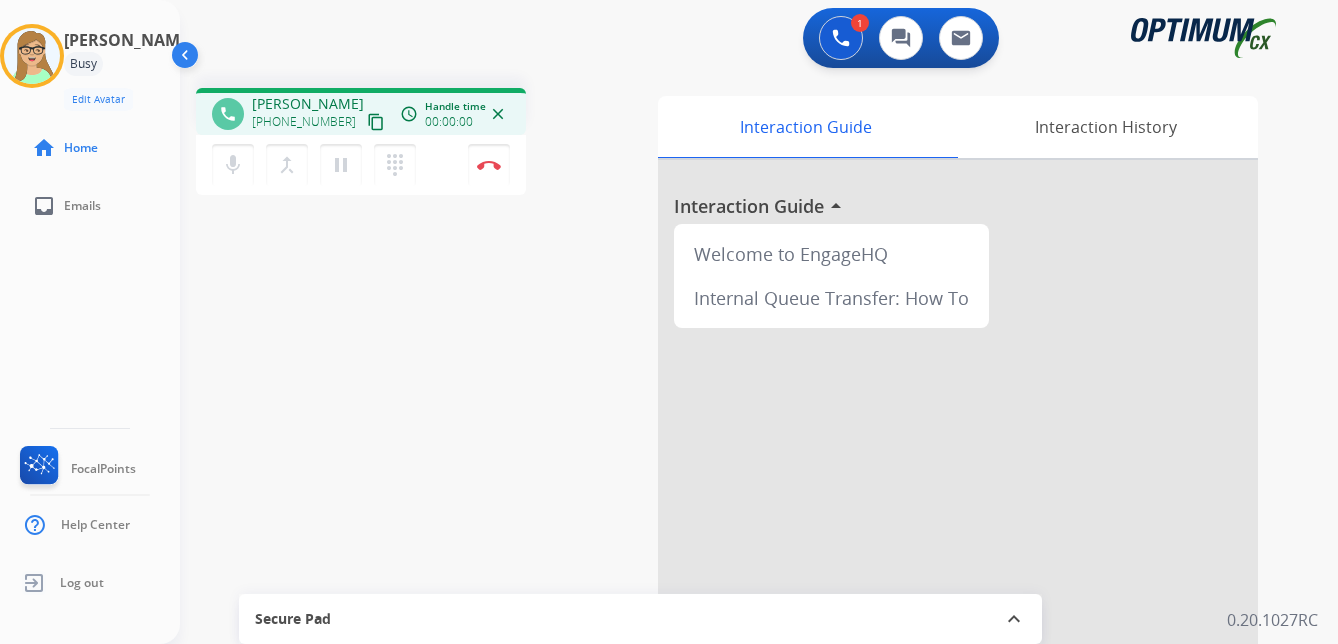 click on "content_copy" at bounding box center (376, 122) 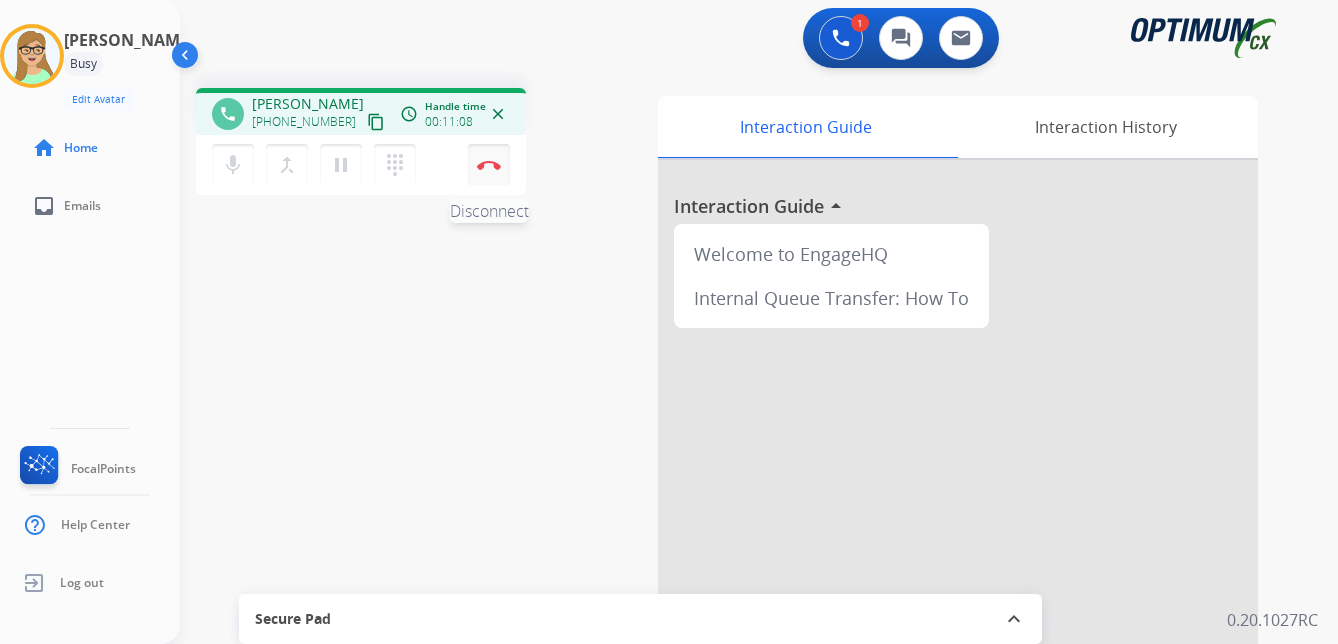 click at bounding box center [489, 165] 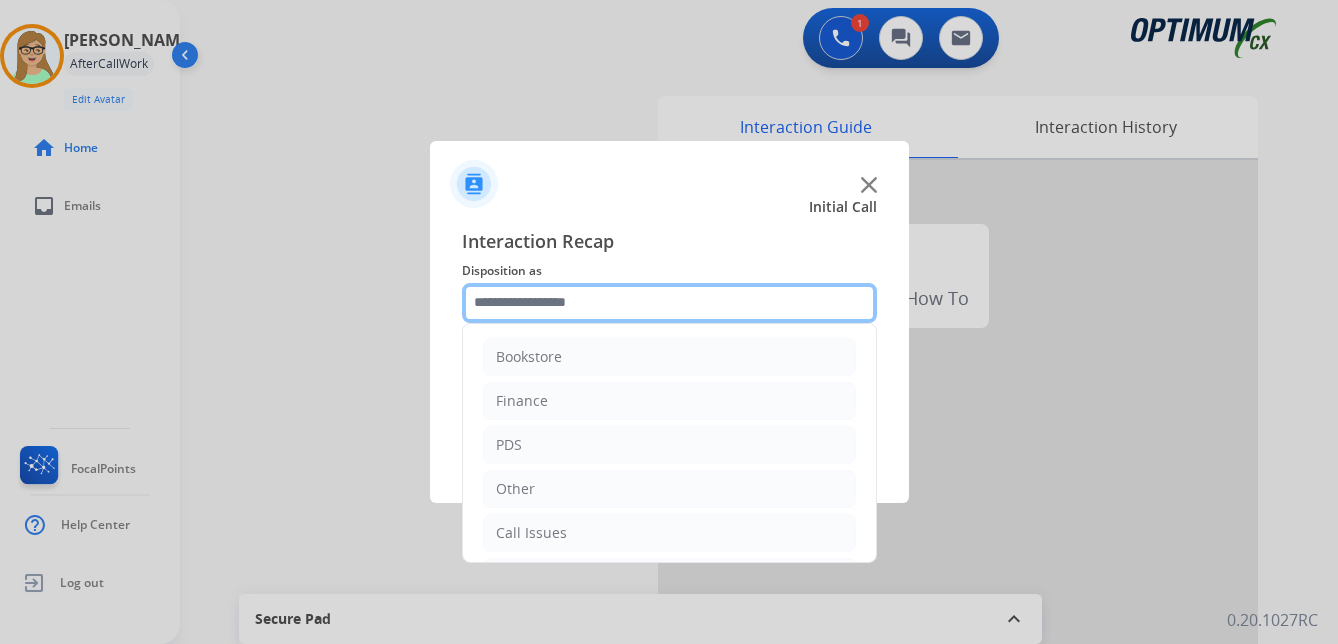 click 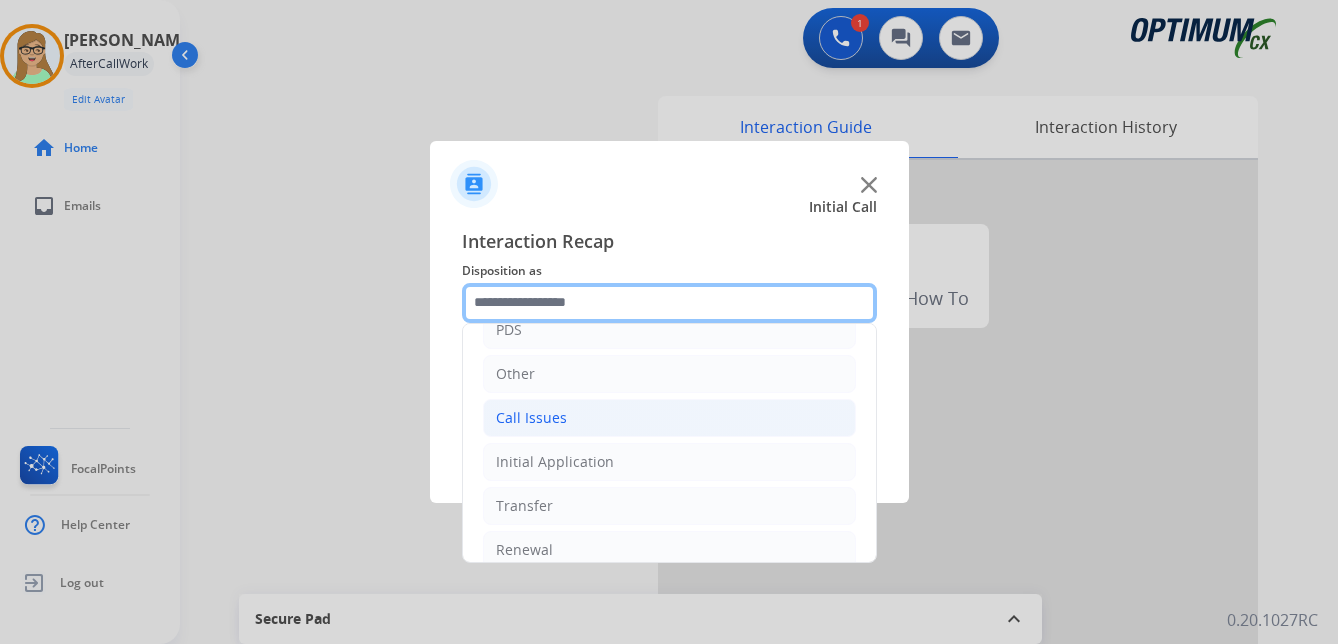 scroll, scrollTop: 136, scrollLeft: 0, axis: vertical 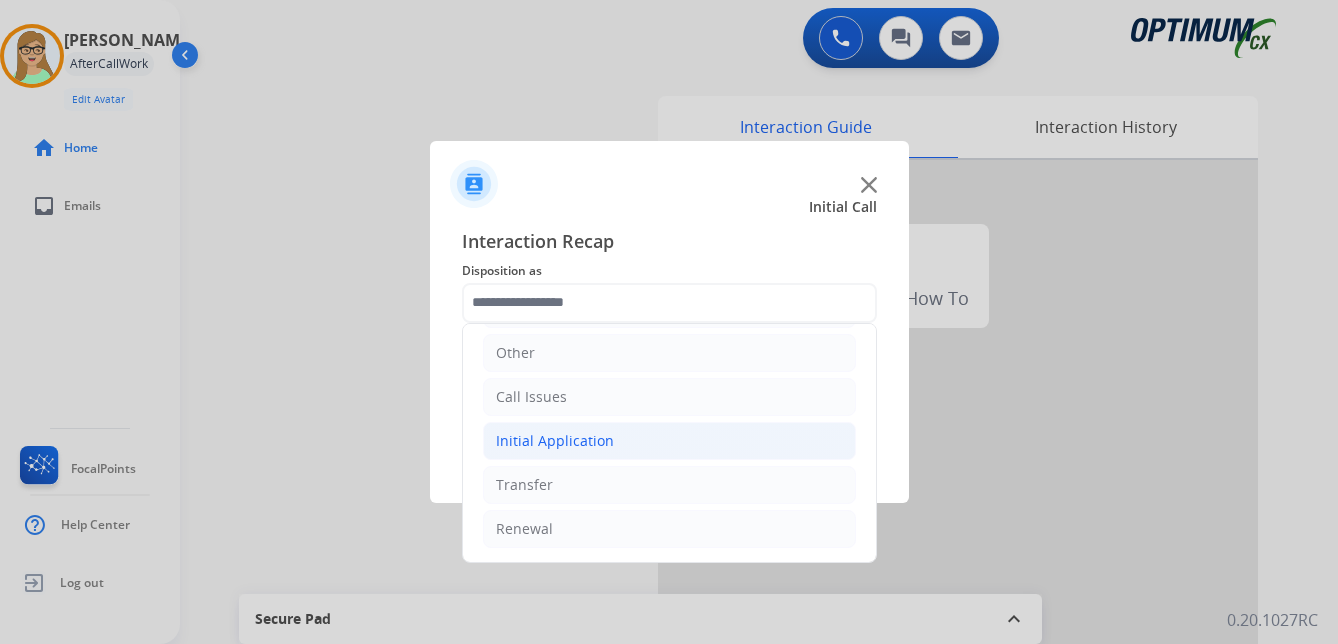 click on "Initial Application" 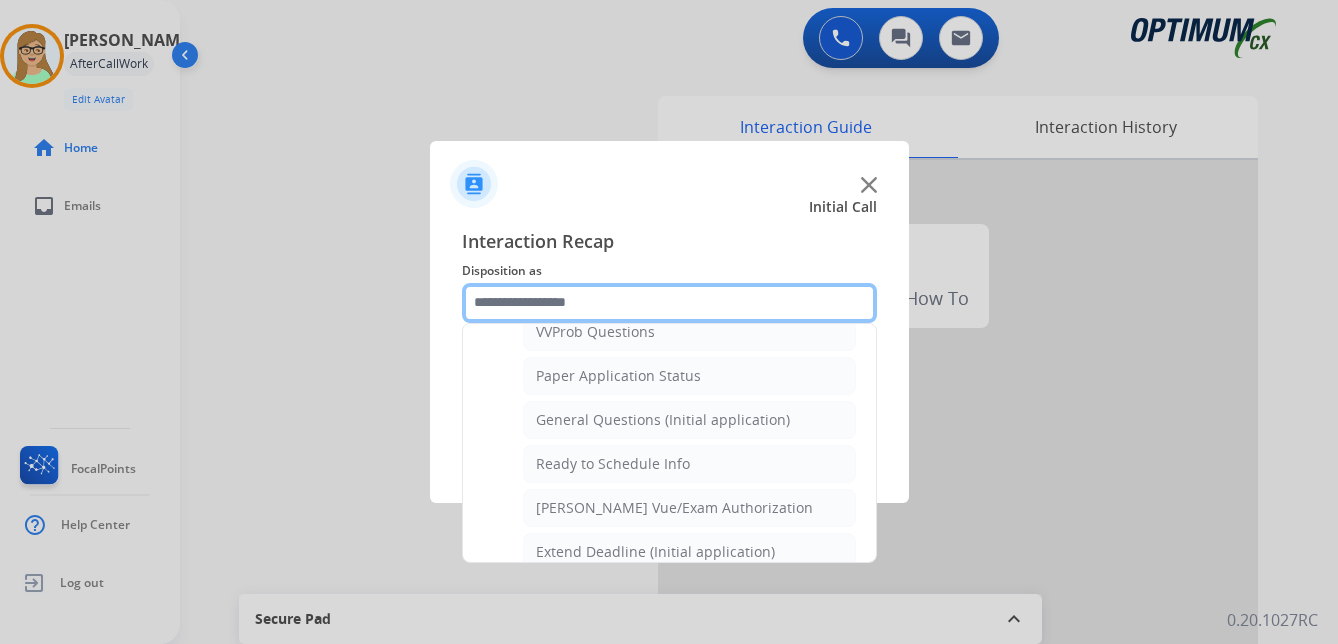 scroll, scrollTop: 1136, scrollLeft: 0, axis: vertical 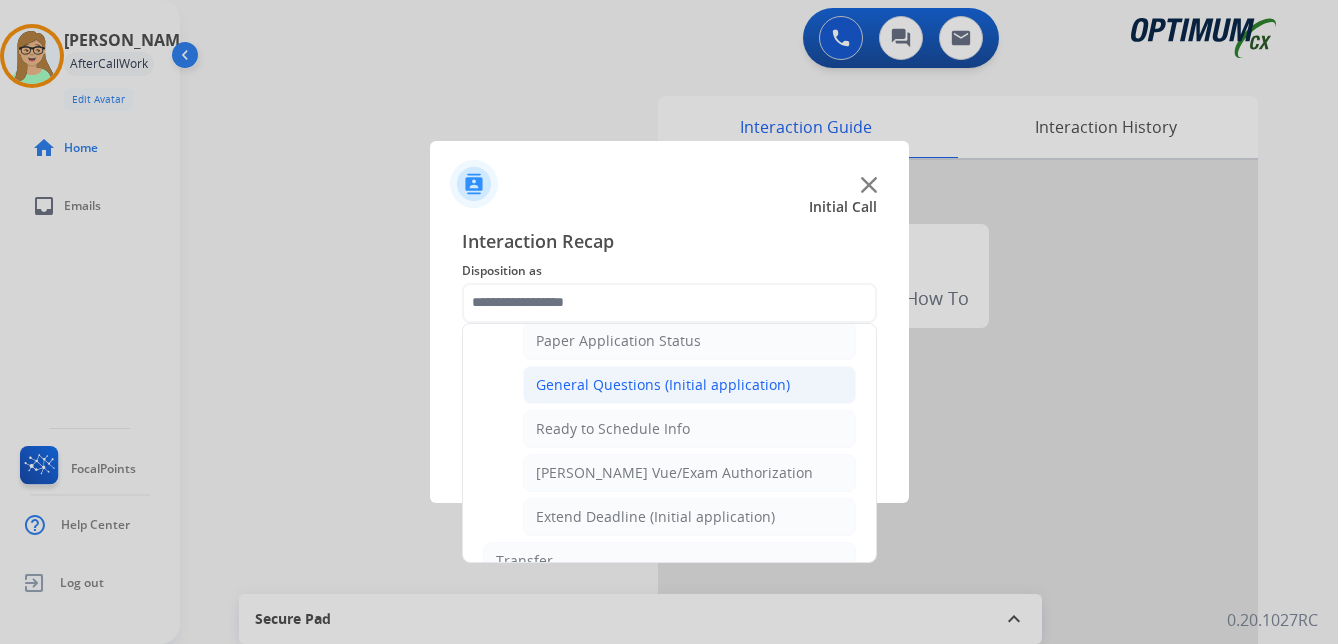 click on "General Questions (Initial application)" 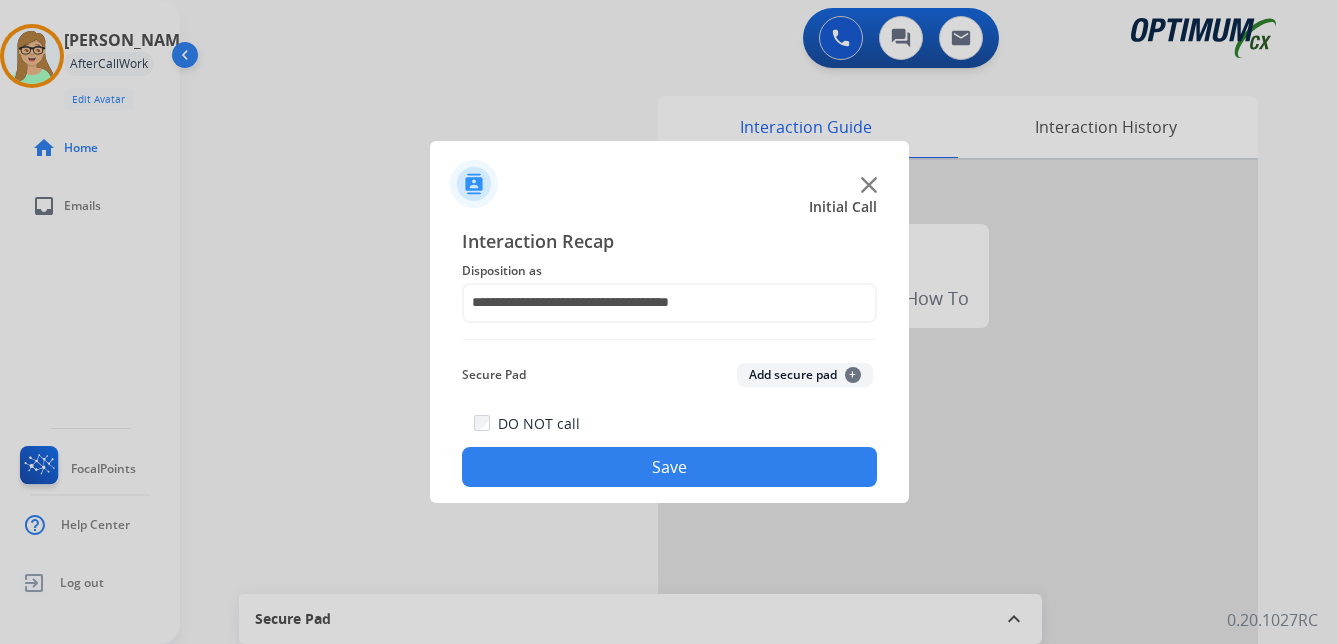 click on "Save" 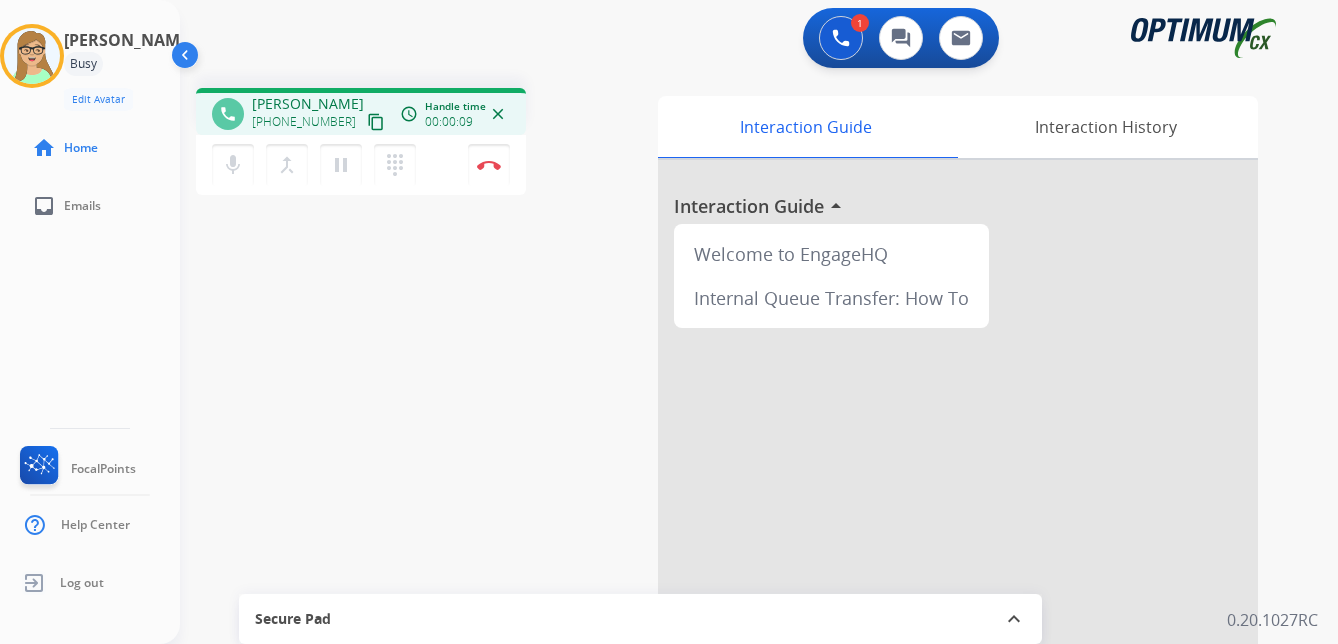 click on "content_copy" at bounding box center (376, 122) 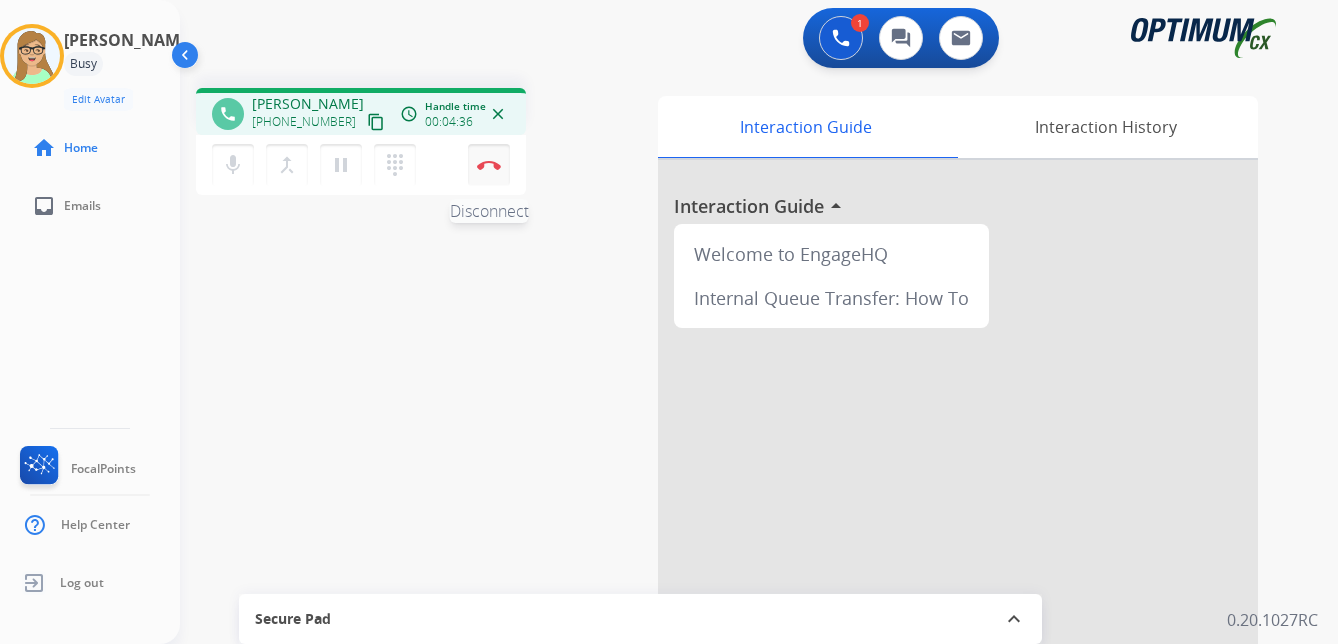 click at bounding box center [489, 165] 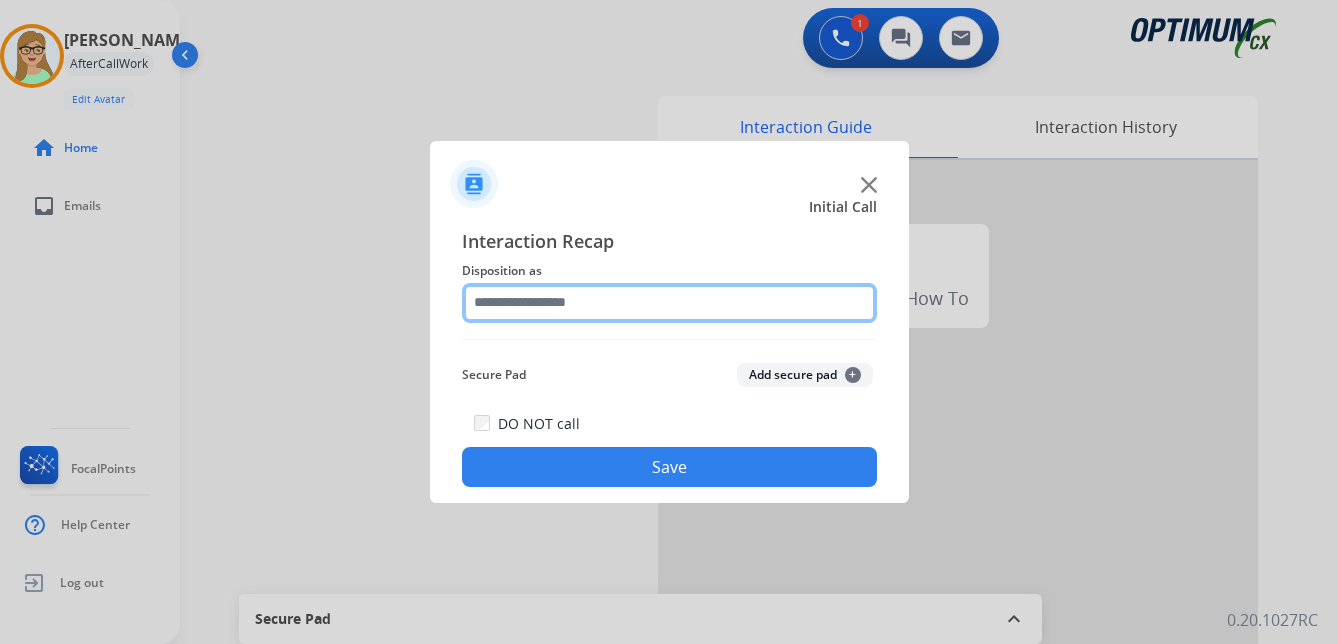 click 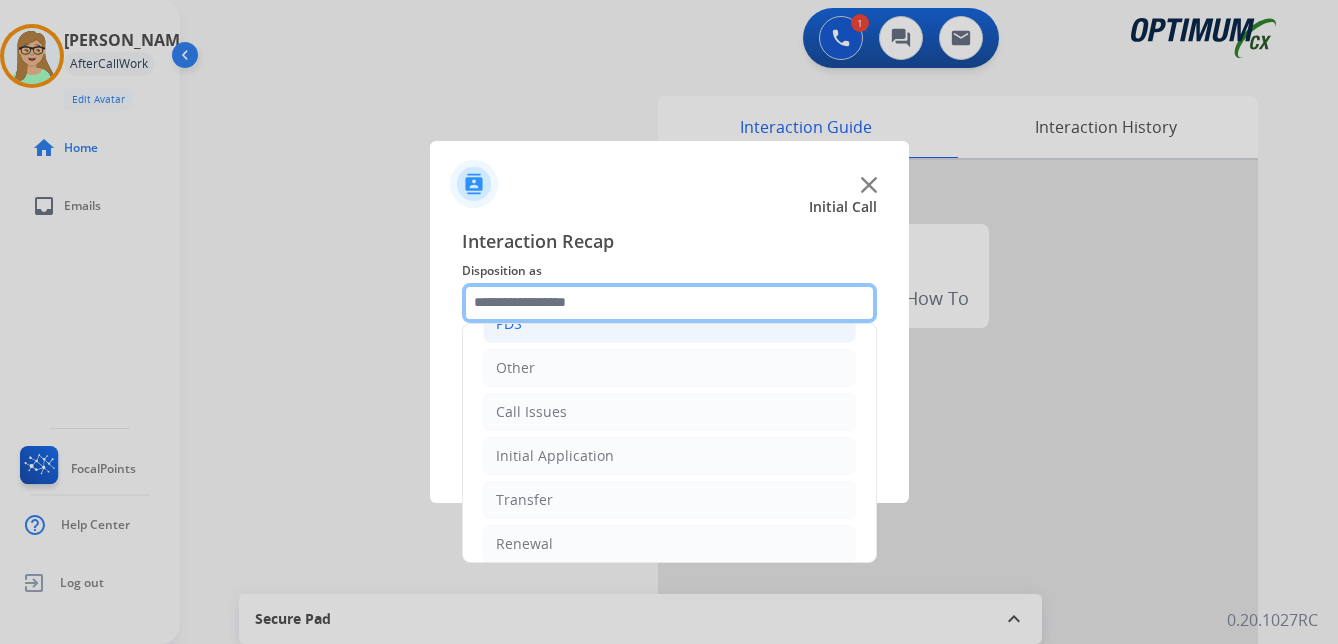 scroll, scrollTop: 136, scrollLeft: 0, axis: vertical 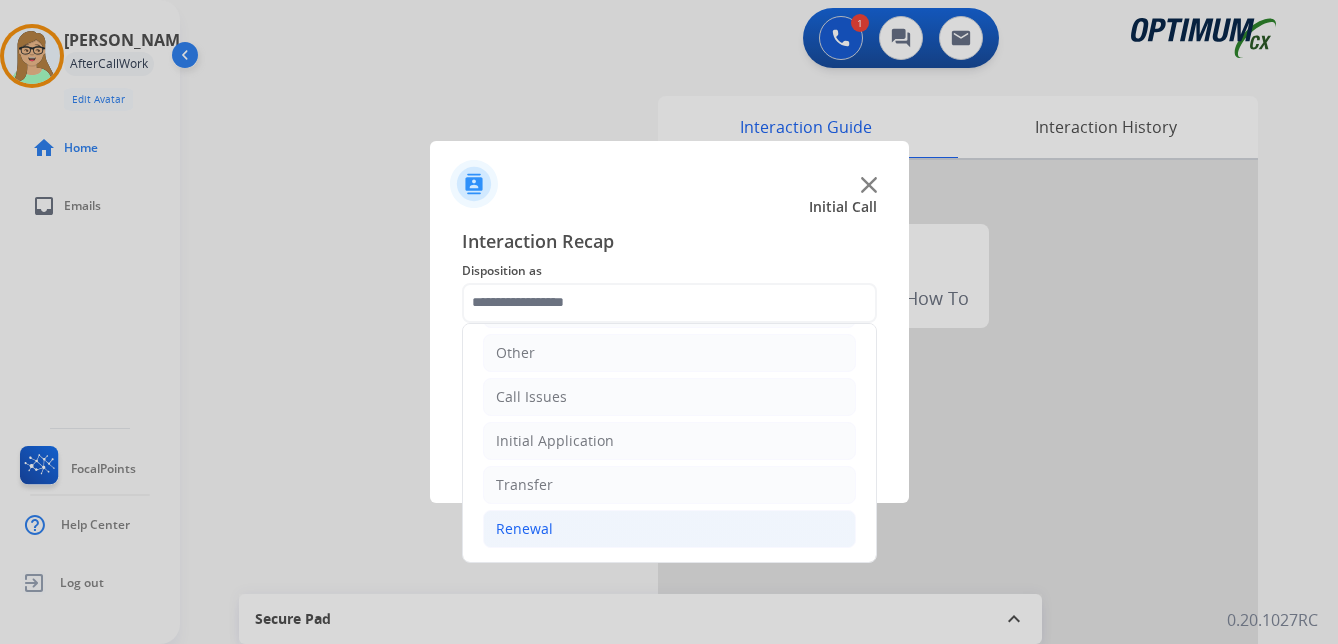 click on "Renewal" 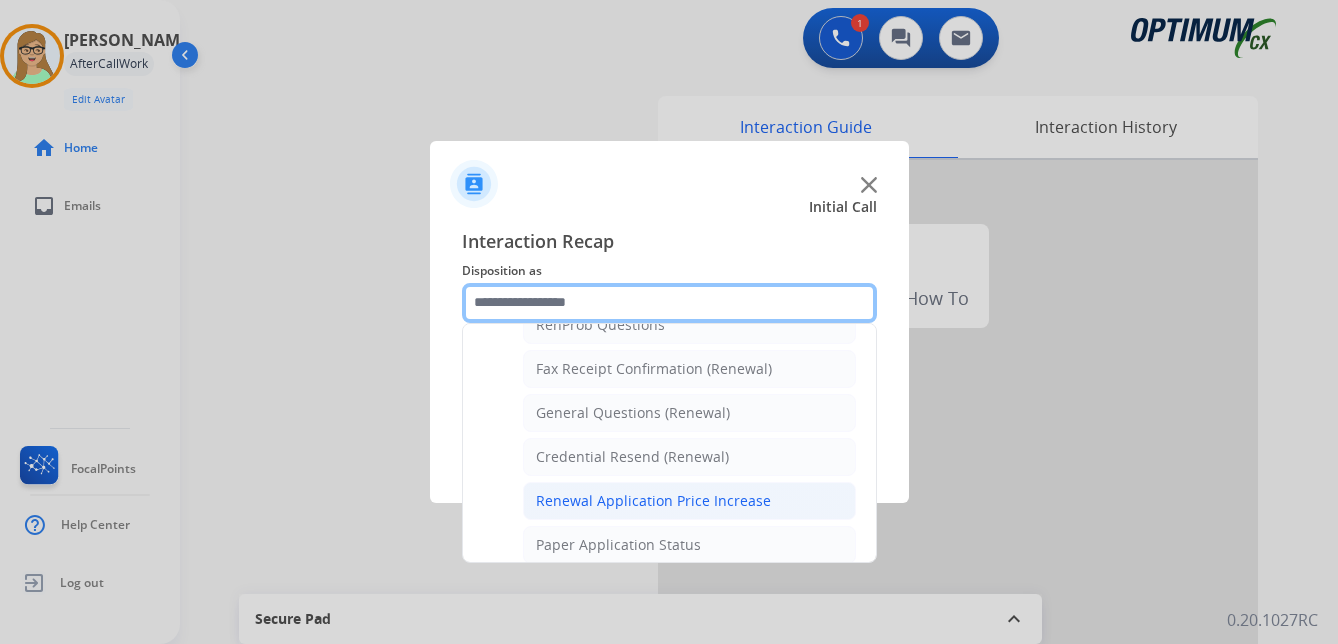 scroll, scrollTop: 636, scrollLeft: 0, axis: vertical 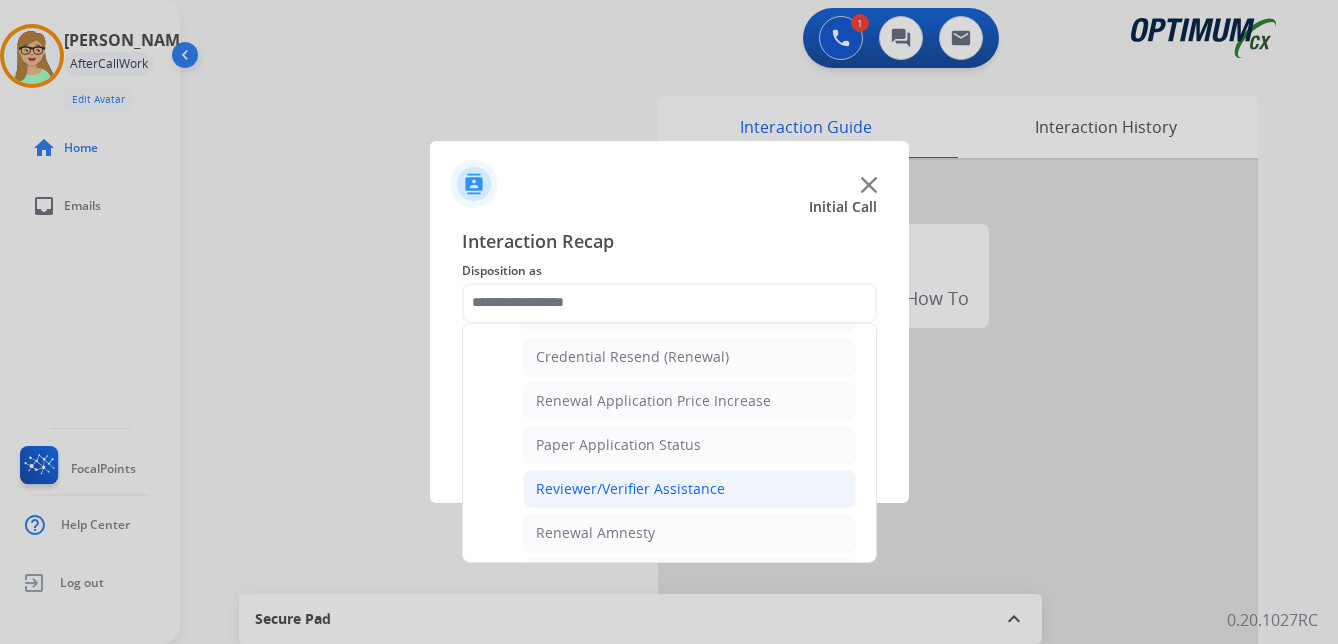 click on "Reviewer/Verifier Assistance" 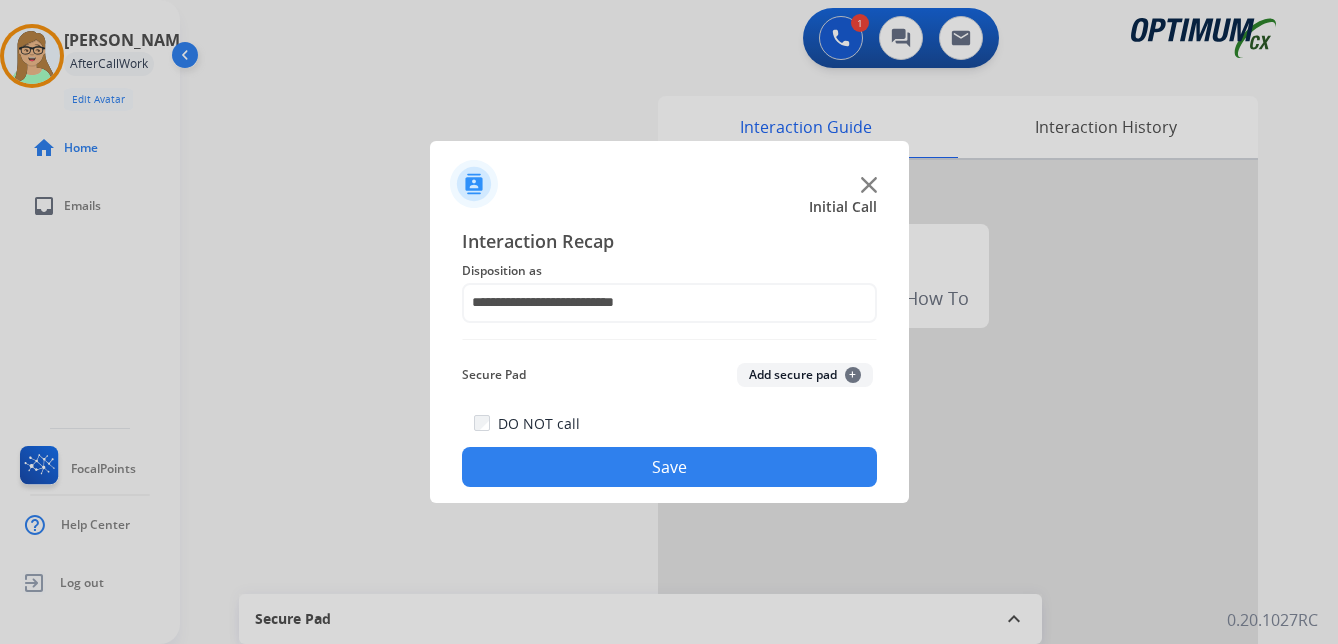 click on "Save" 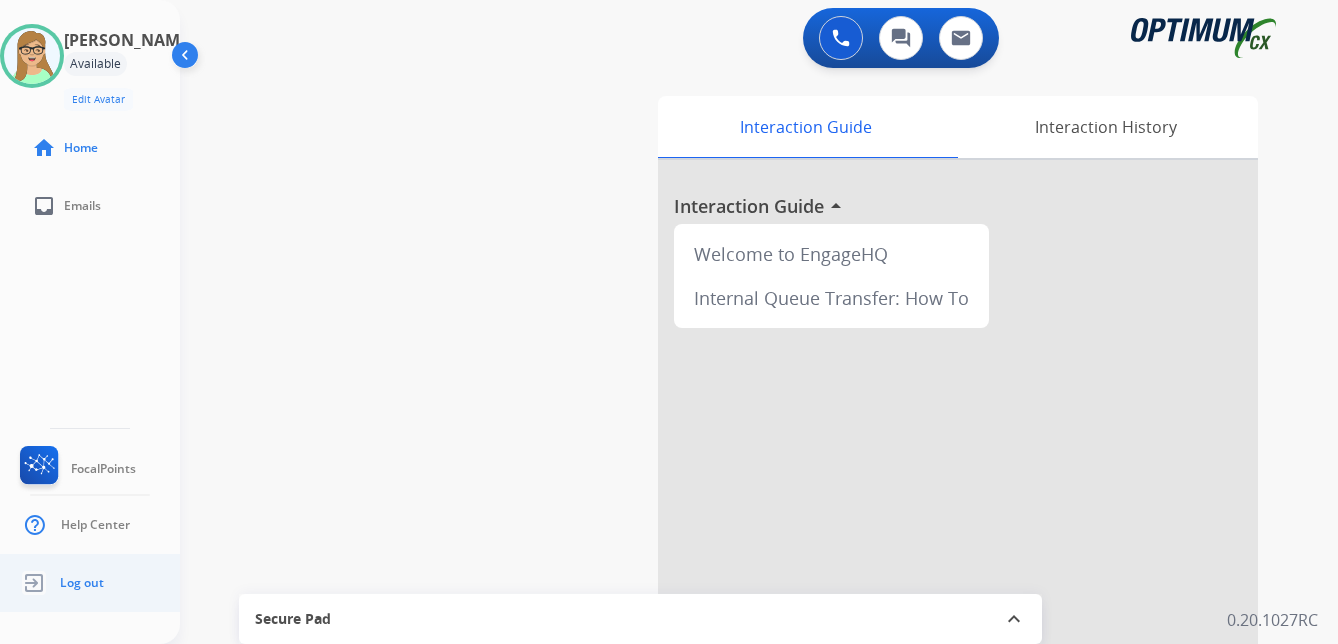 click on "Log out" 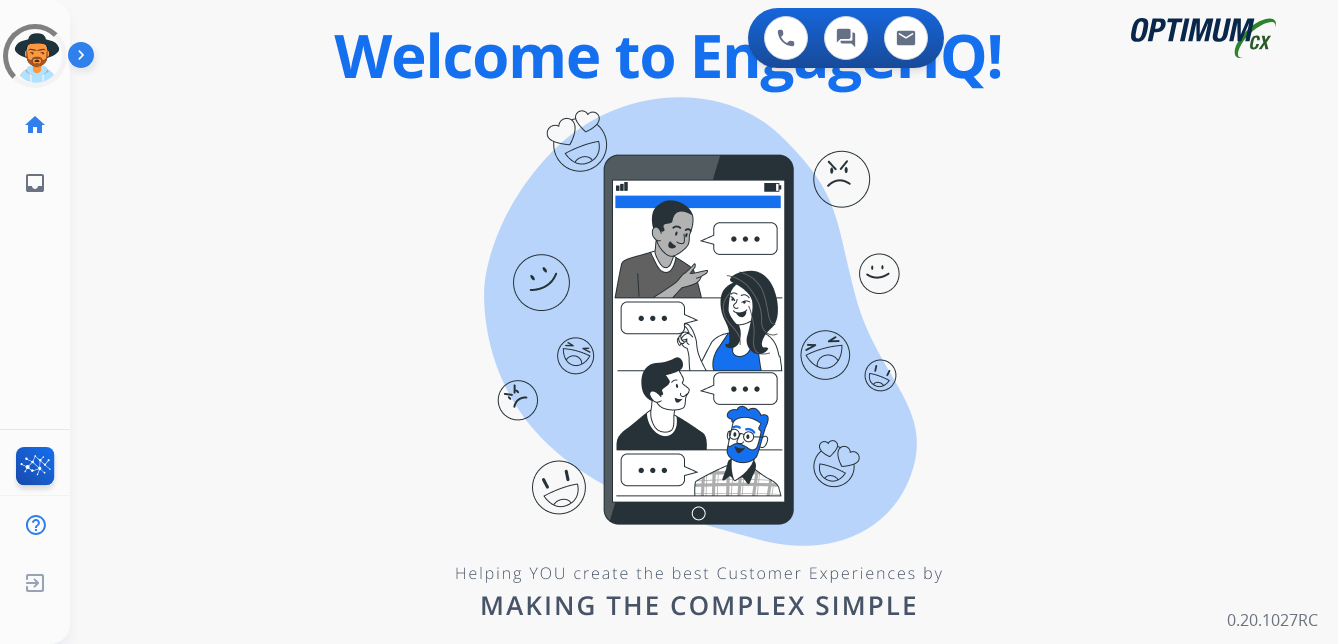 scroll, scrollTop: 0, scrollLeft: 0, axis: both 